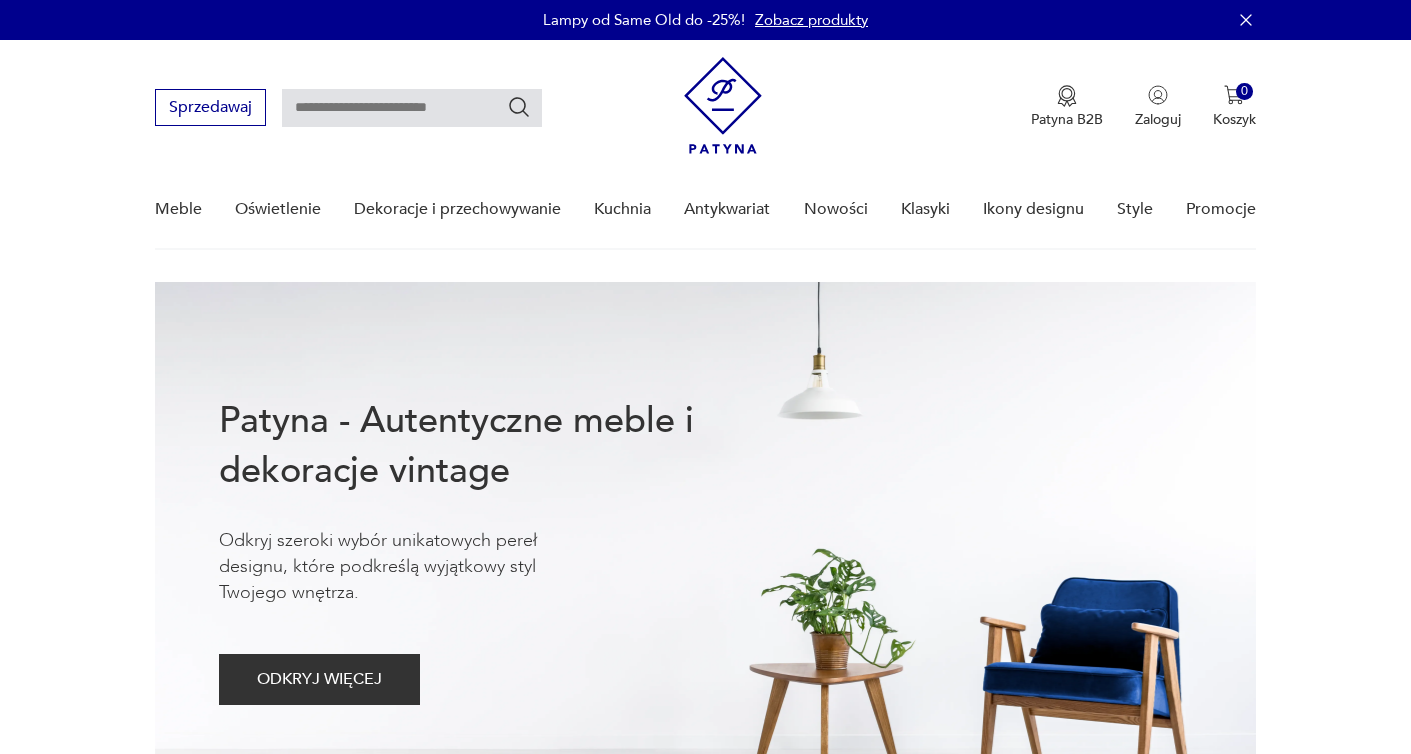scroll, scrollTop: 0, scrollLeft: 0, axis: both 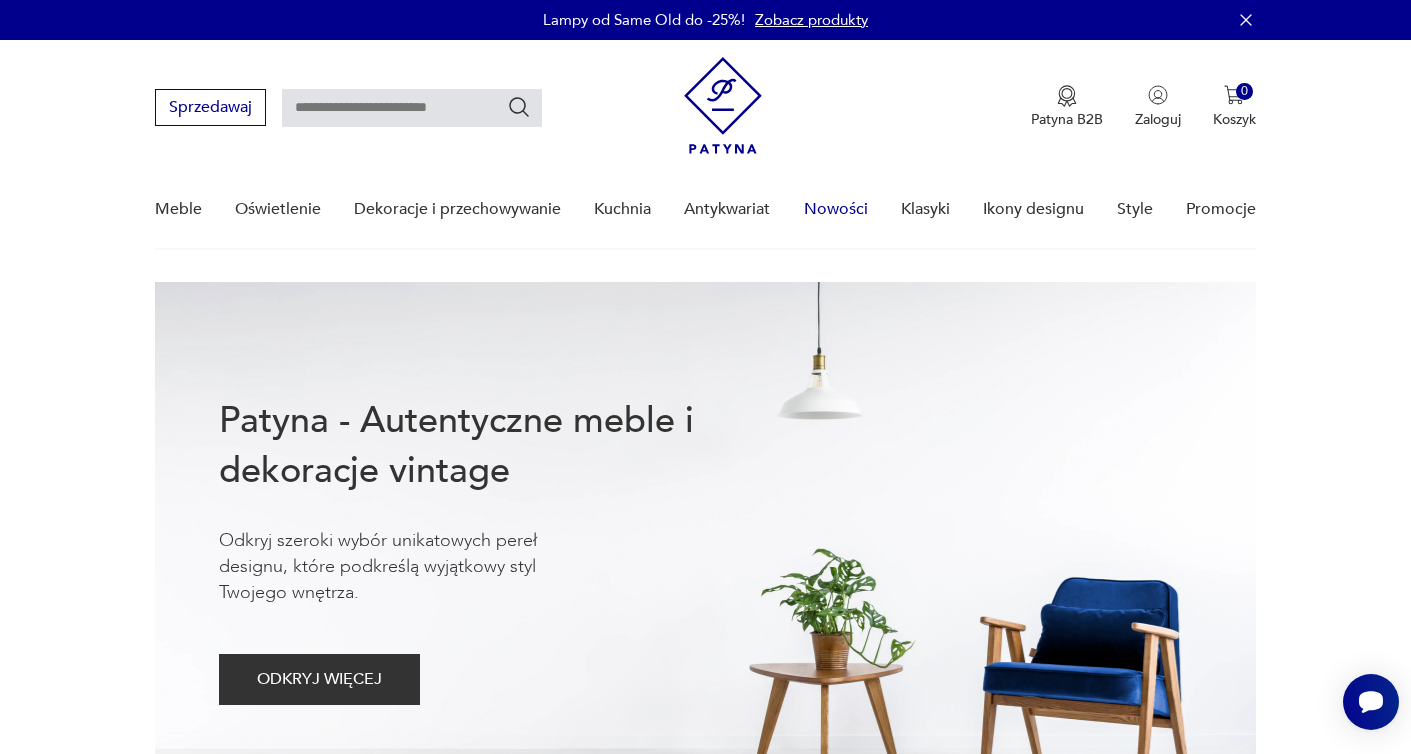 click on "Nowości" at bounding box center (836, 209) 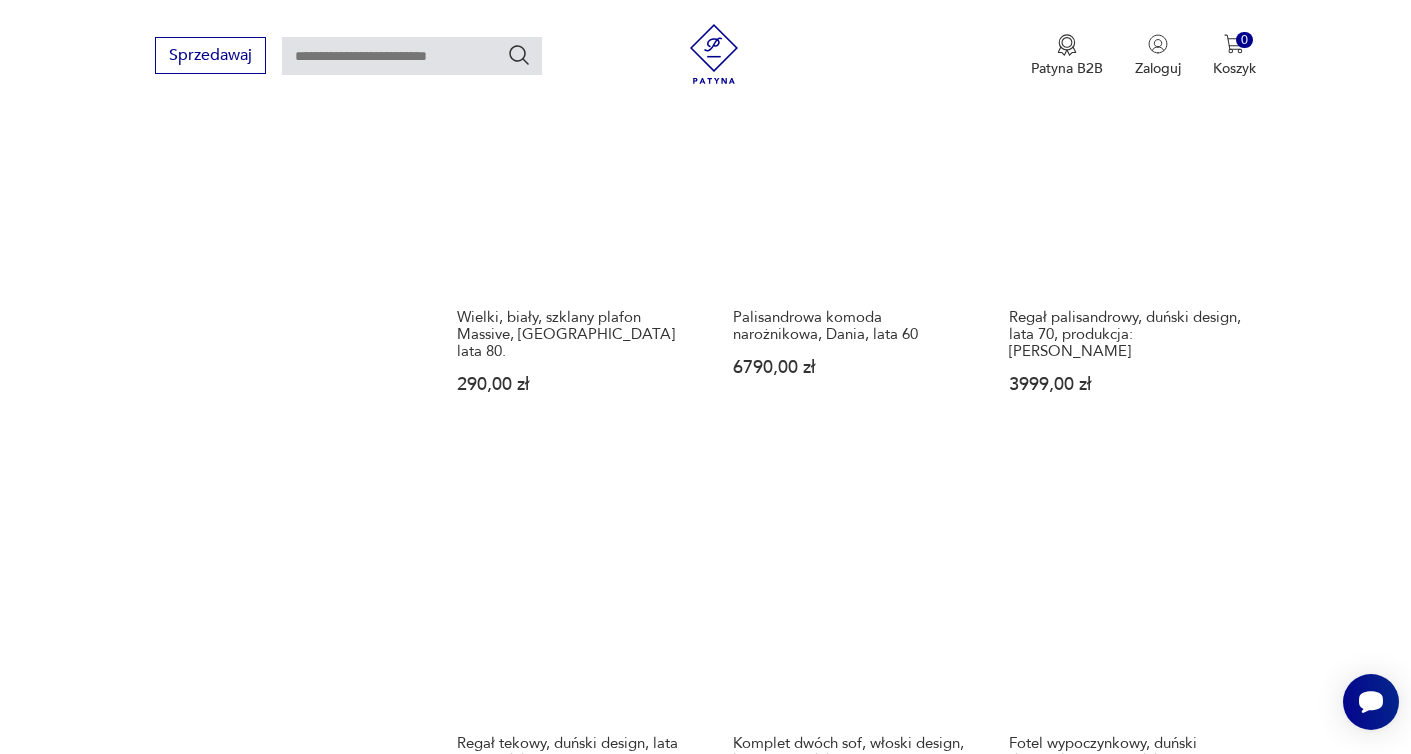 scroll, scrollTop: 1548, scrollLeft: 0, axis: vertical 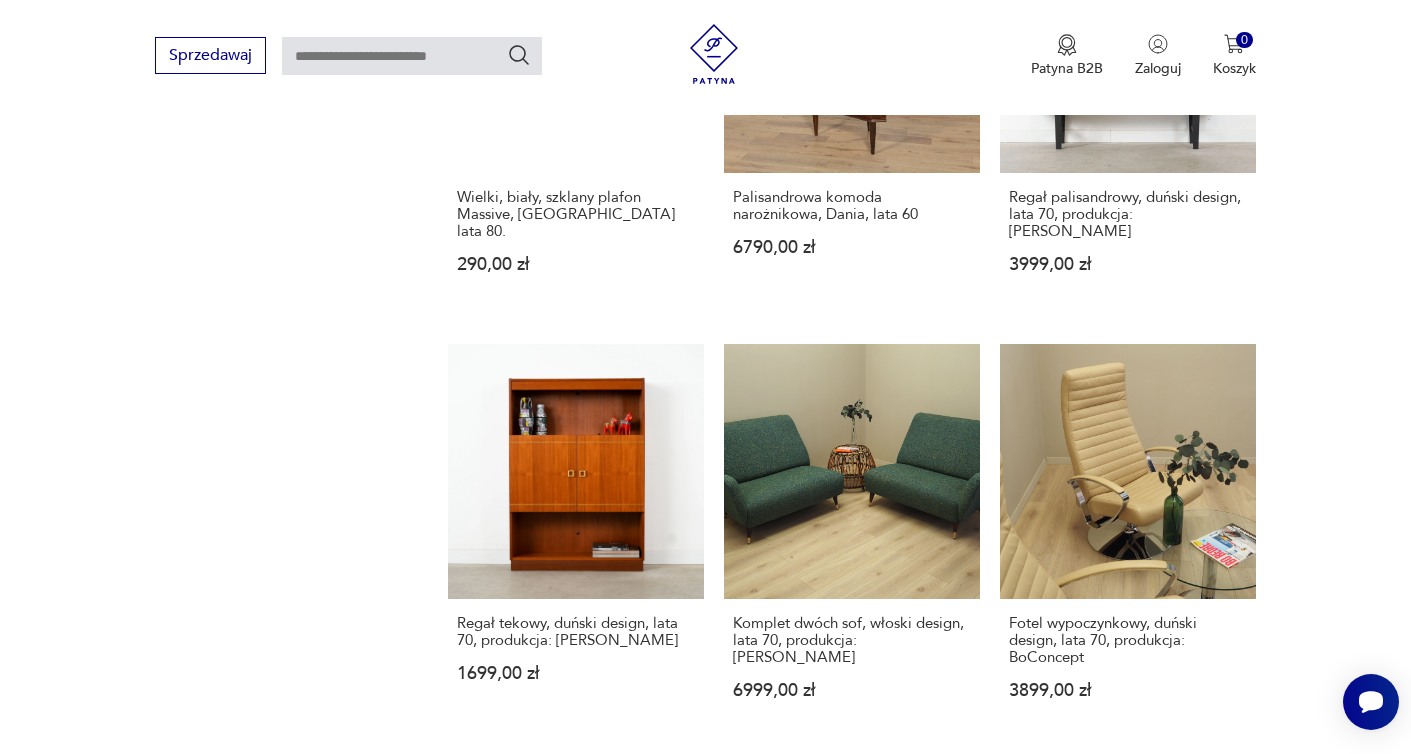 click 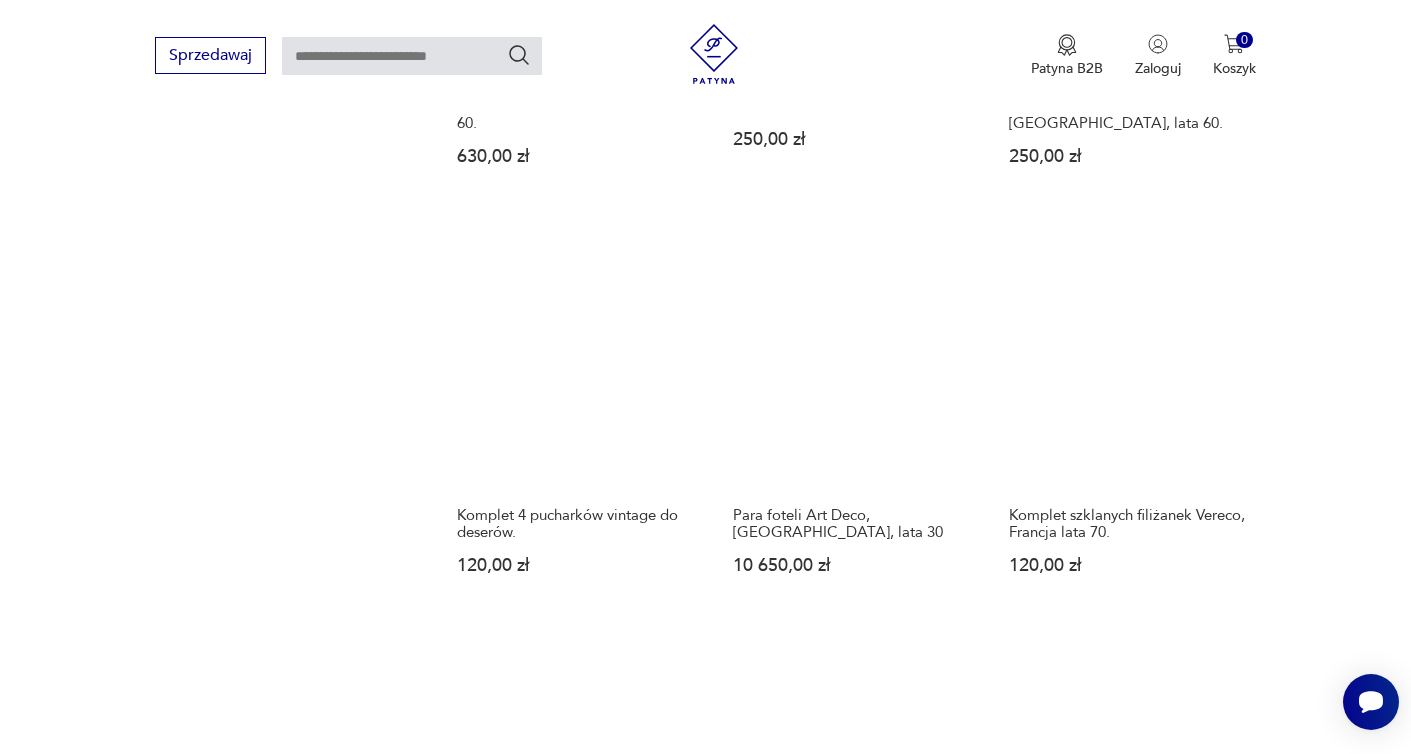 scroll, scrollTop: 1671, scrollLeft: 0, axis: vertical 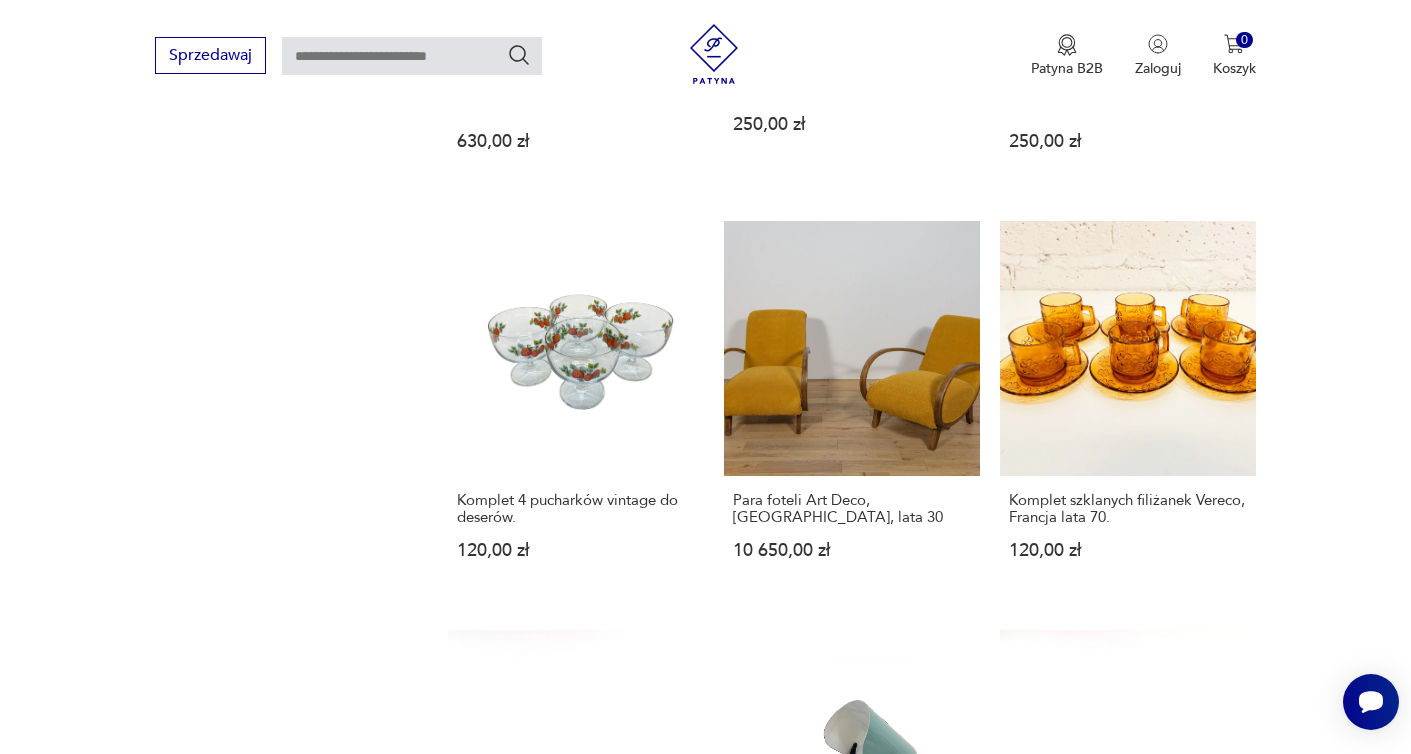 click 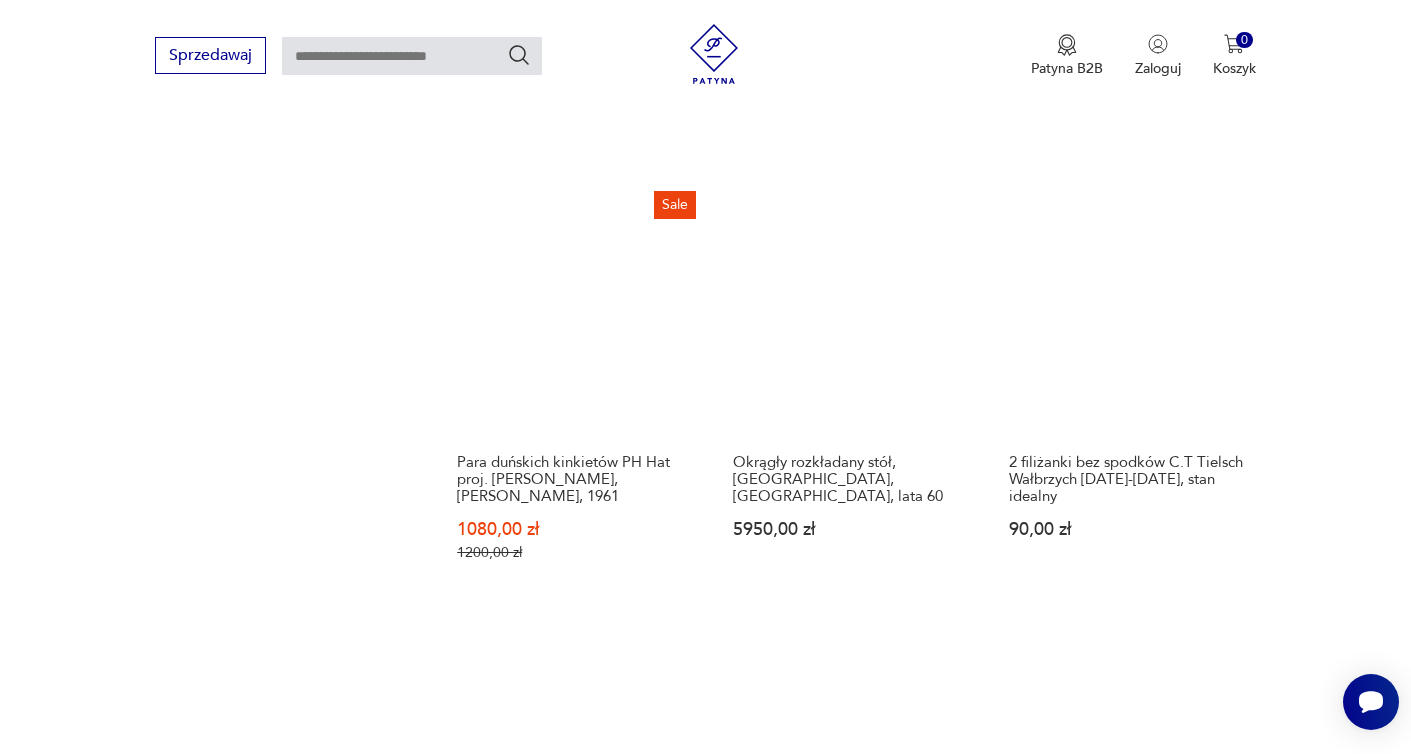 scroll, scrollTop: 1734, scrollLeft: 0, axis: vertical 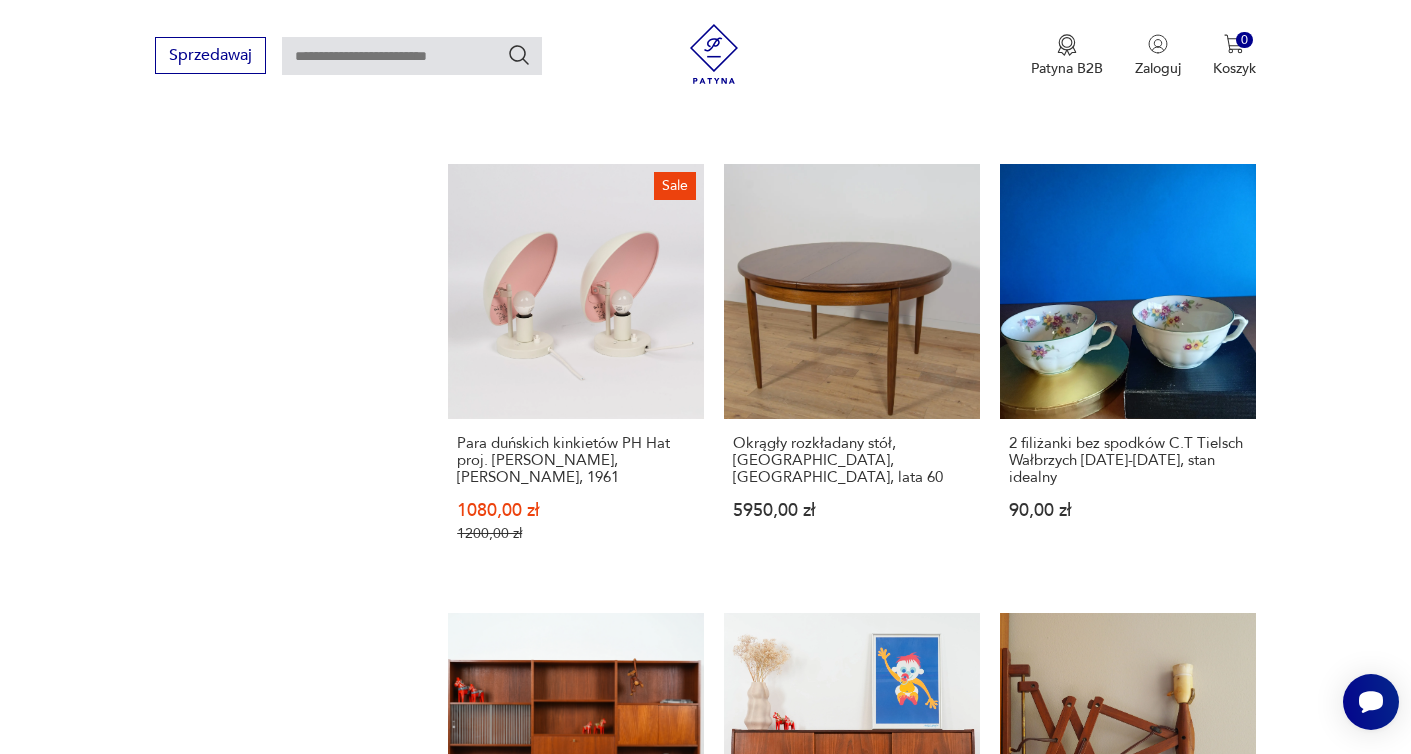 click 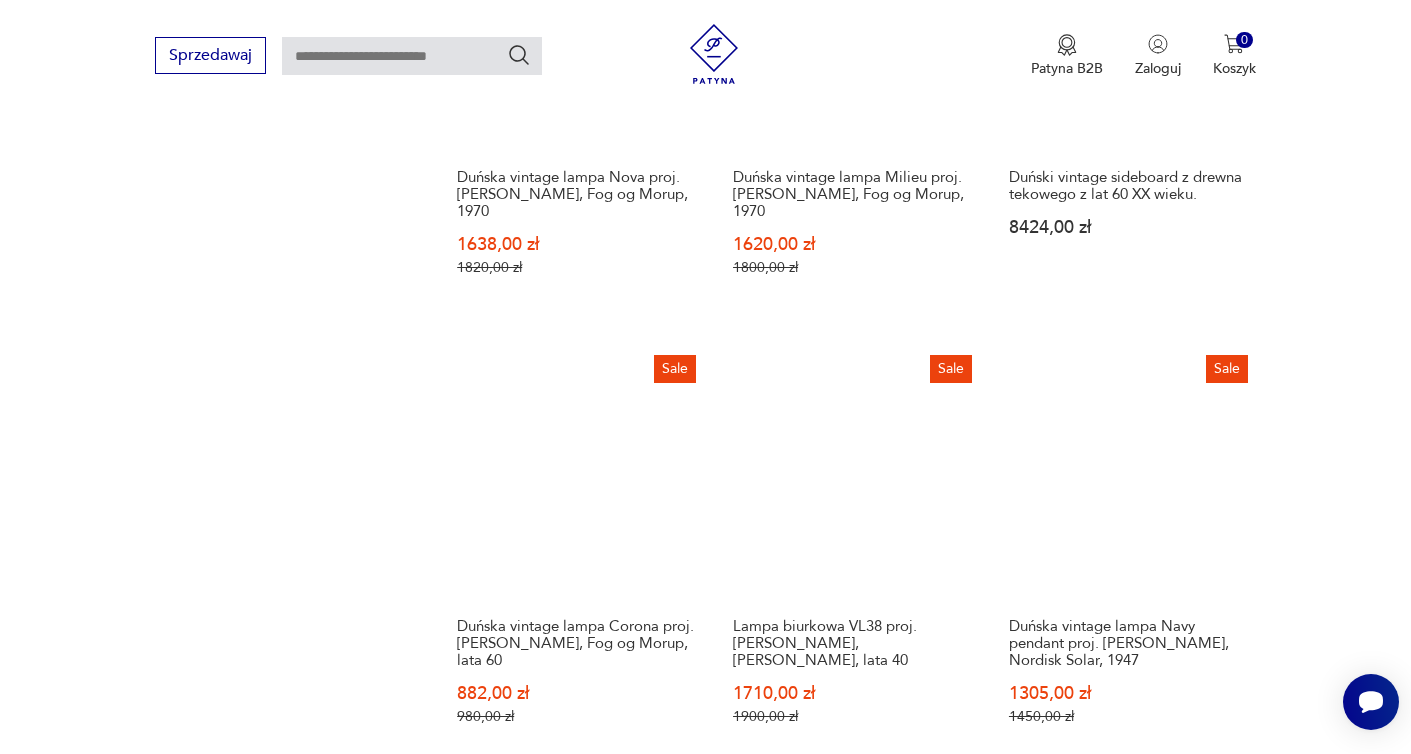 scroll, scrollTop: 1630, scrollLeft: 0, axis: vertical 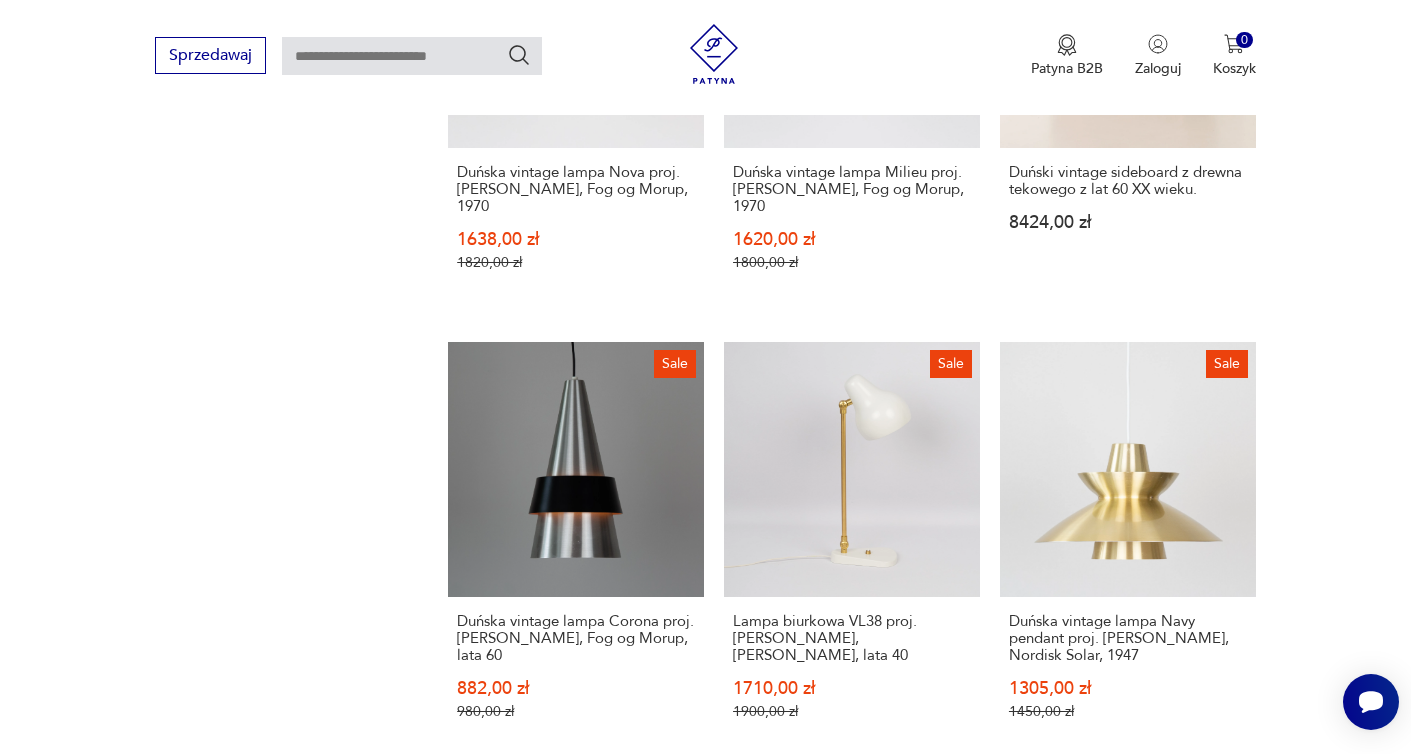 click on "Koń ceramiczny [GEOGRAPHIC_DATA]? lata 60. 150,00 zł" at bounding box center (576, 988) 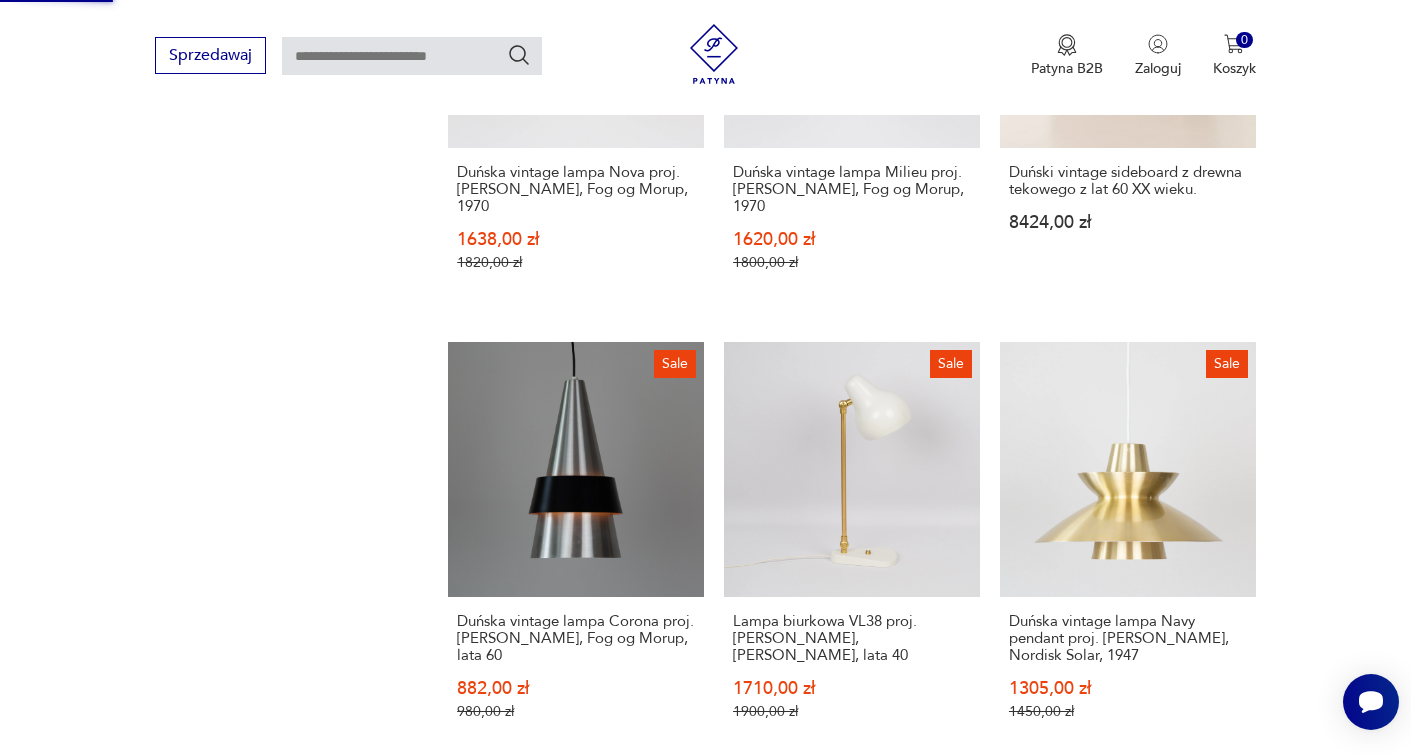scroll, scrollTop: 959, scrollLeft: 0, axis: vertical 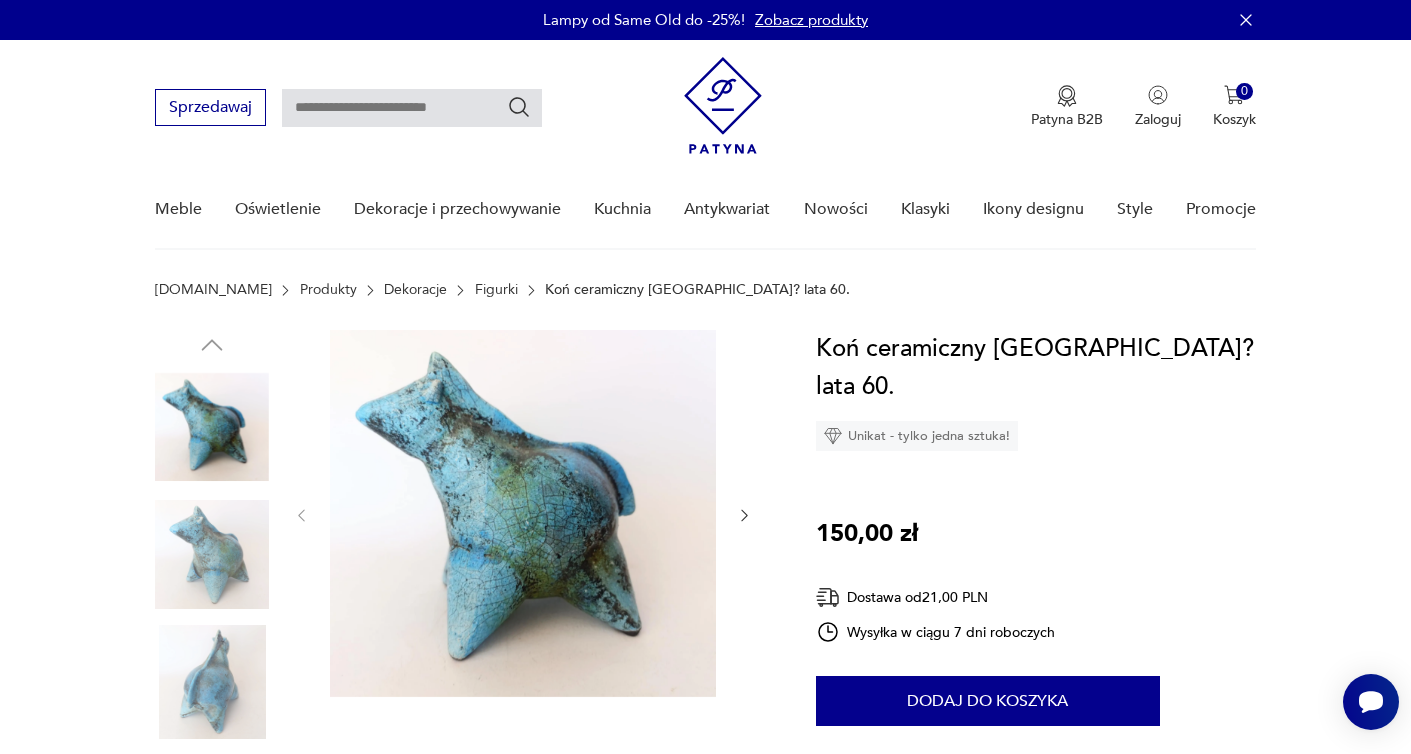 click on "Cenimy prywatność użytkowników Używamy plików cookie, aby poprawić jakość przeglądania, wyświetlać reklamy lub treści dostosowane do indywidualnych potrzeb użytkowników oraz analizować ruch na stronie. Kliknięcie przycisku „Akceptuj wszystkie” oznacza zgodę na wykorzystywanie przez nas plików cookie. Ustawienia    Akceptuję wszystkie Dostosuj preferencje dotyczące zgody   Używamy plików cookie, aby pomóc użytkownikom w sprawnej nawigacji i wykonywaniu określonych funkcji. Szczegółowe informacje na temat wszystkich plików cookie odpowiadających poszczególnym kategoriom zgody znajdują się poniżej. Pliki cookie sklasyfikowane jako „niezbędne” są przechowywane w przeglądarce użytkownika, ponieważ są niezbędne do włączenia podstawowych funkcji witryny....  Pokaż więcej Niezbędne Zawsze aktywne Plik cookie connect.sid Czas trwania 10 godzin Opis This cookie is used for authentication and for secure log-in. It registers the log-in information.  Plik cookie Opis" at bounding box center (705, 2049) 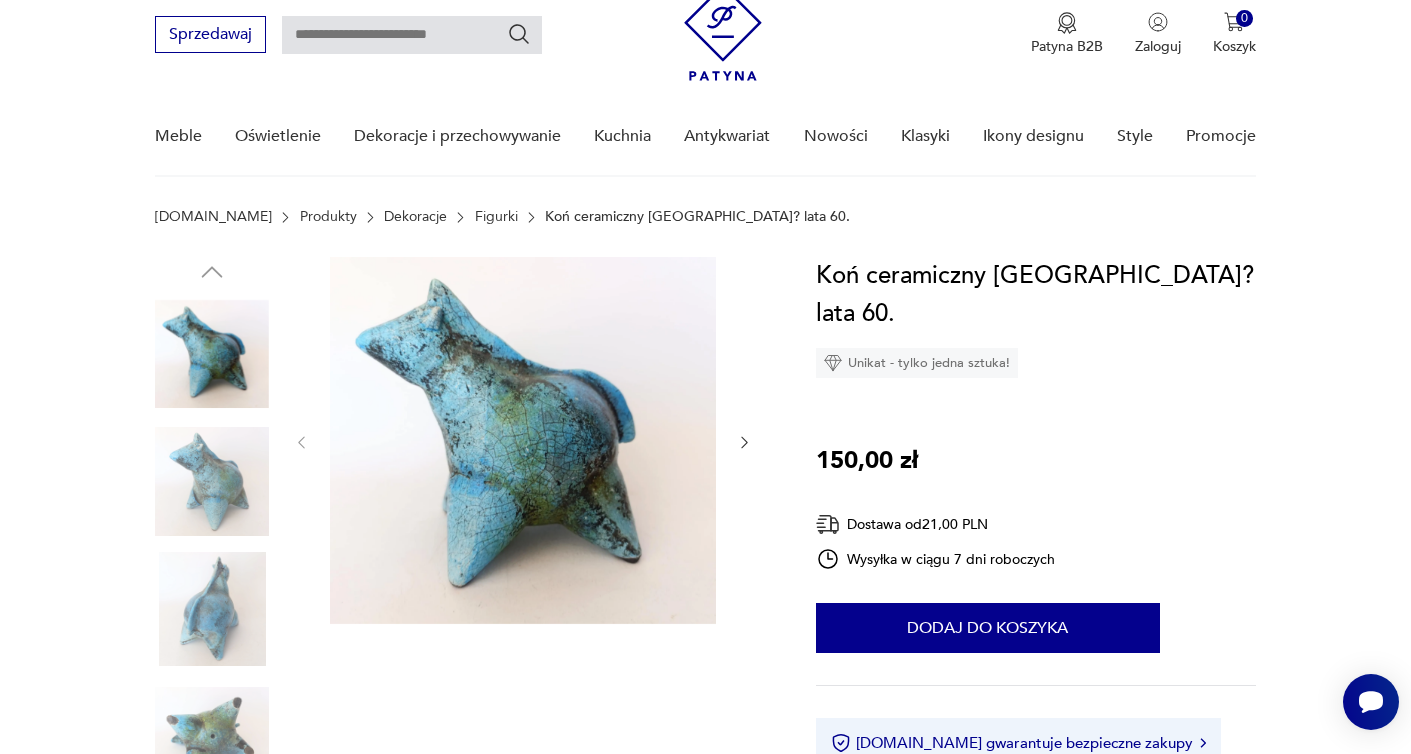 scroll, scrollTop: 78, scrollLeft: 0, axis: vertical 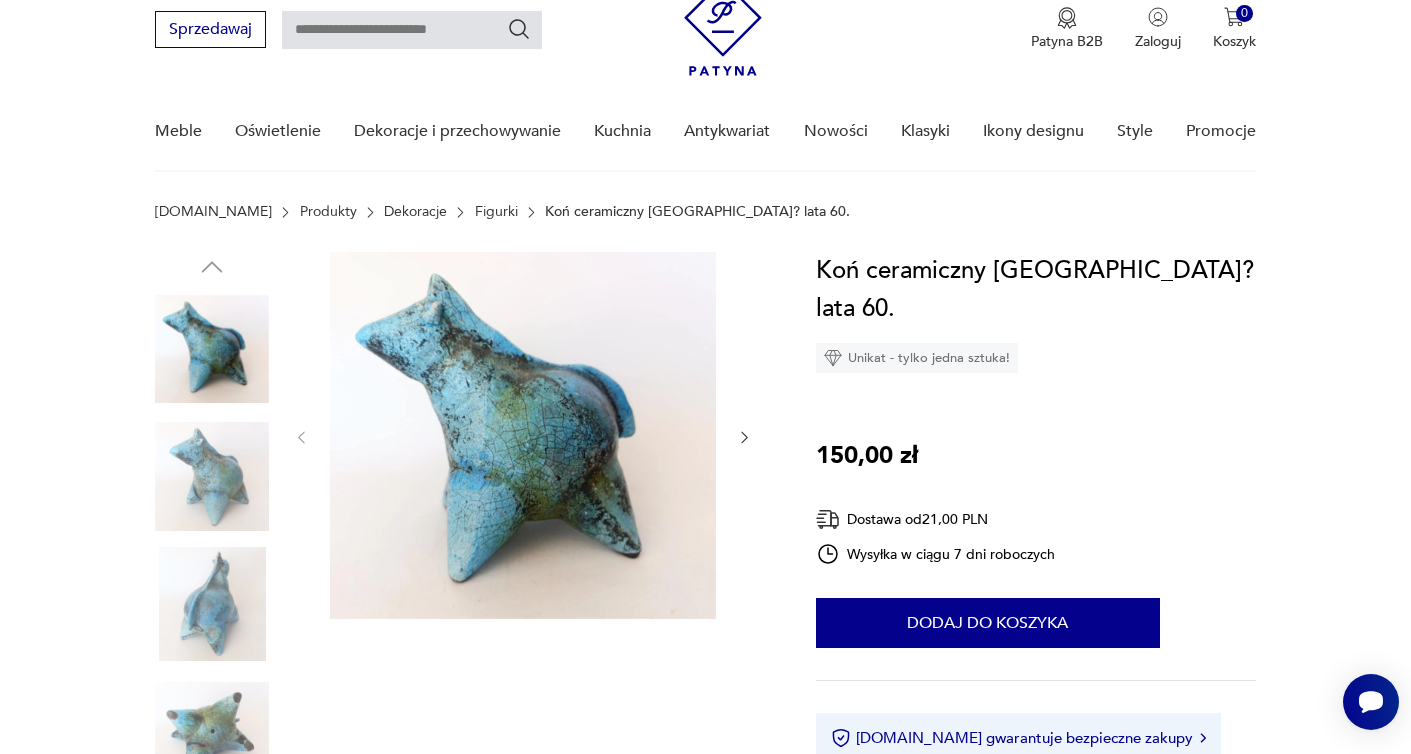 click 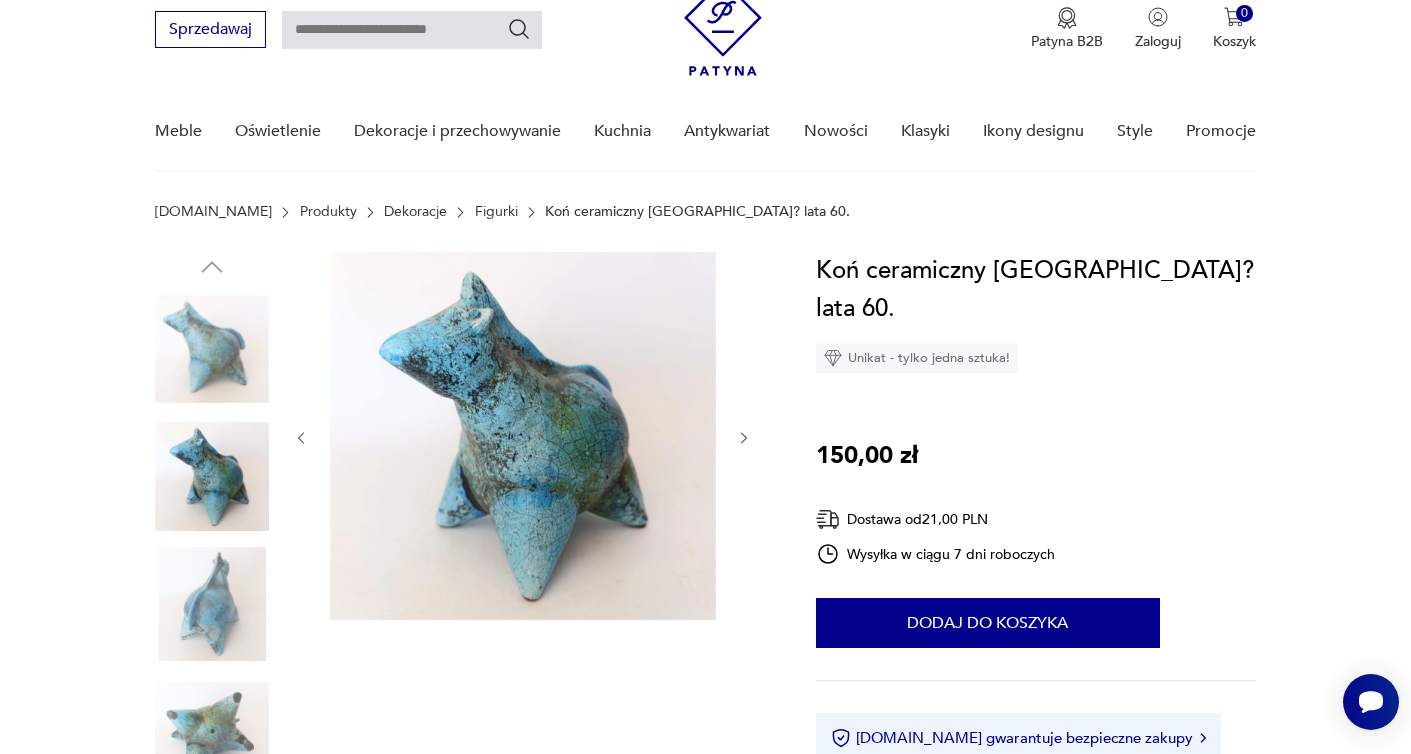 click 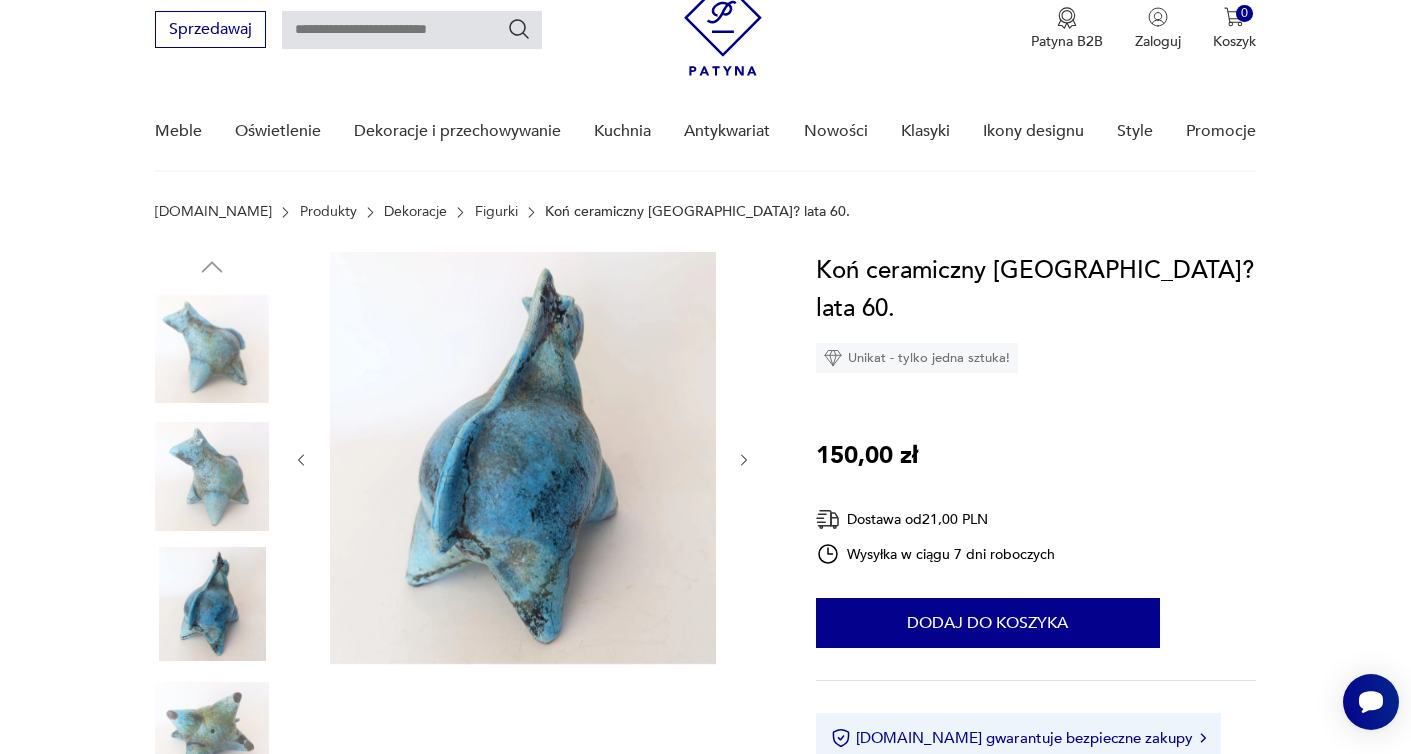 click at bounding box center (523, 460) 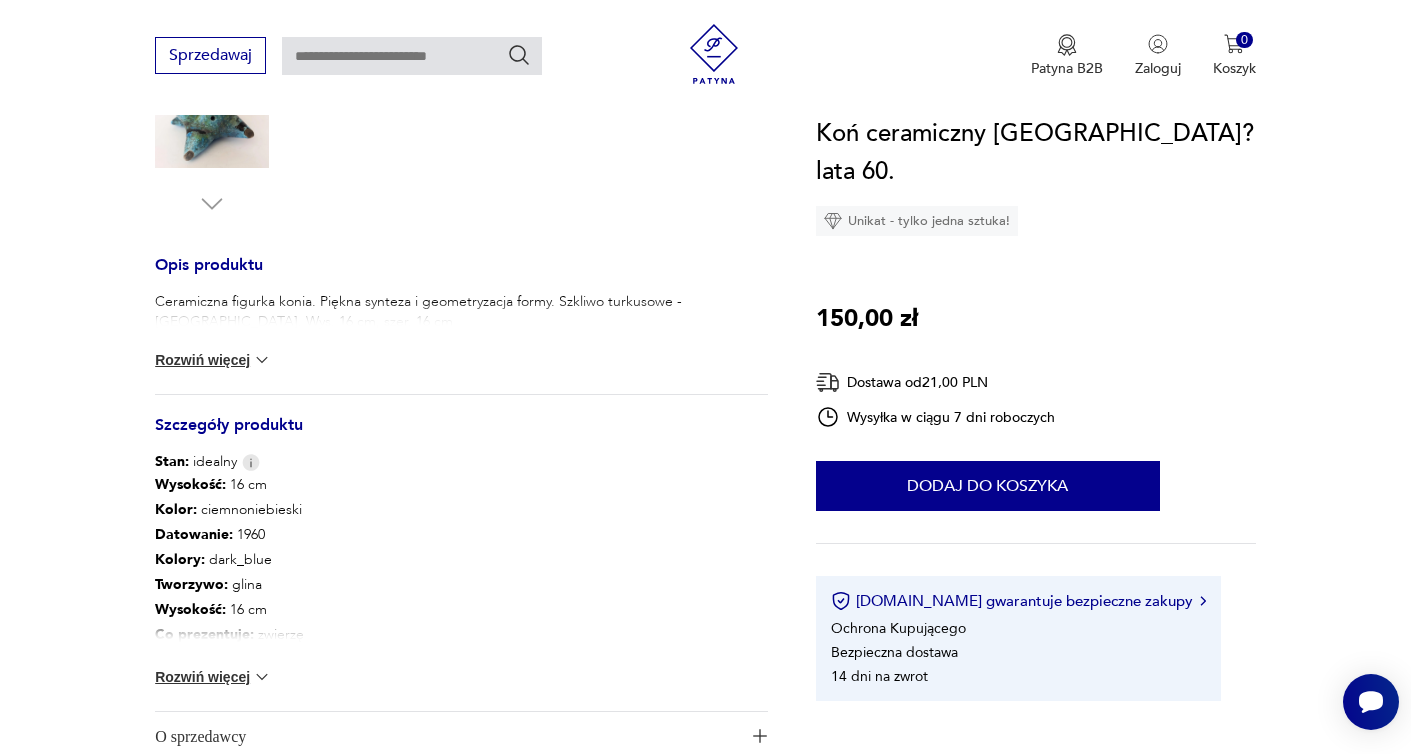 scroll, scrollTop: 776, scrollLeft: 0, axis: vertical 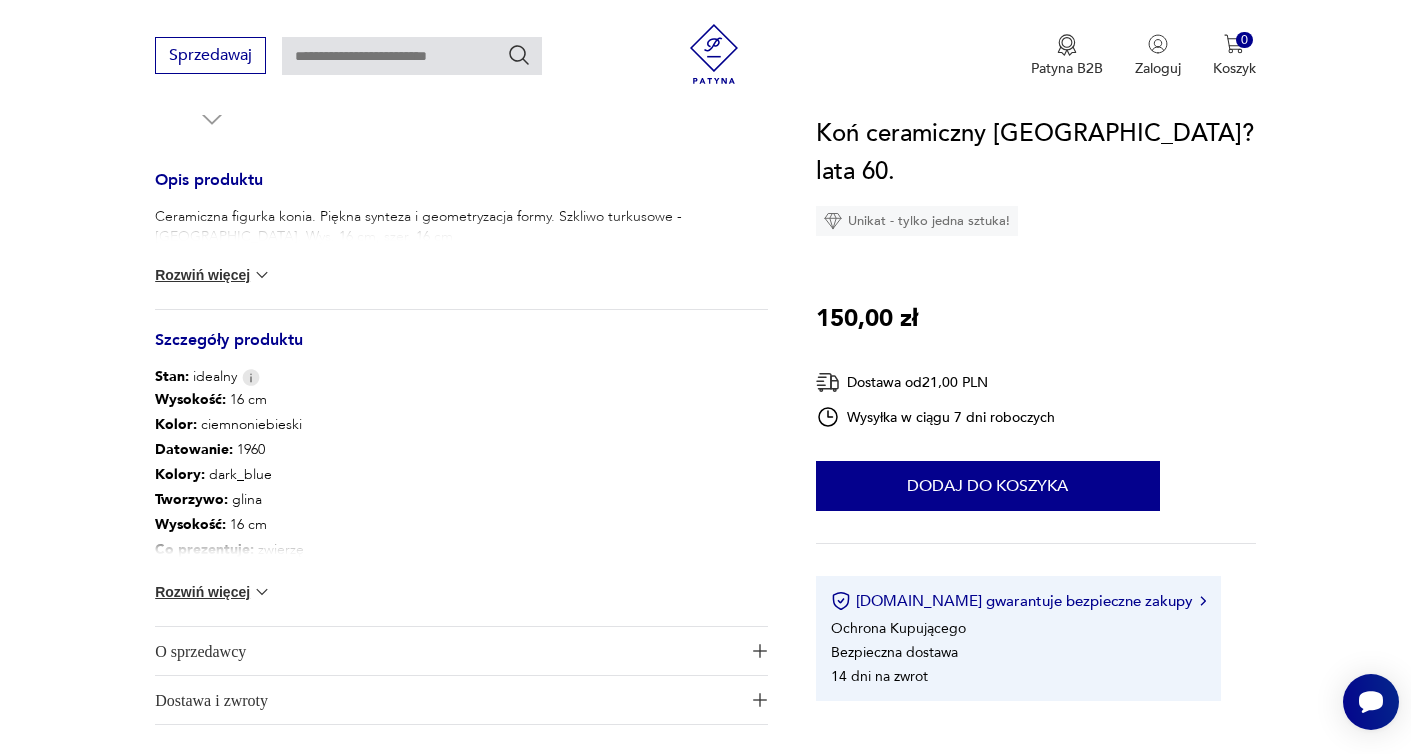 click on "Rozwiń więcej" at bounding box center (213, 592) 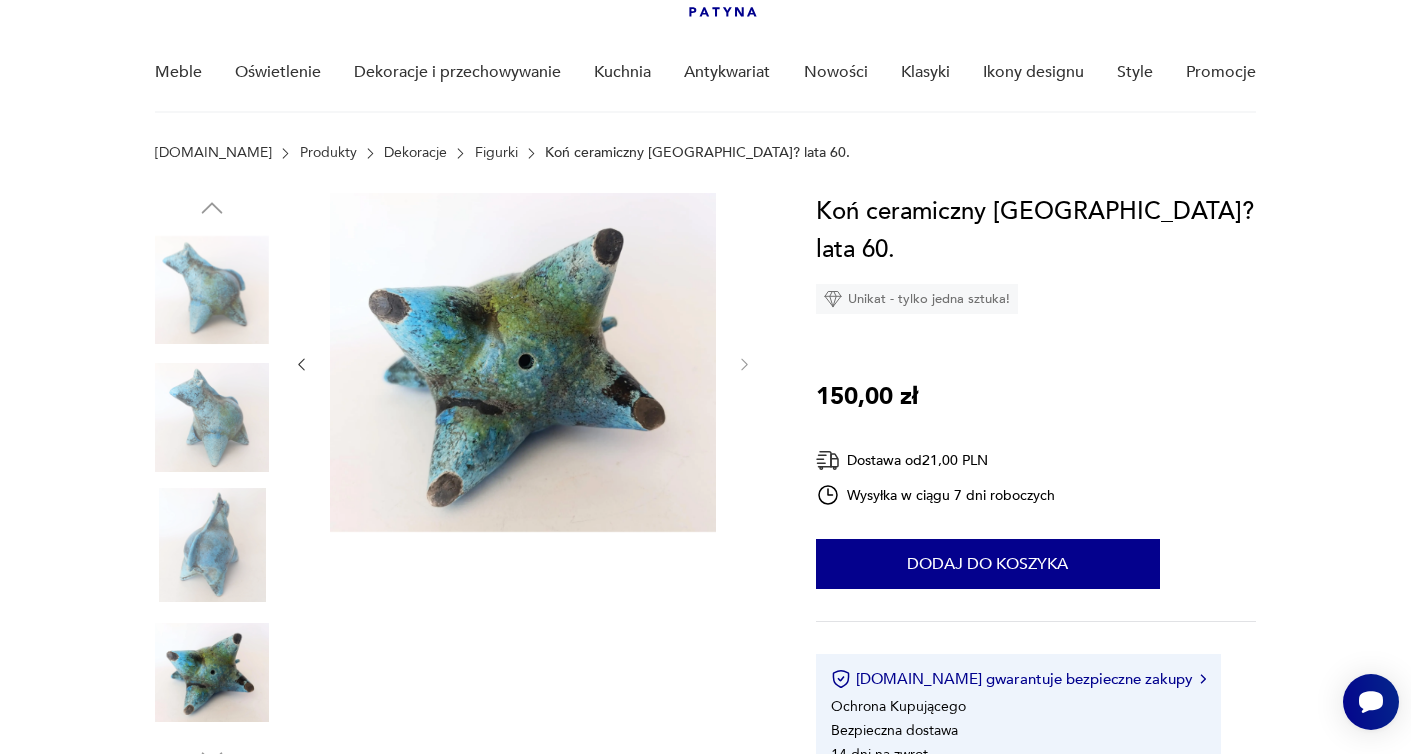 scroll, scrollTop: 136, scrollLeft: 0, axis: vertical 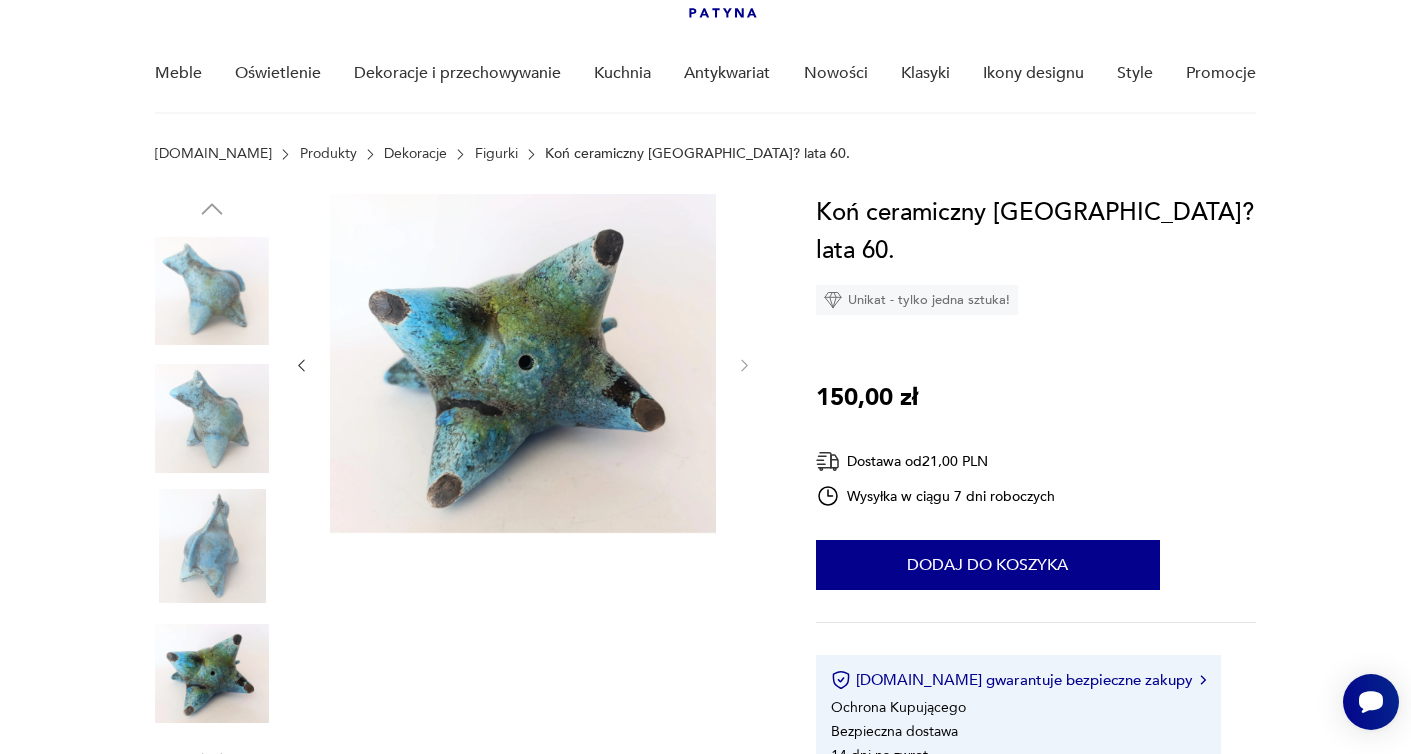 click at bounding box center [212, 291] 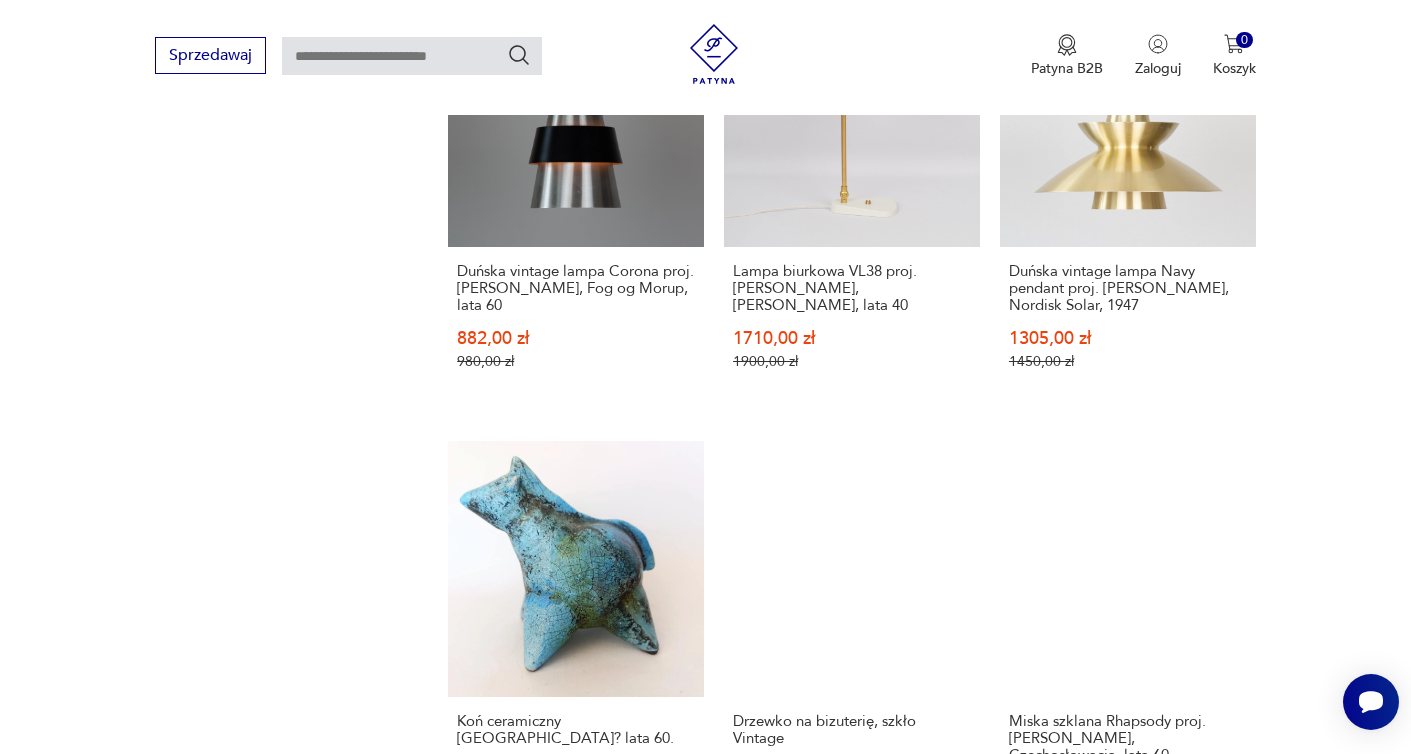 scroll, scrollTop: 1974, scrollLeft: 0, axis: vertical 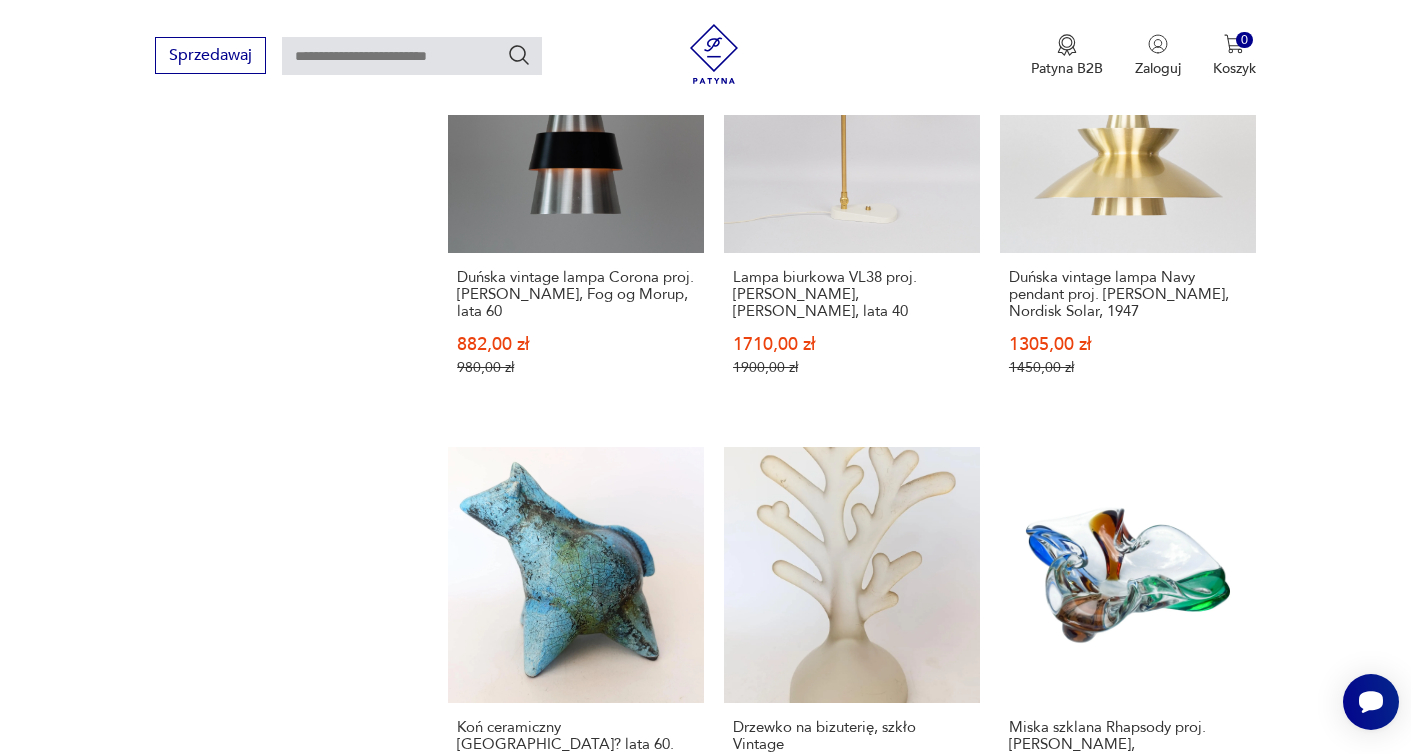 click 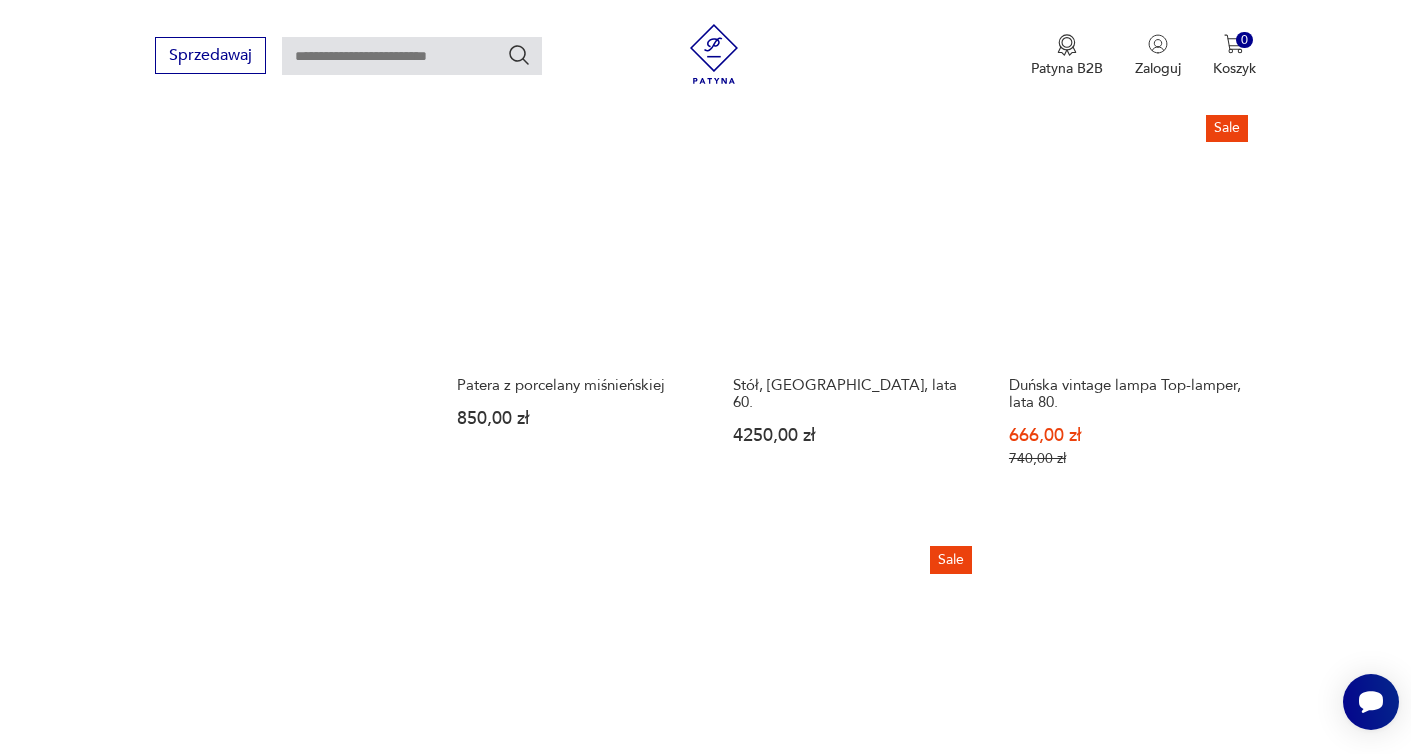 scroll, scrollTop: 1838, scrollLeft: 0, axis: vertical 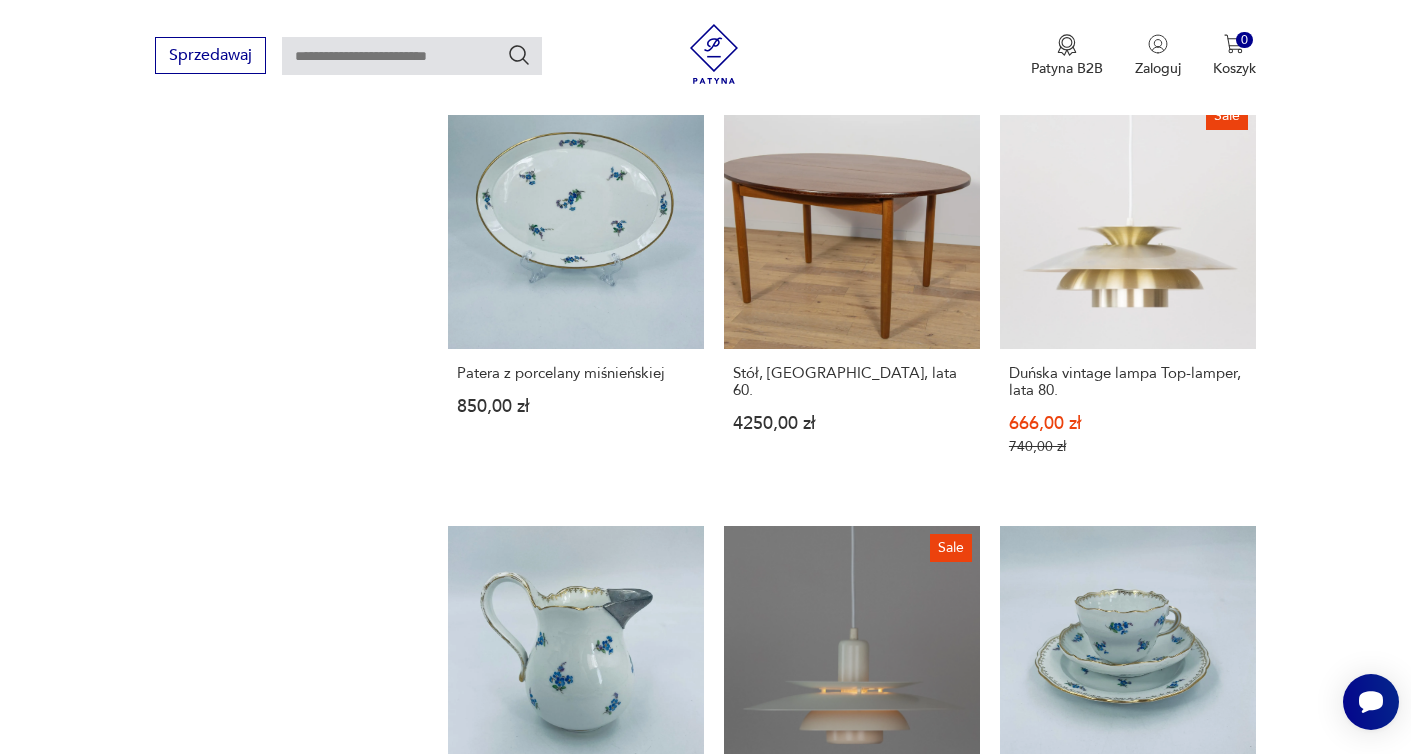 click 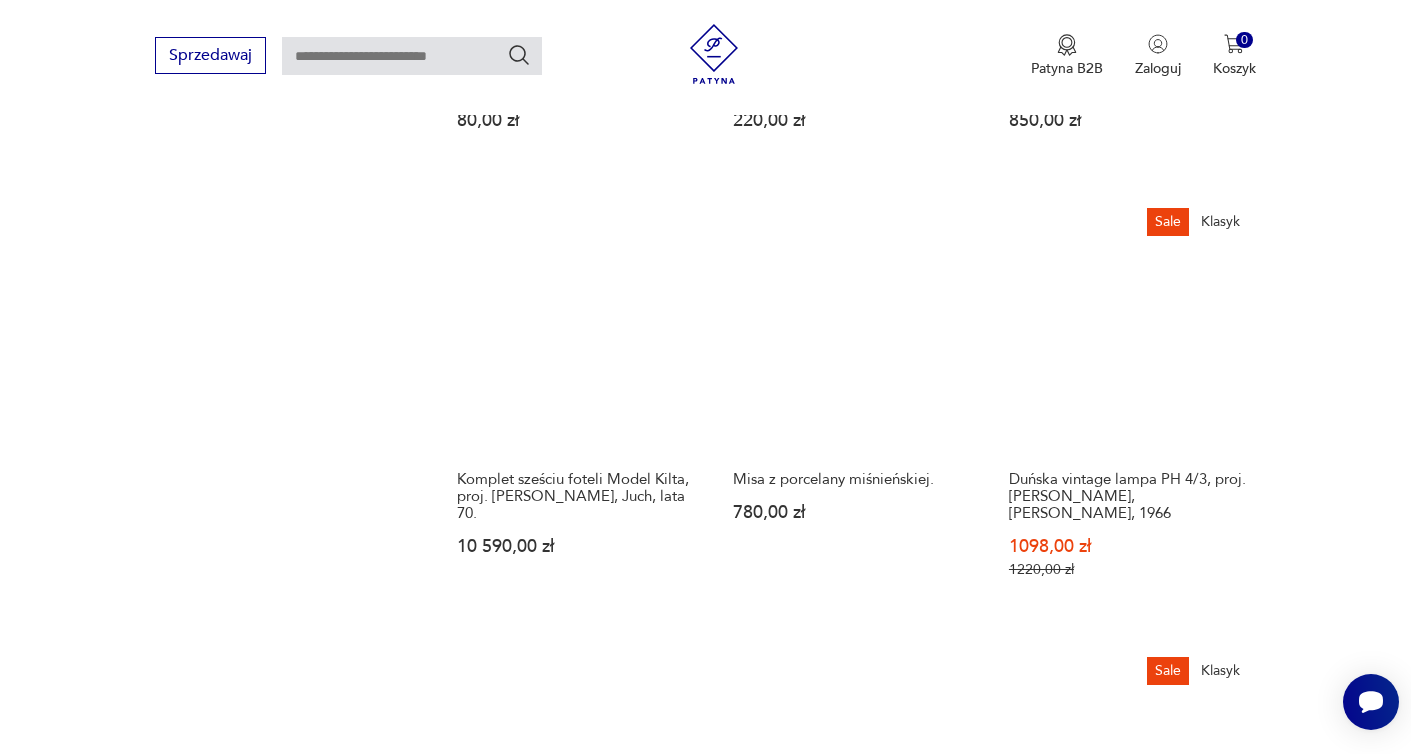 scroll, scrollTop: 1747, scrollLeft: 0, axis: vertical 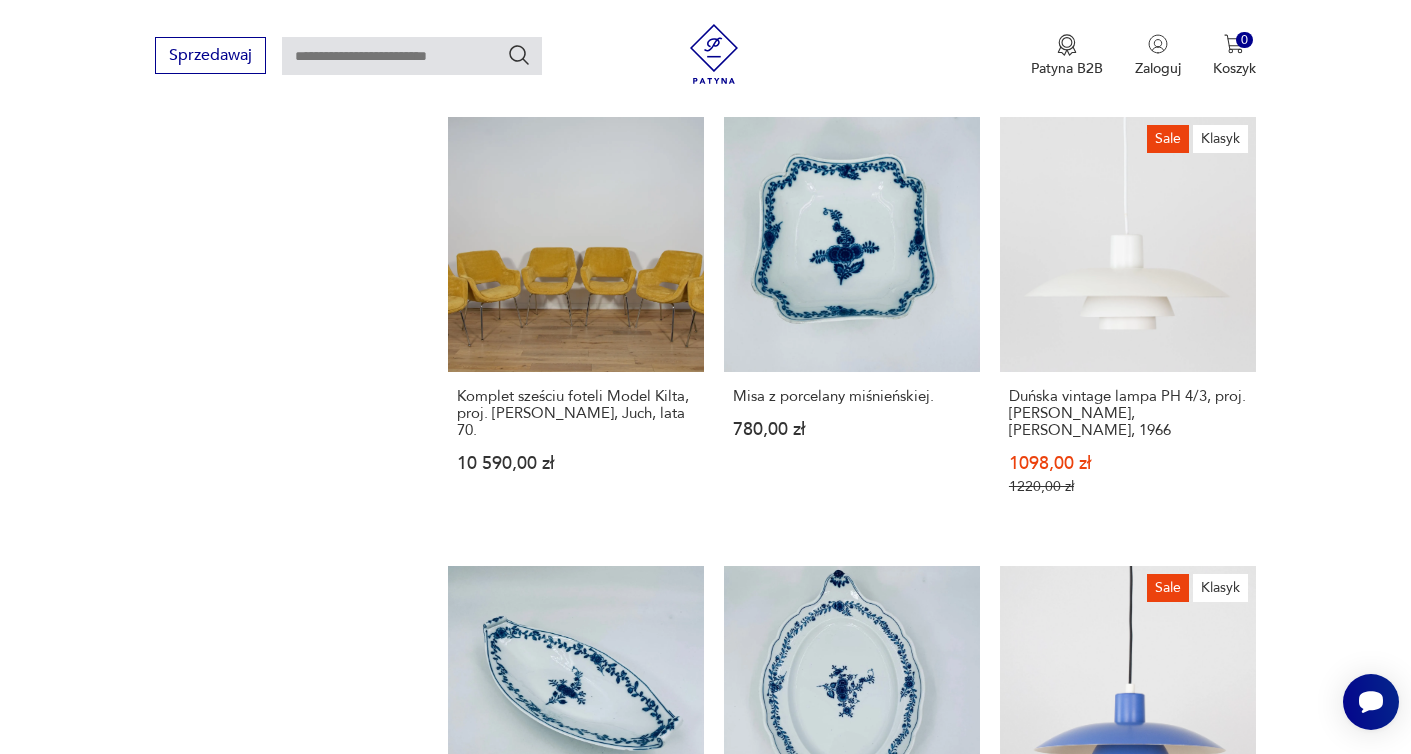 click 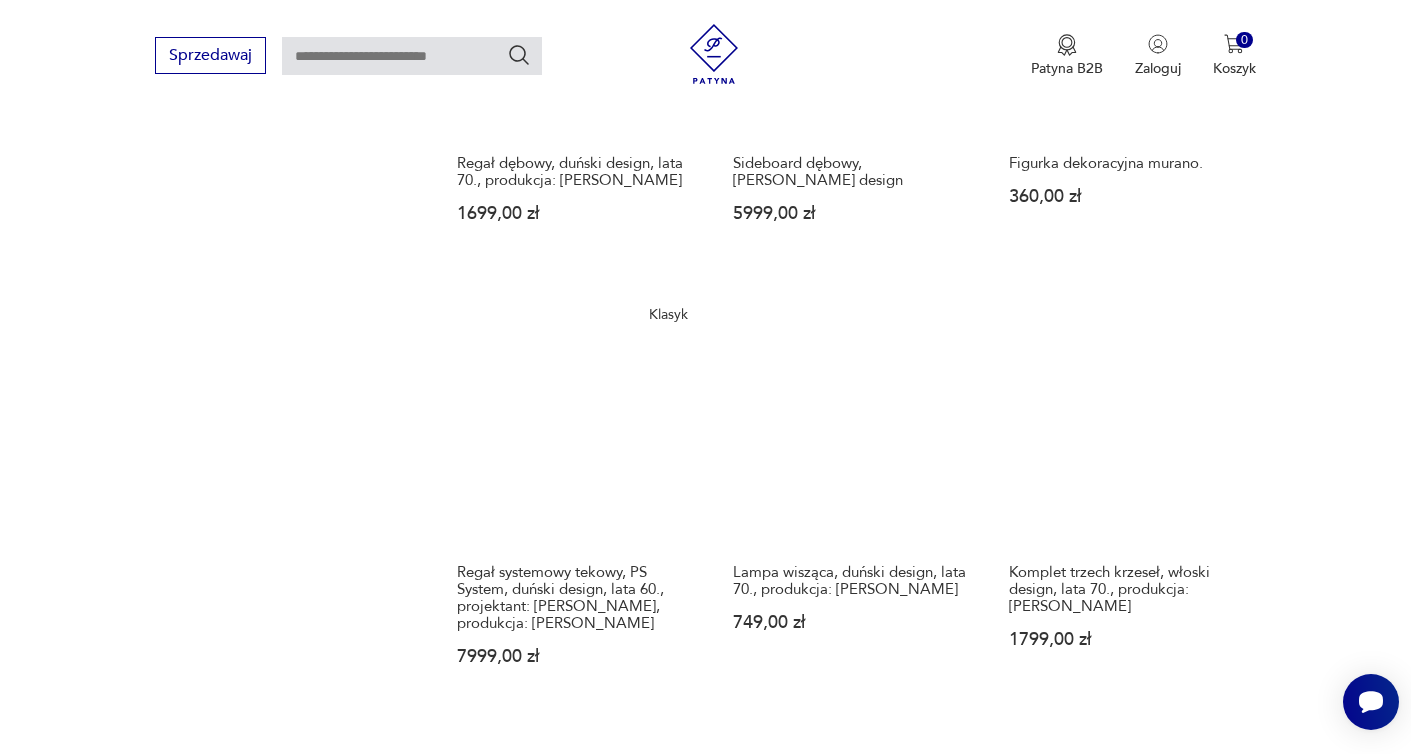 scroll, scrollTop: 1688, scrollLeft: 0, axis: vertical 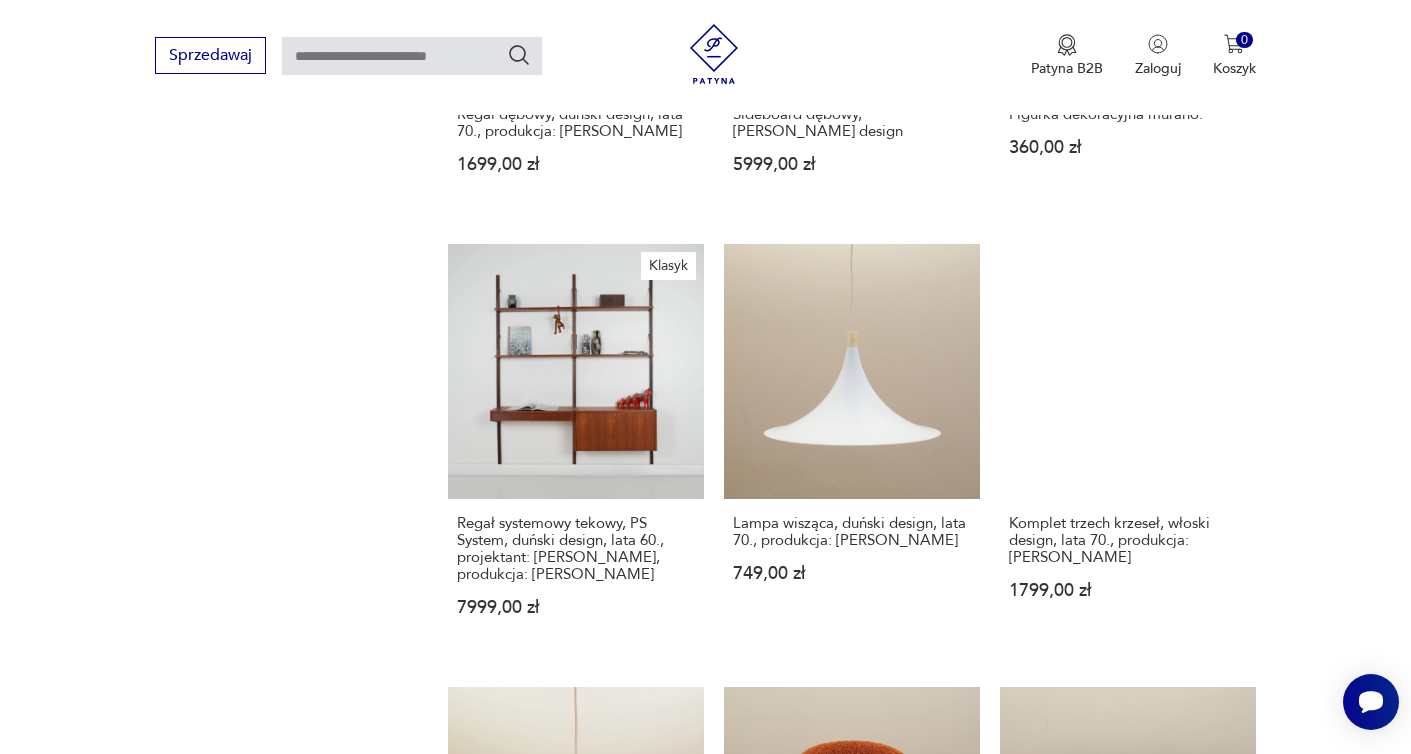 click 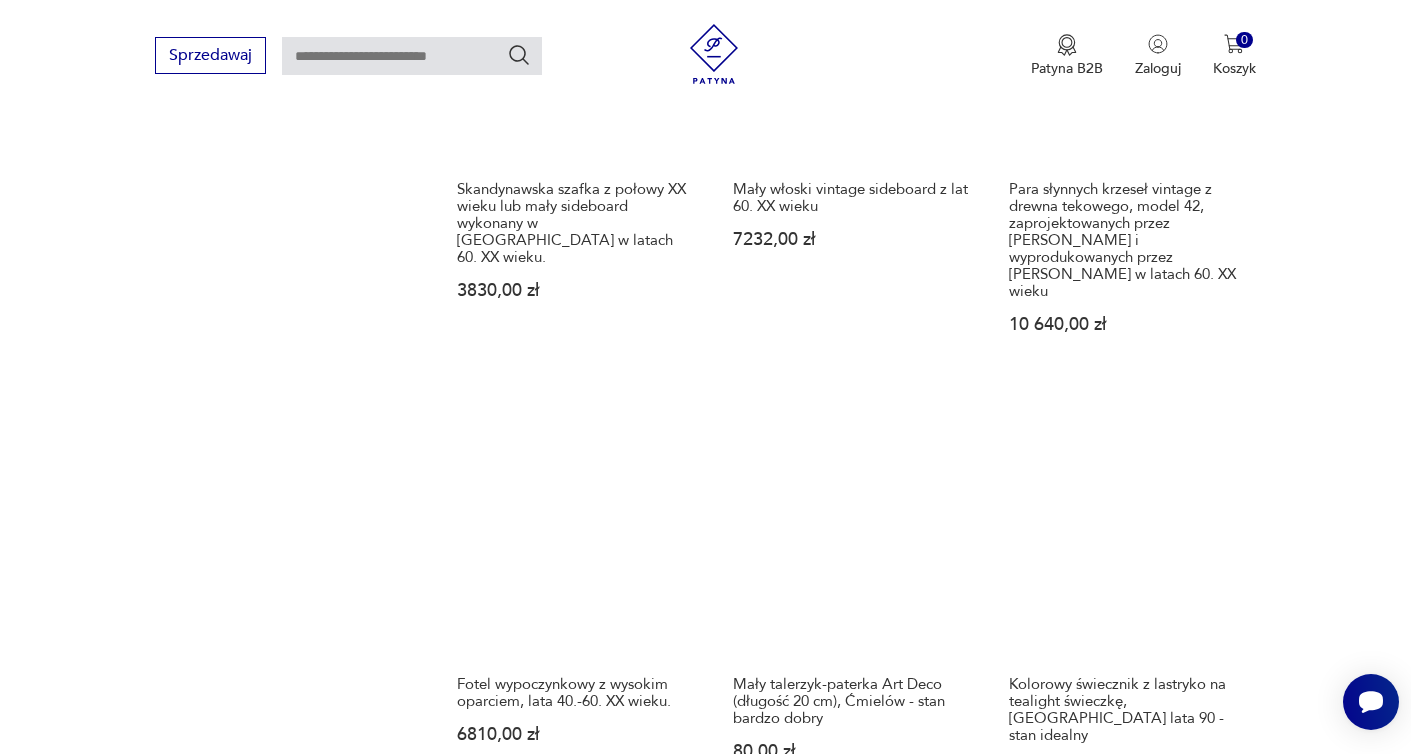 scroll, scrollTop: 2012, scrollLeft: 0, axis: vertical 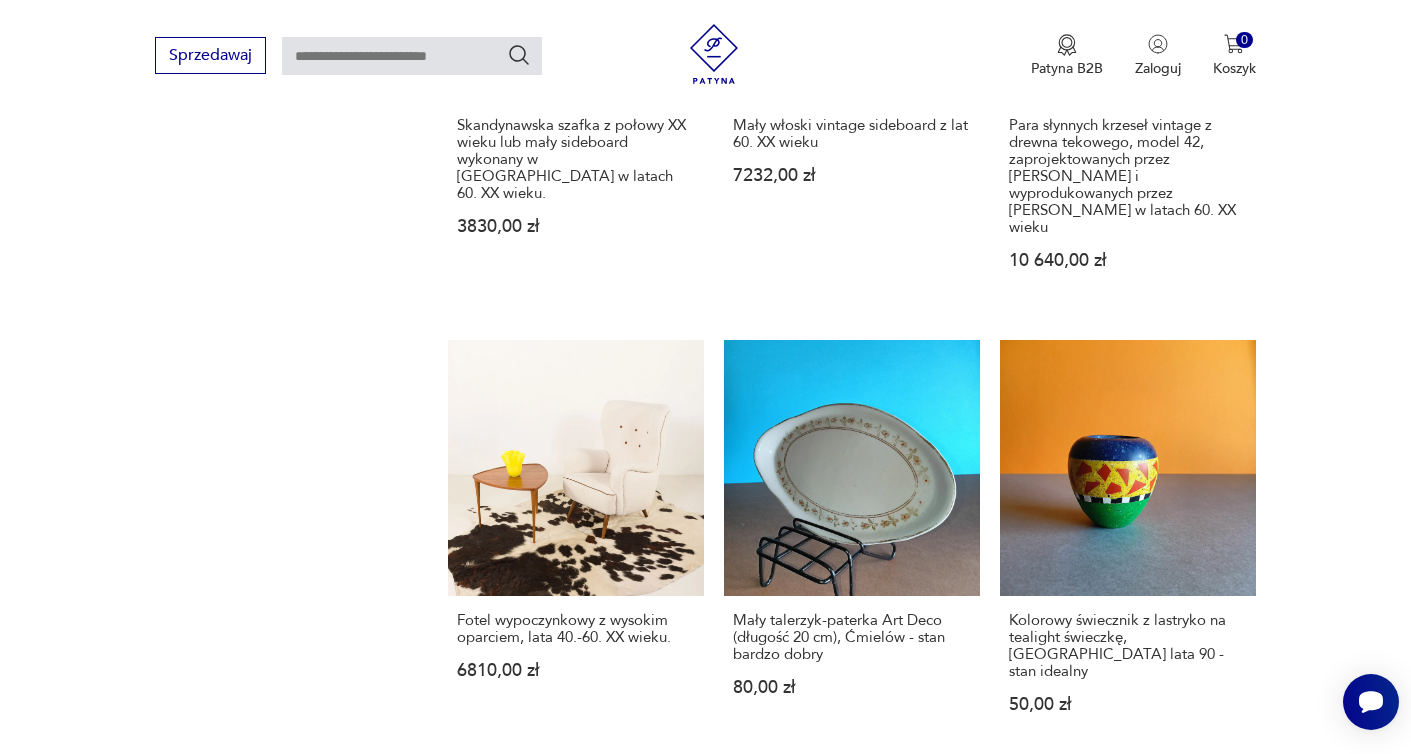 click 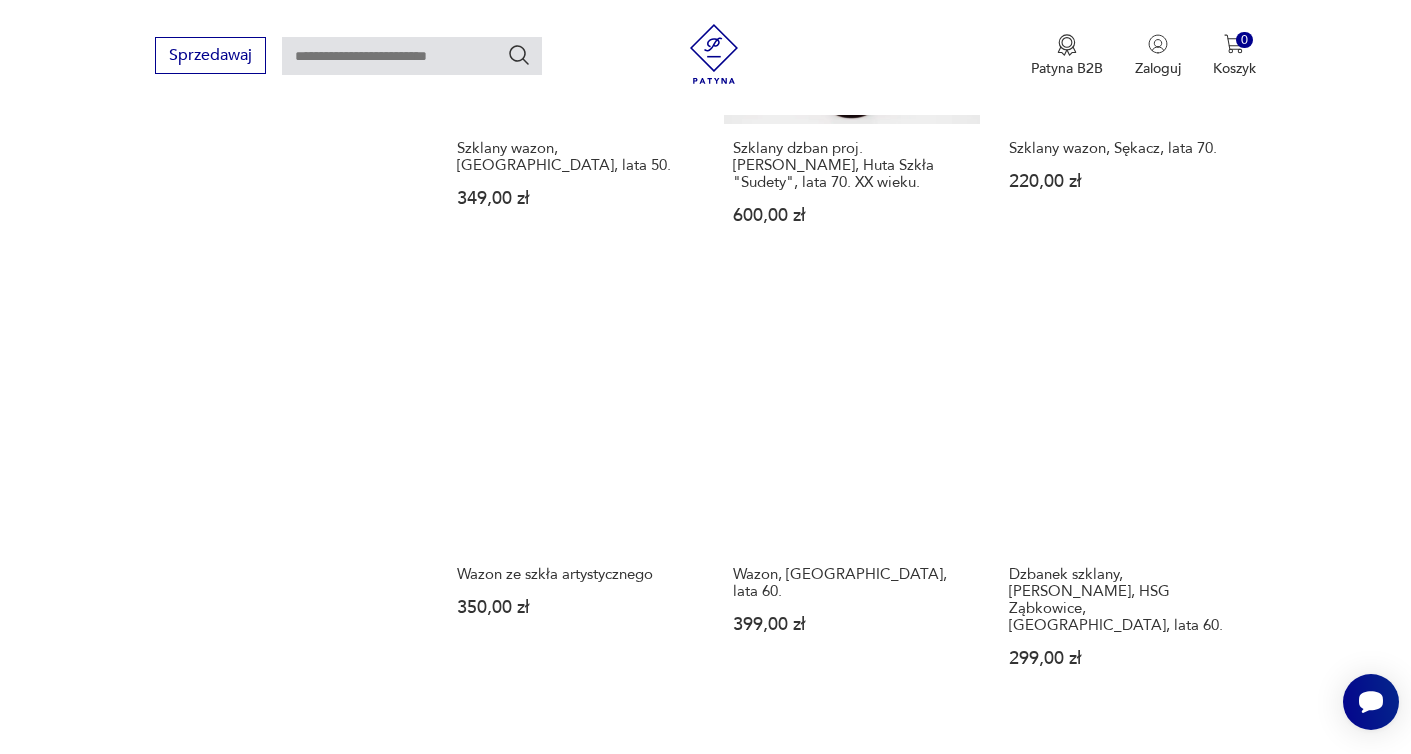 scroll, scrollTop: 1694, scrollLeft: 0, axis: vertical 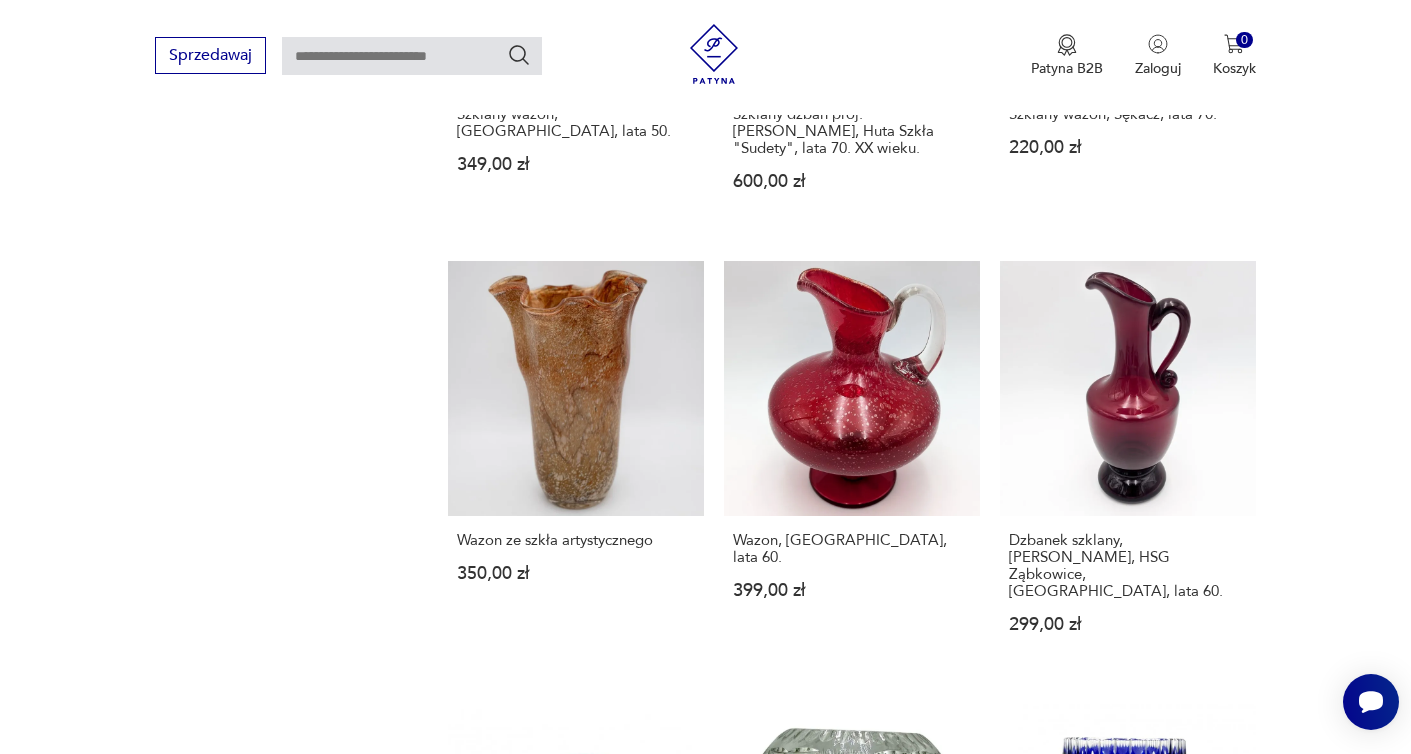 click 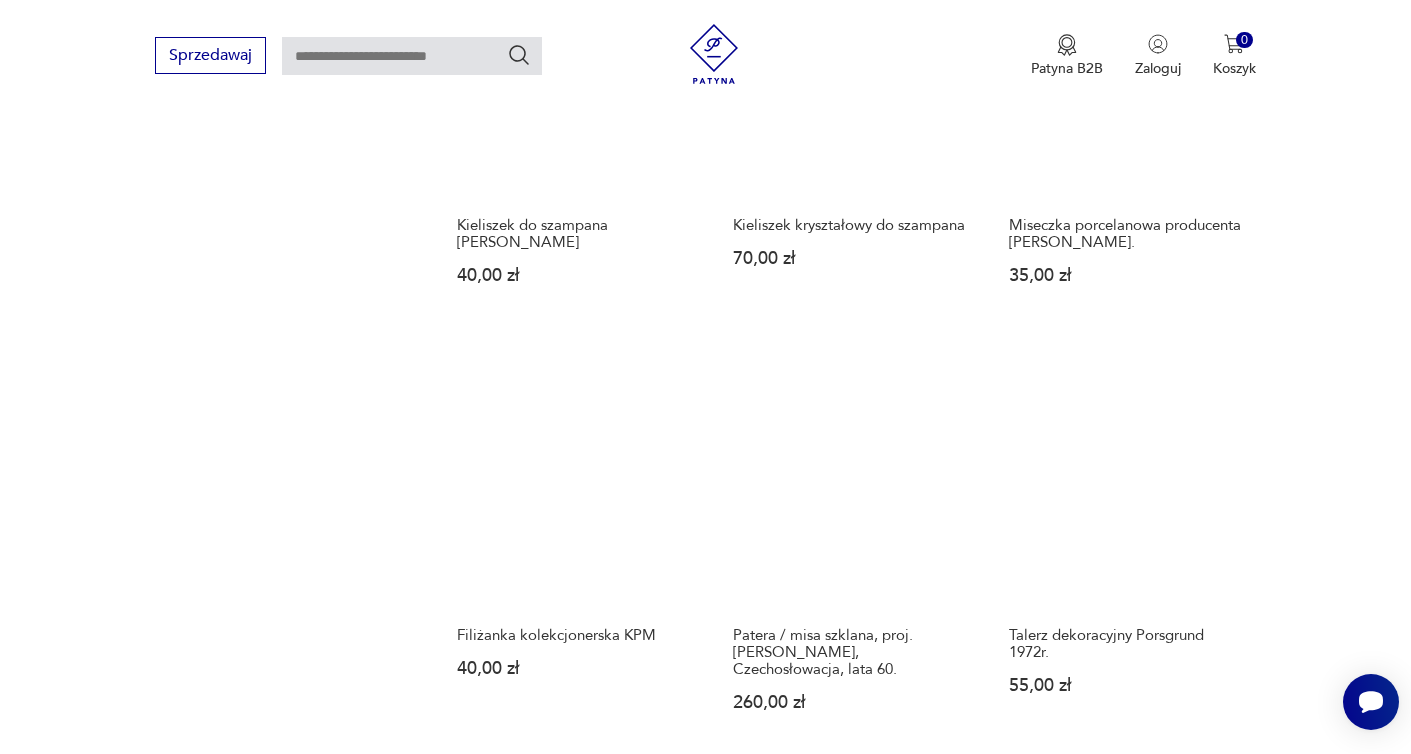 scroll, scrollTop: 1971, scrollLeft: 0, axis: vertical 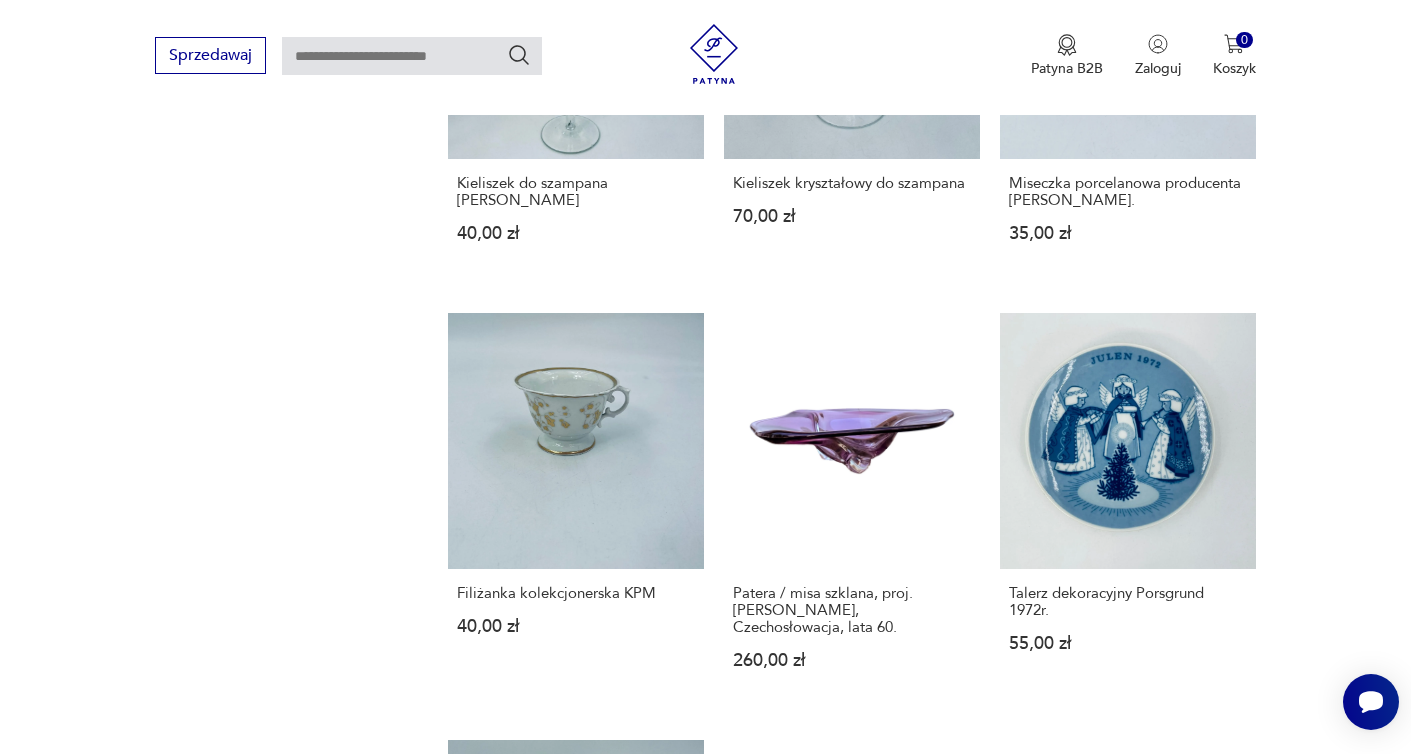 click 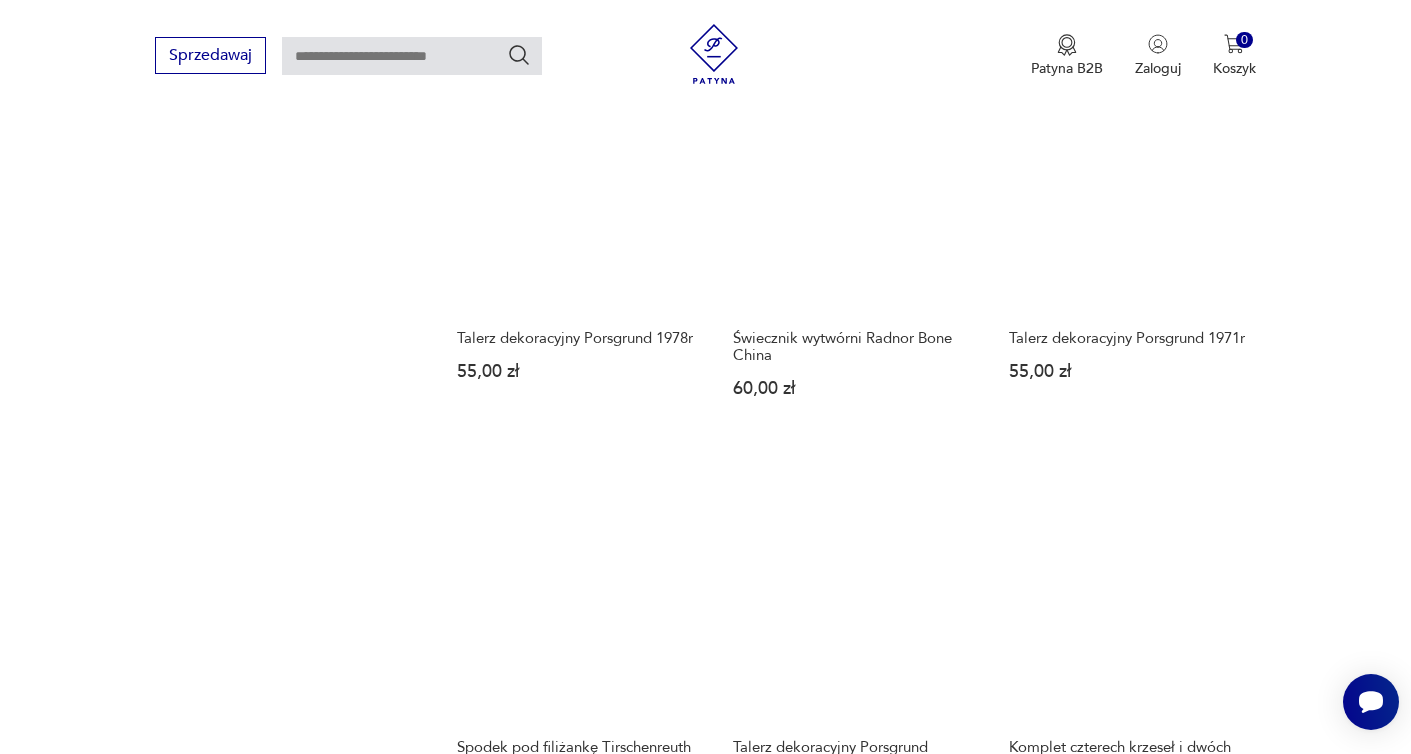 scroll, scrollTop: 1496, scrollLeft: 0, axis: vertical 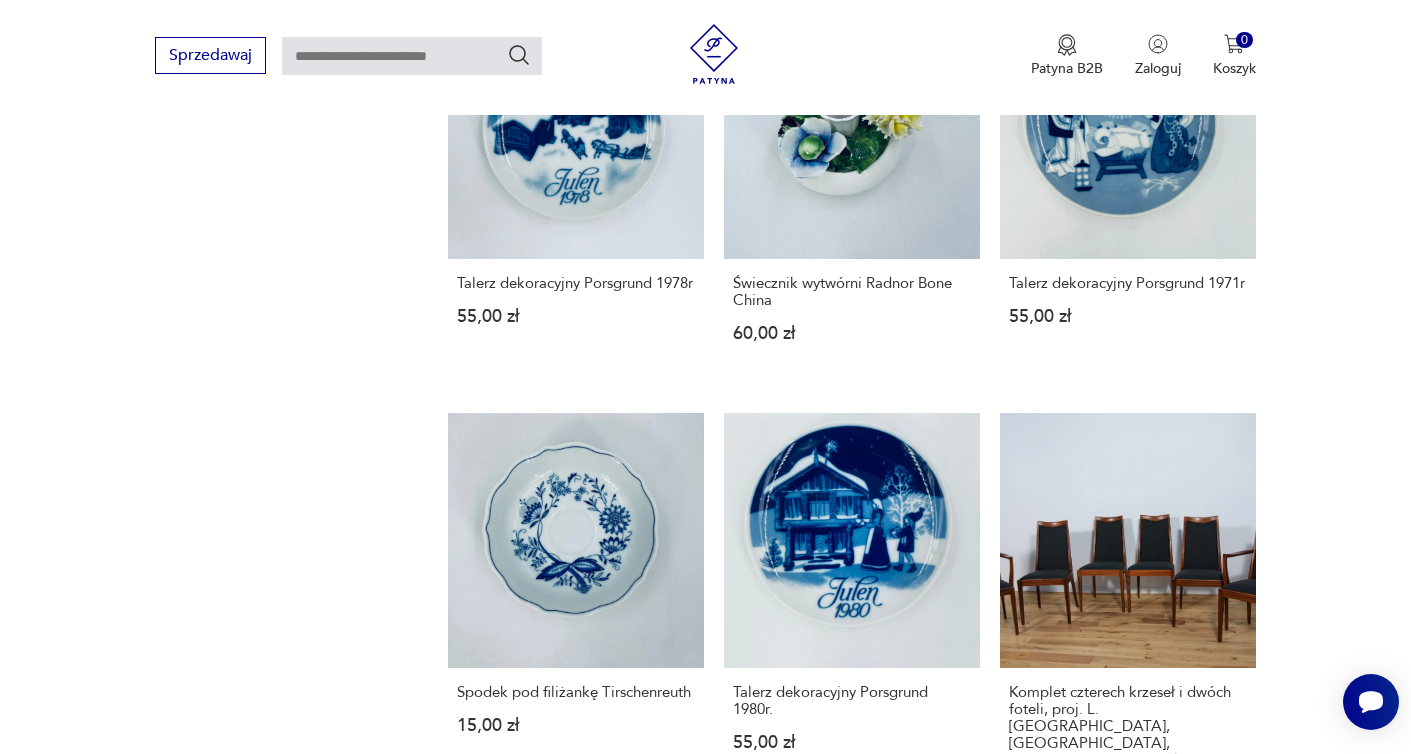 click 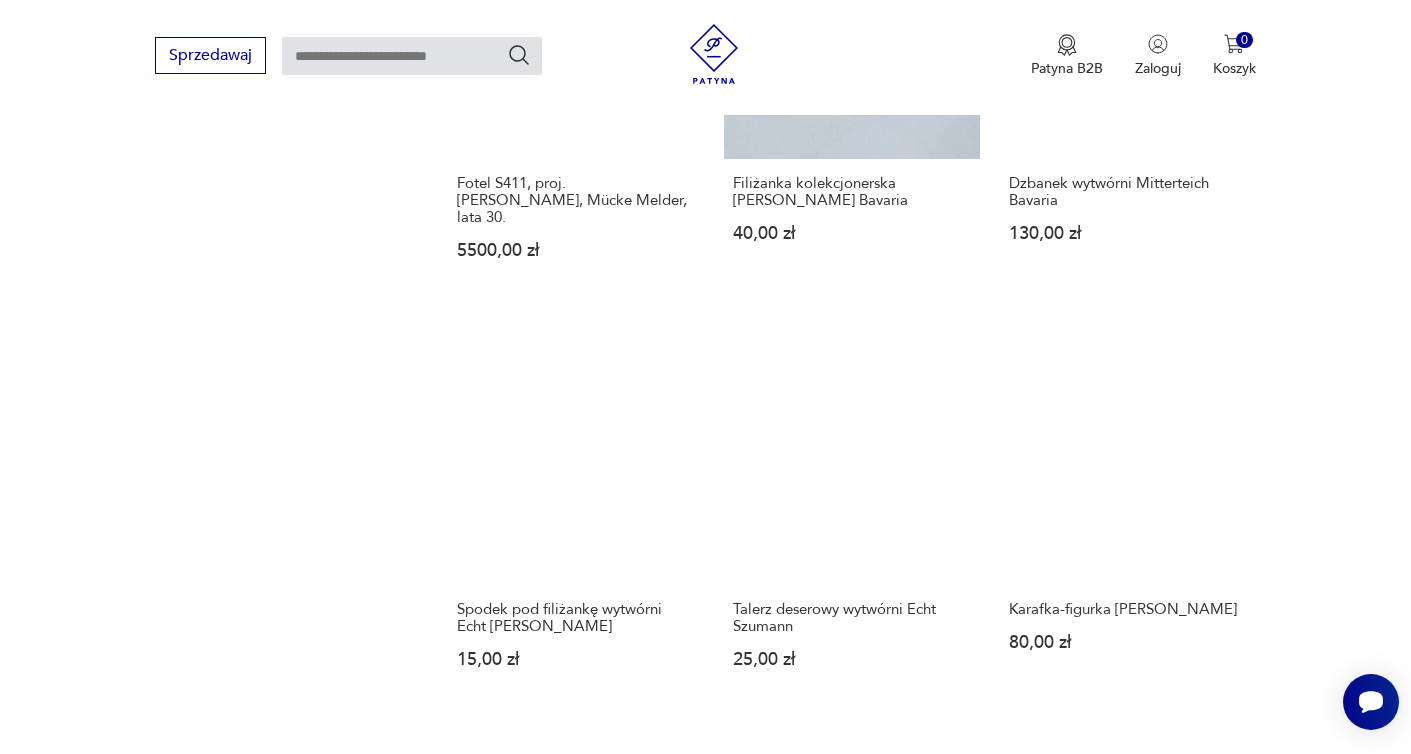scroll, scrollTop: 1592, scrollLeft: 0, axis: vertical 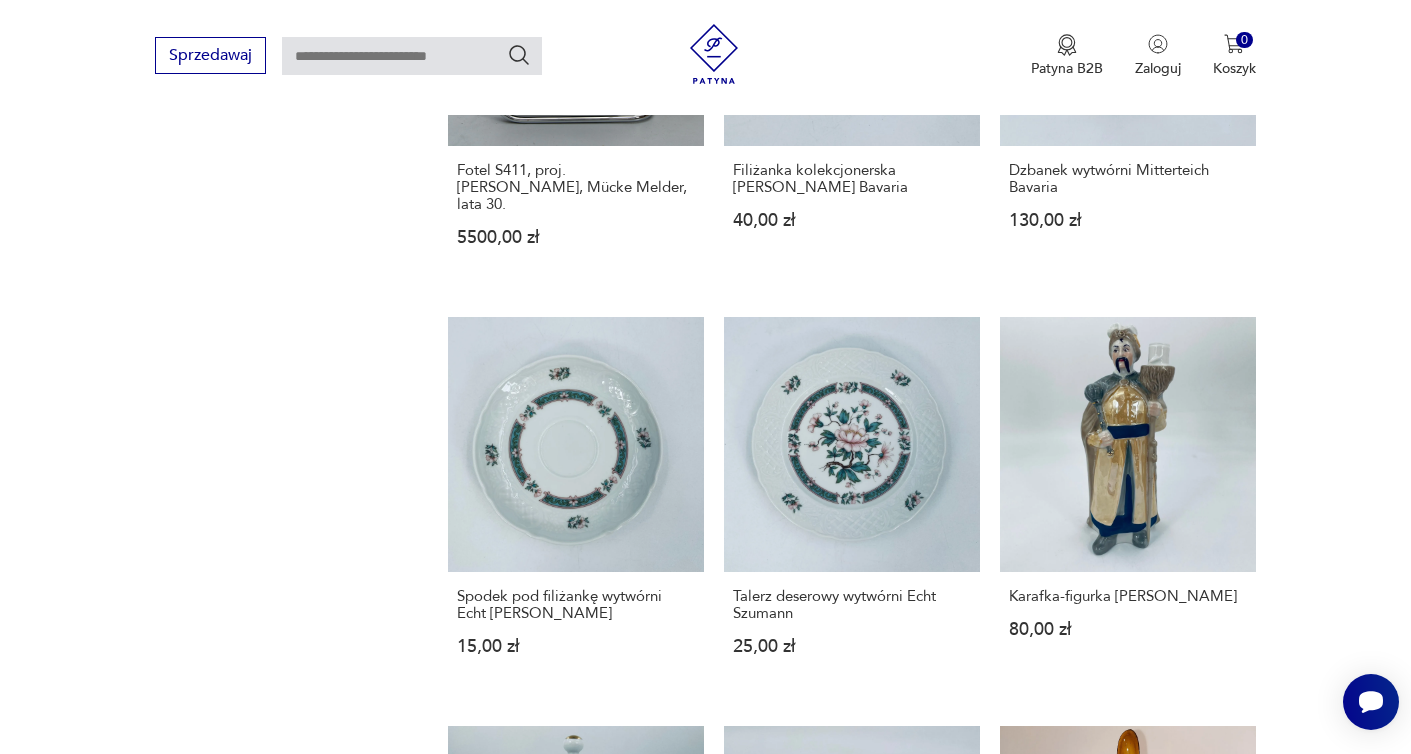 click 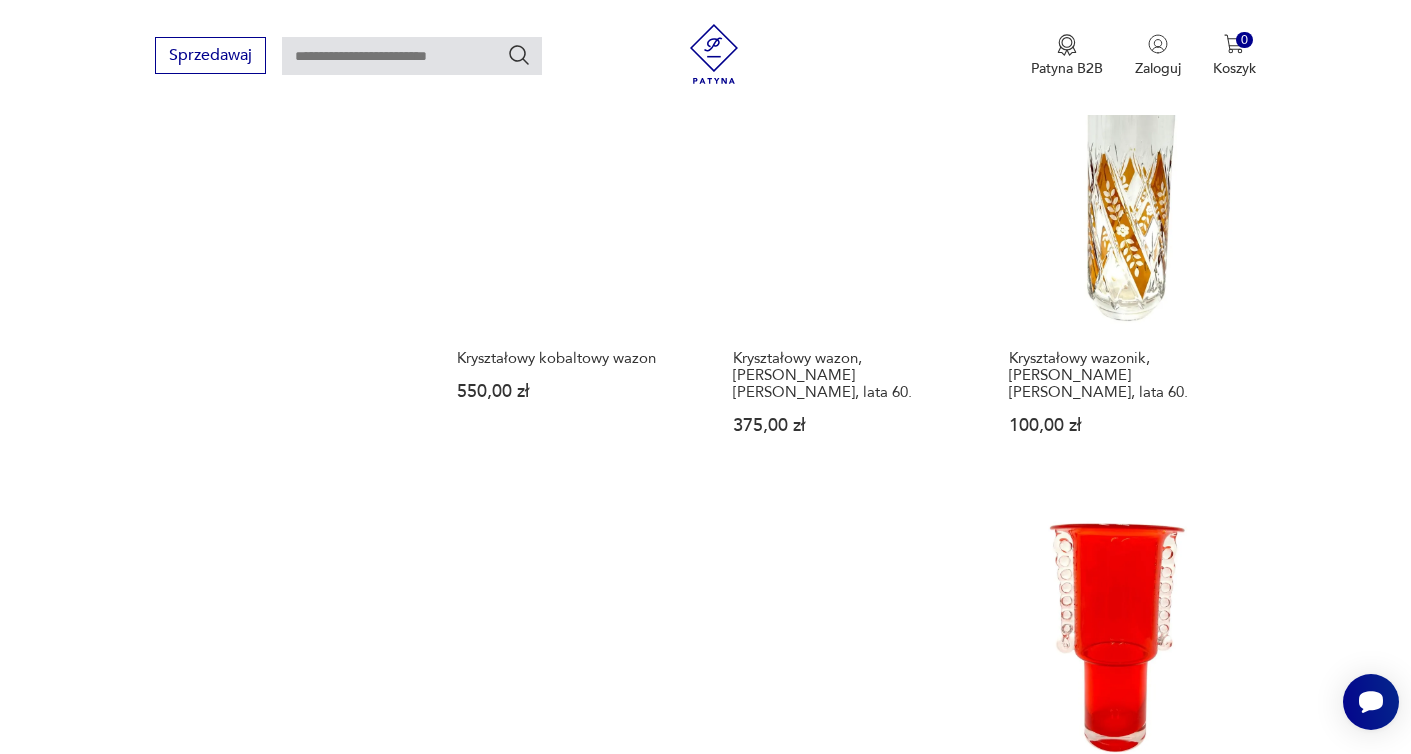 scroll, scrollTop: 1827, scrollLeft: 0, axis: vertical 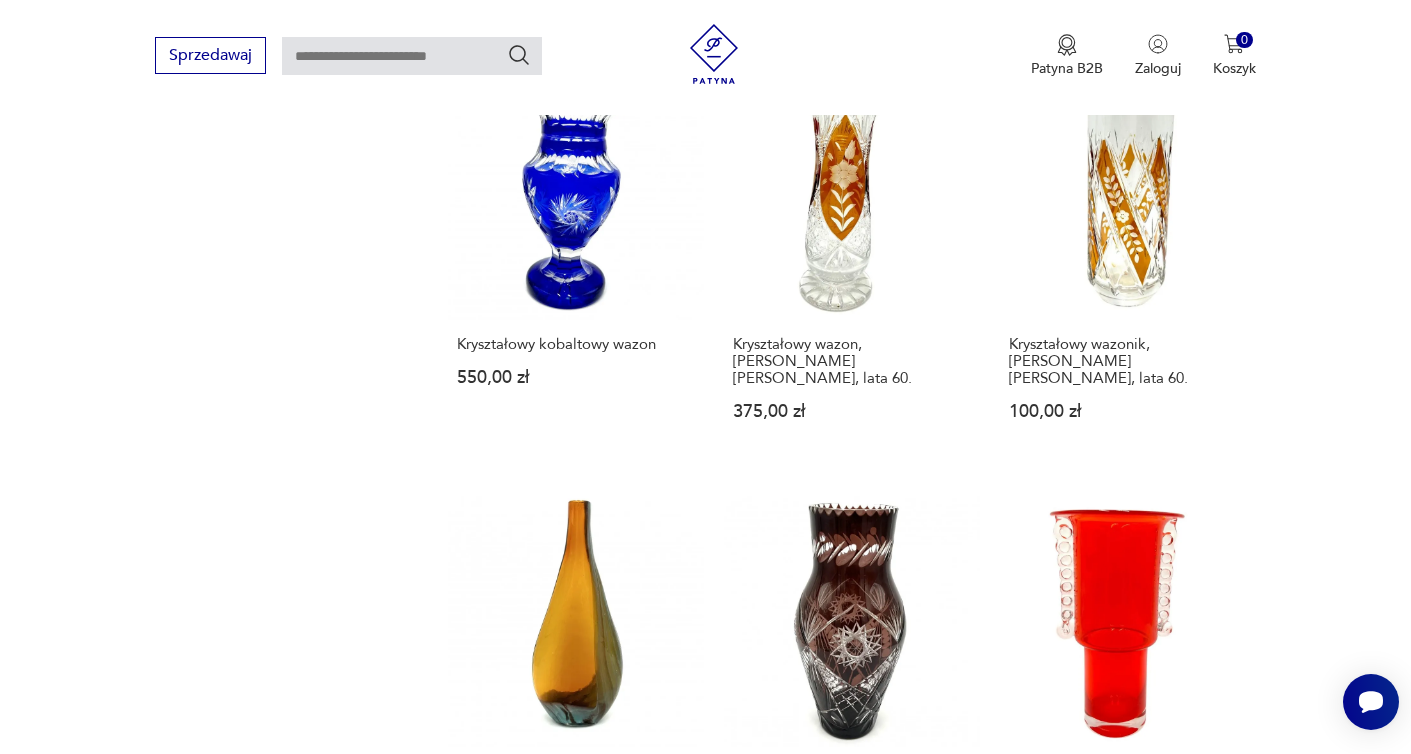 click 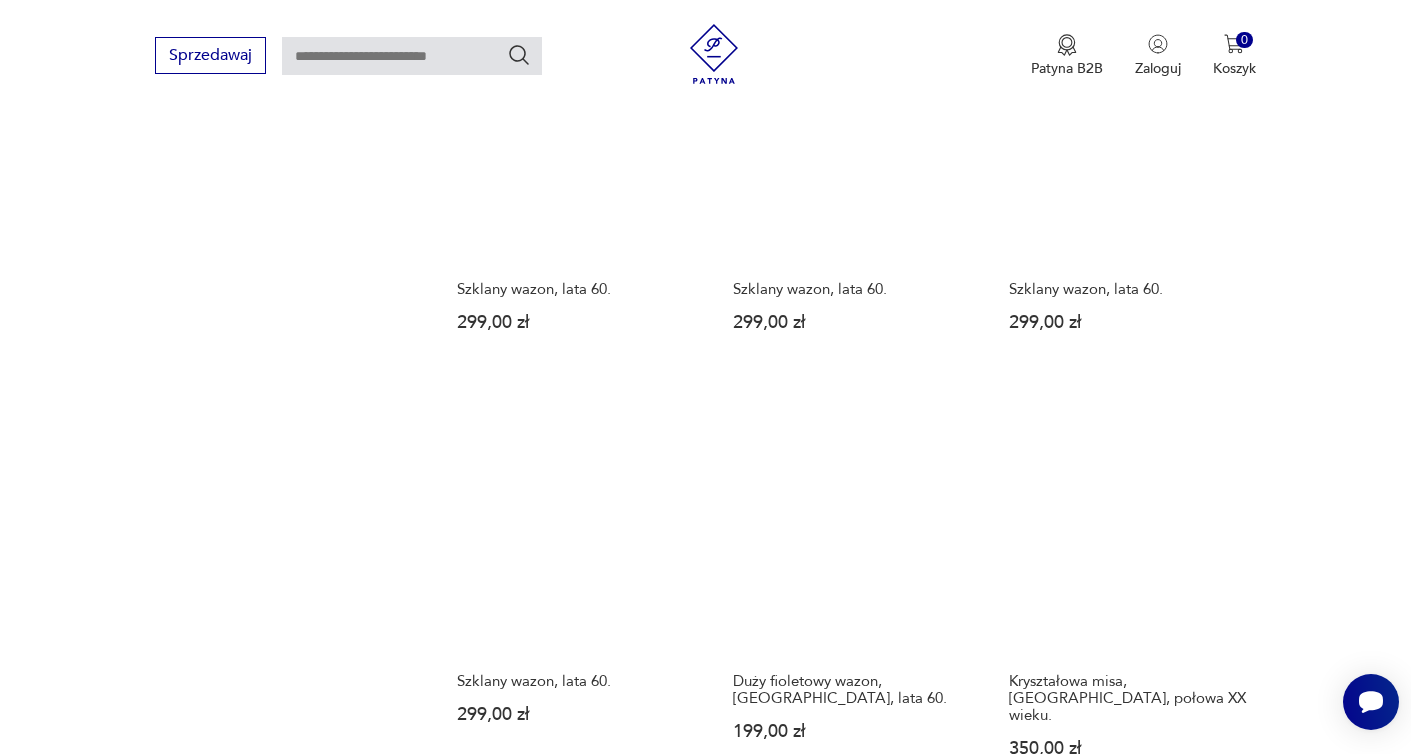 scroll, scrollTop: 1475, scrollLeft: 0, axis: vertical 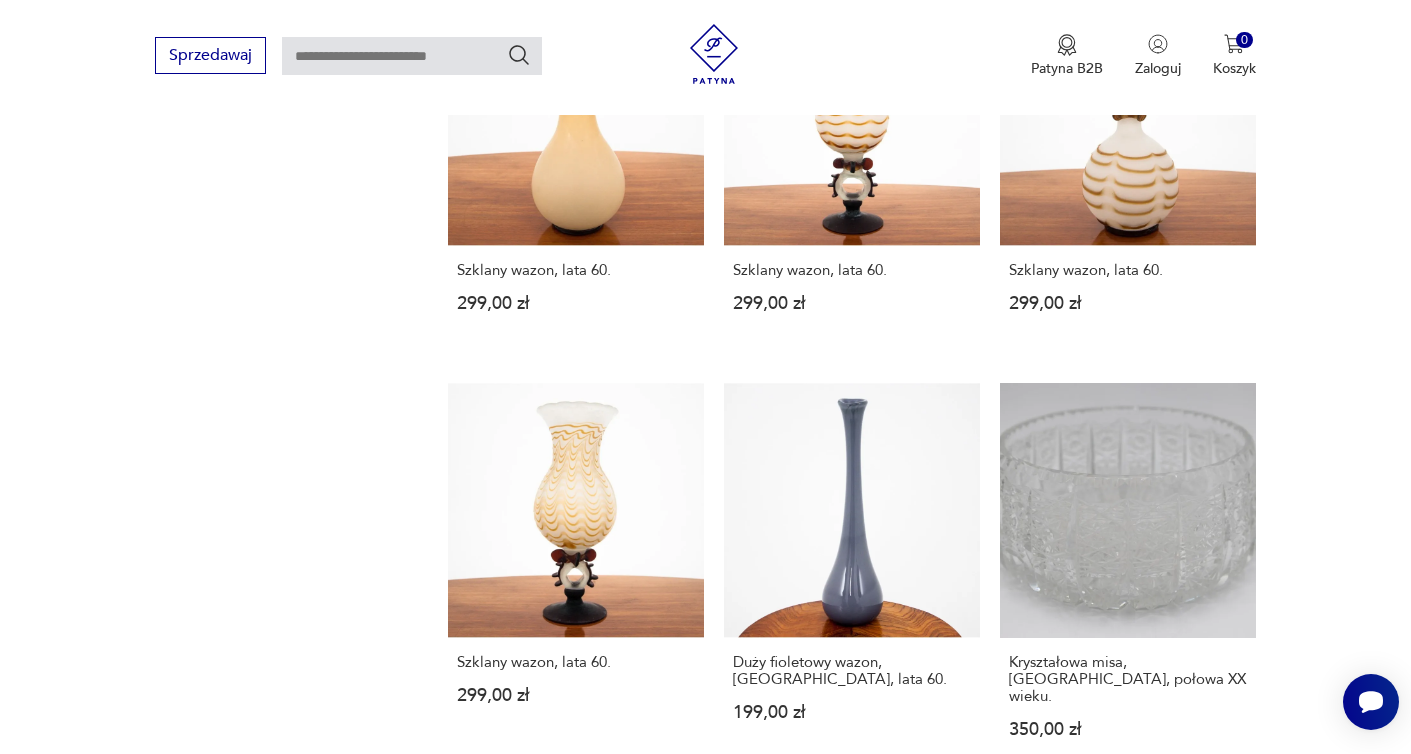 click 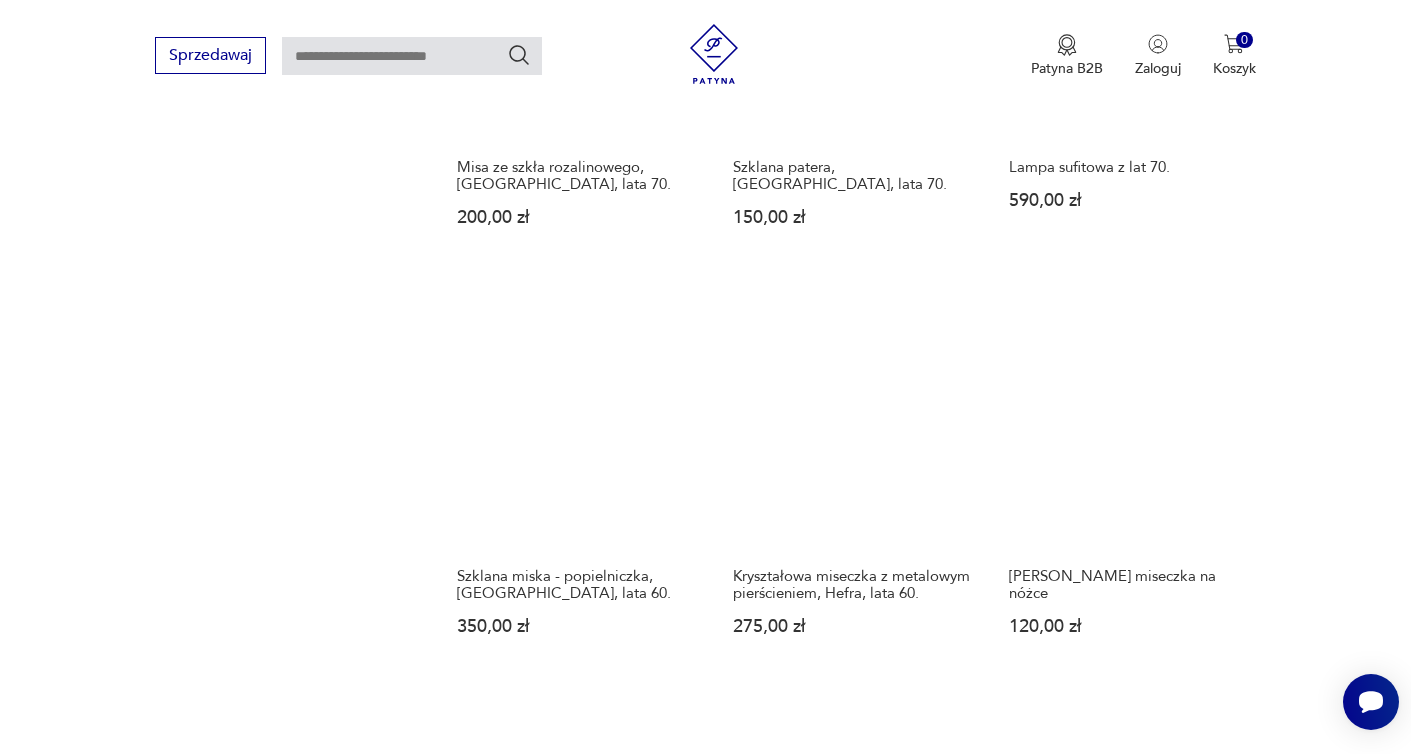 scroll, scrollTop: 1650, scrollLeft: 0, axis: vertical 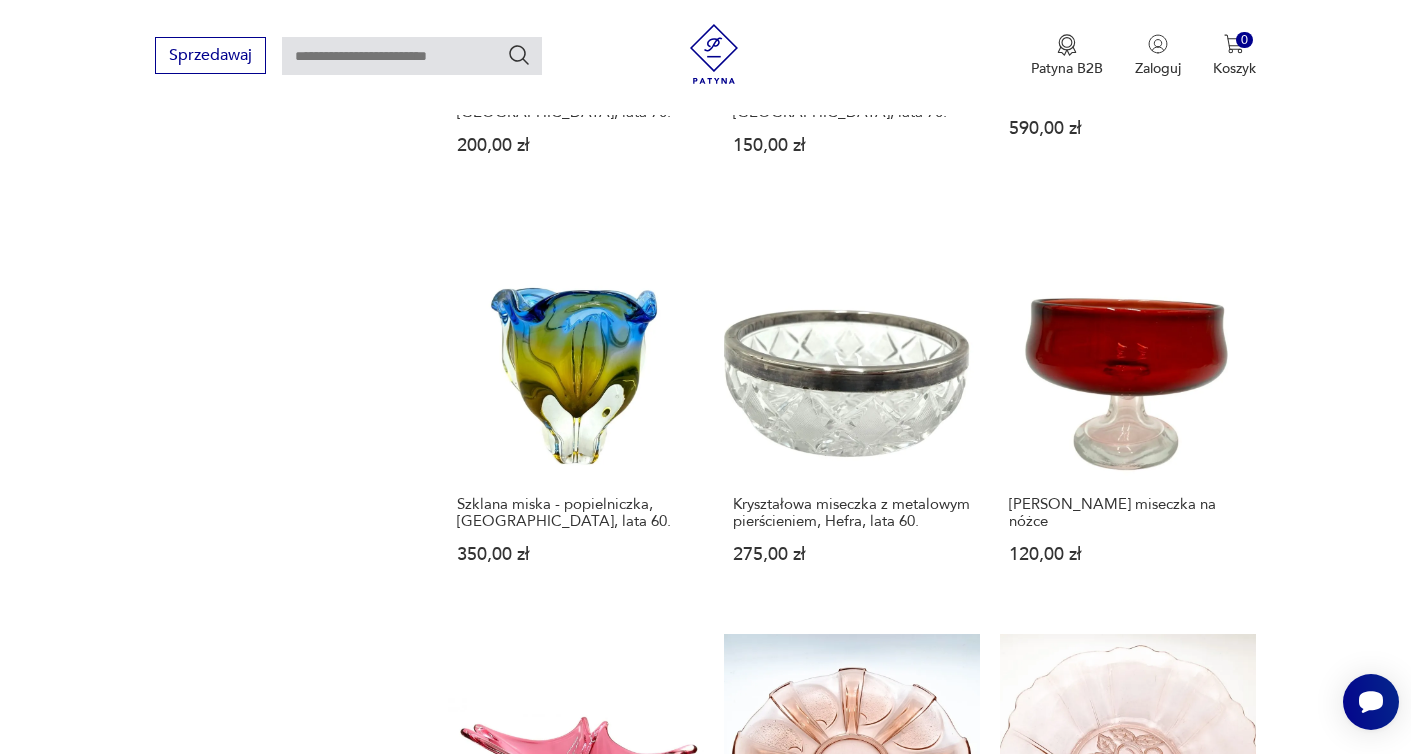 click 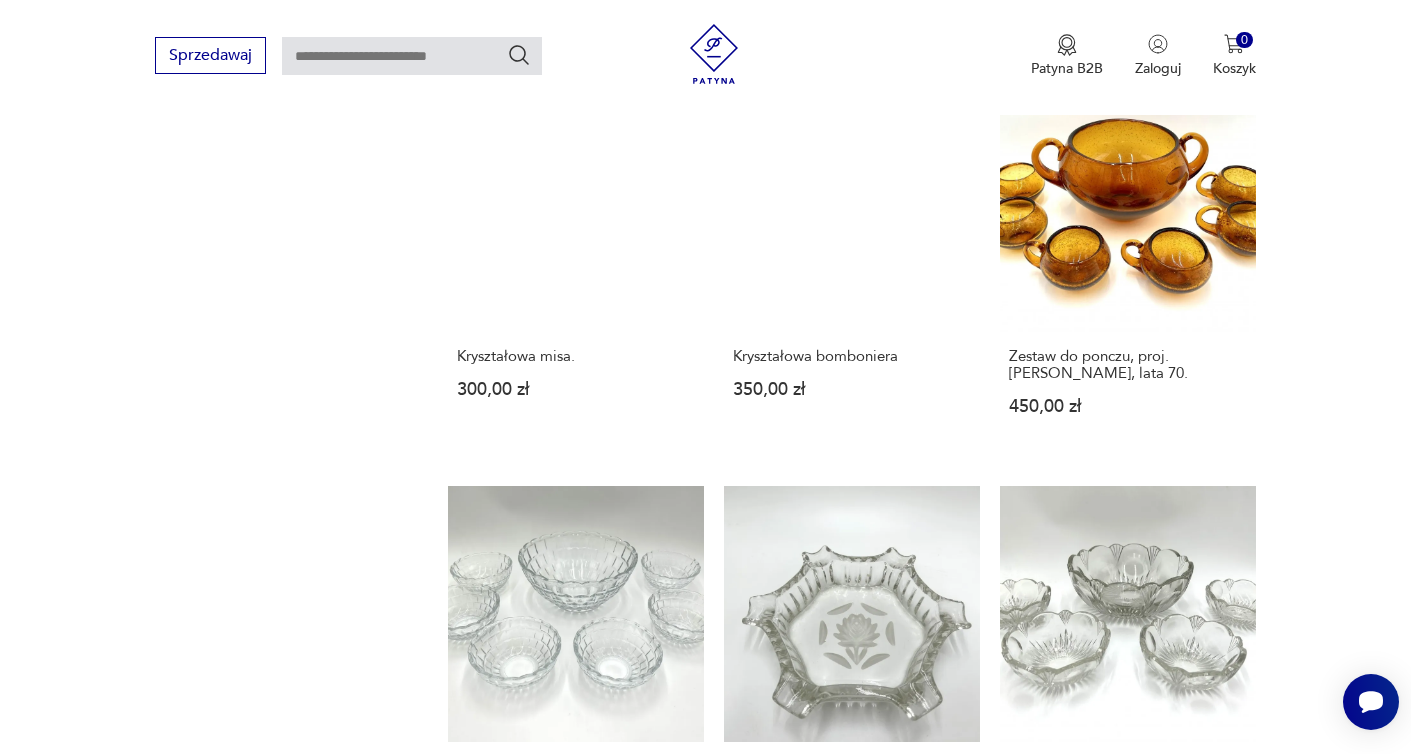 scroll, scrollTop: 1843, scrollLeft: 0, axis: vertical 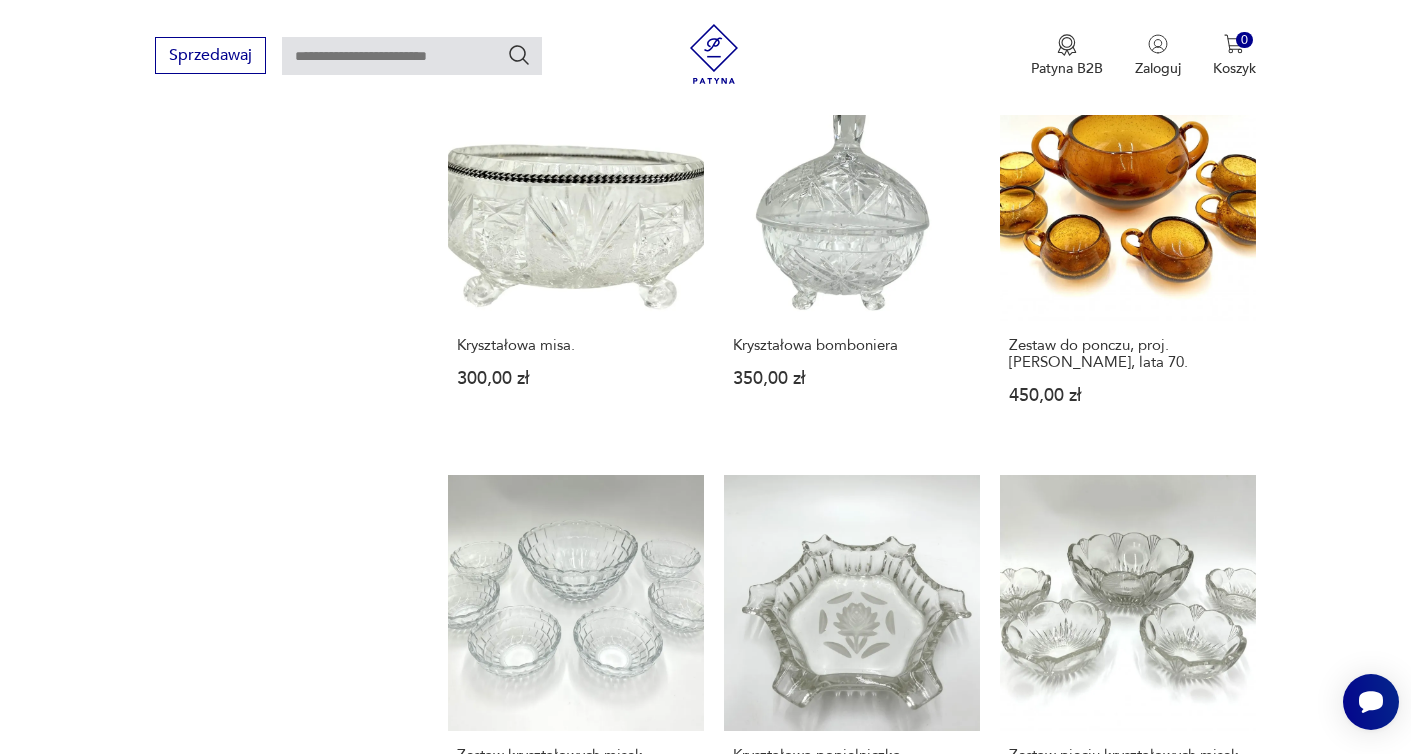 click 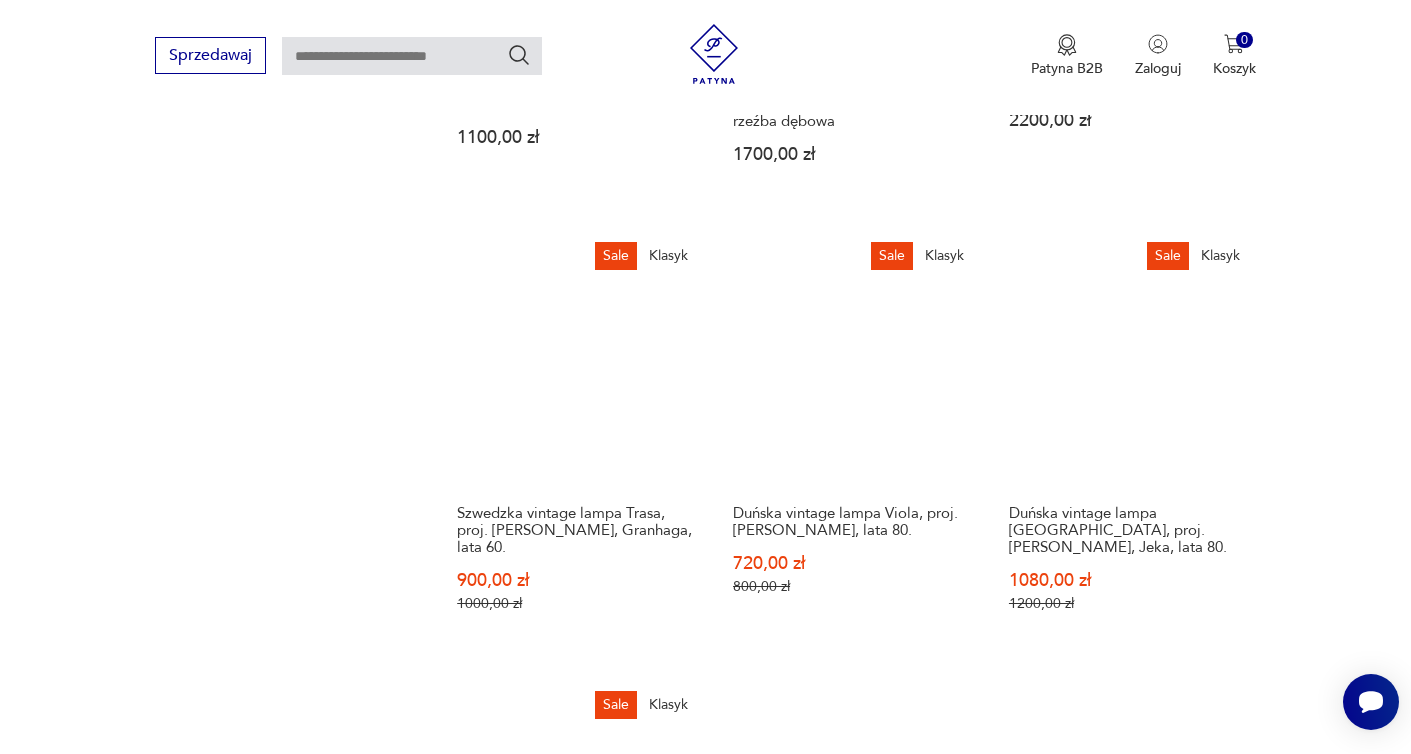 scroll, scrollTop: 1685, scrollLeft: 0, axis: vertical 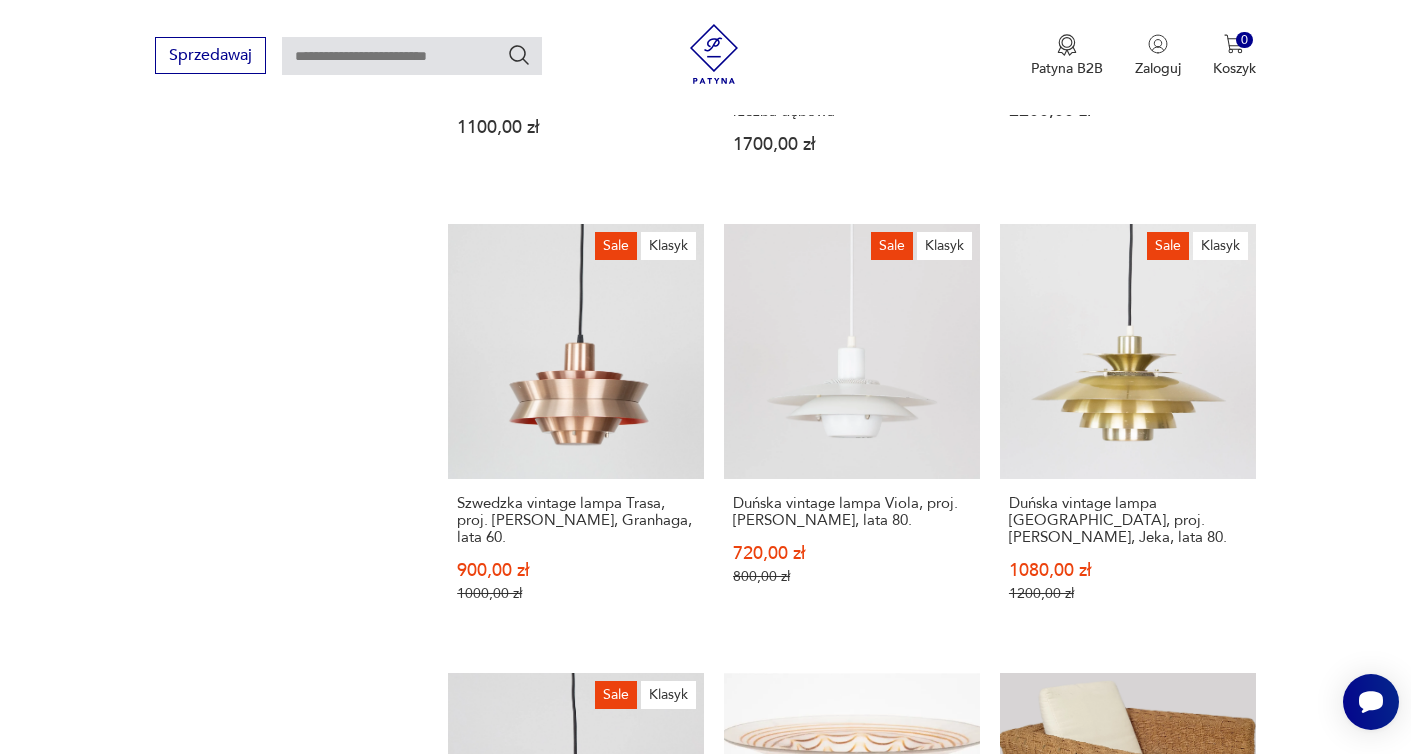 click 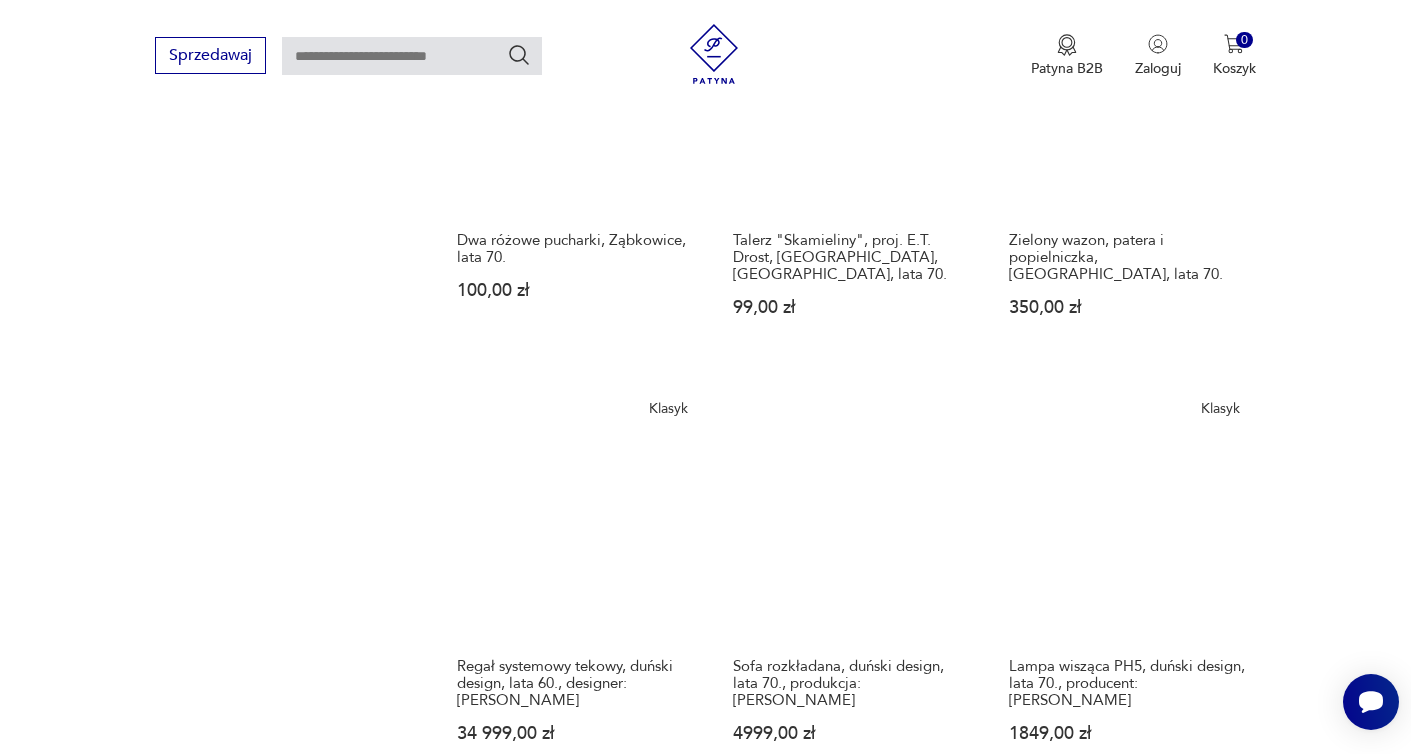 scroll, scrollTop: 1540, scrollLeft: 0, axis: vertical 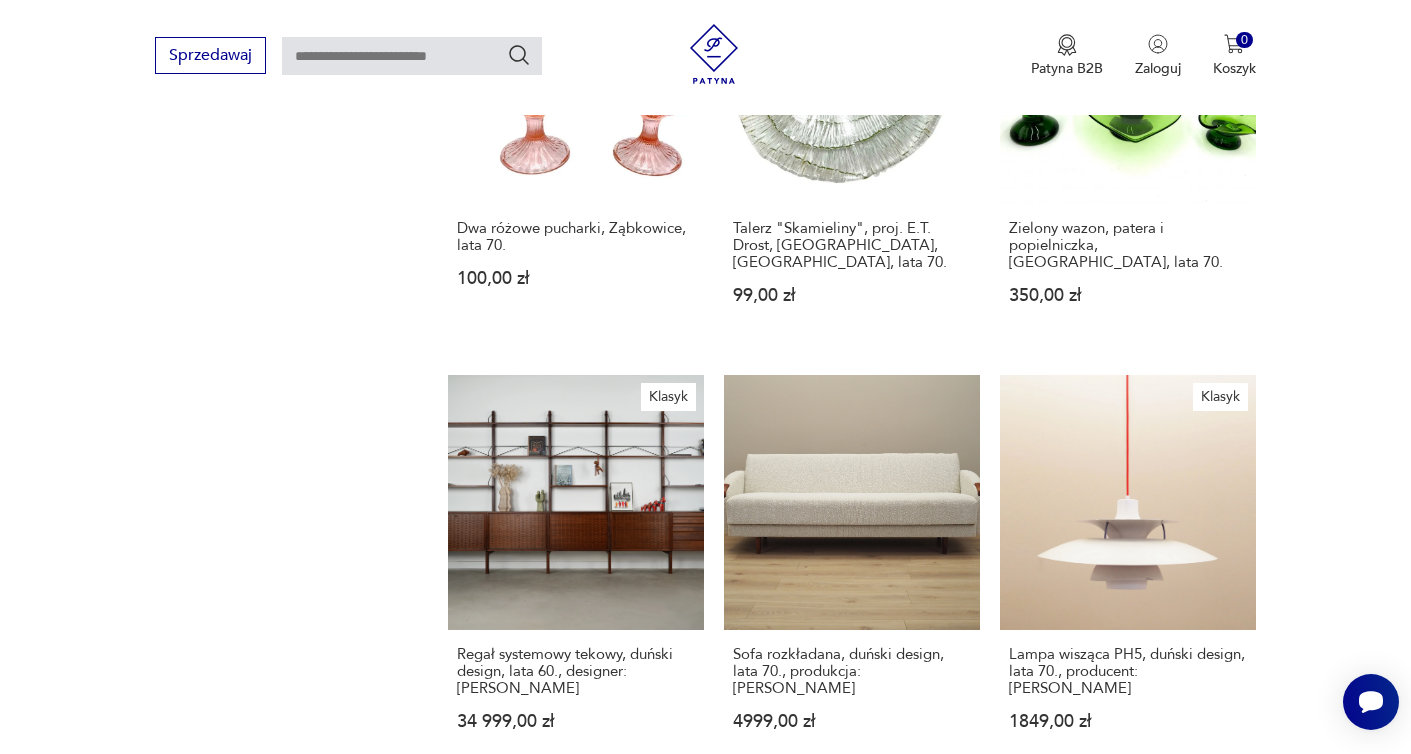 click 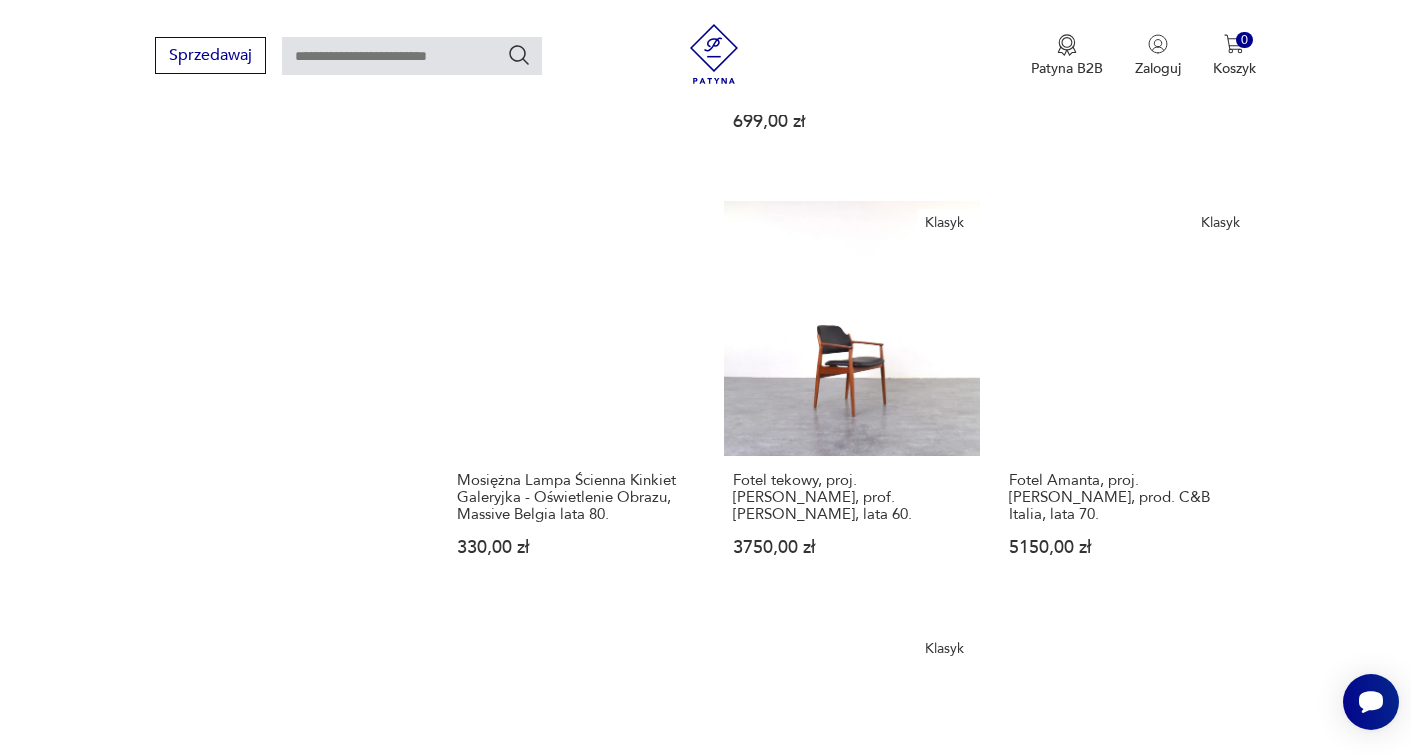 scroll, scrollTop: 1670, scrollLeft: 0, axis: vertical 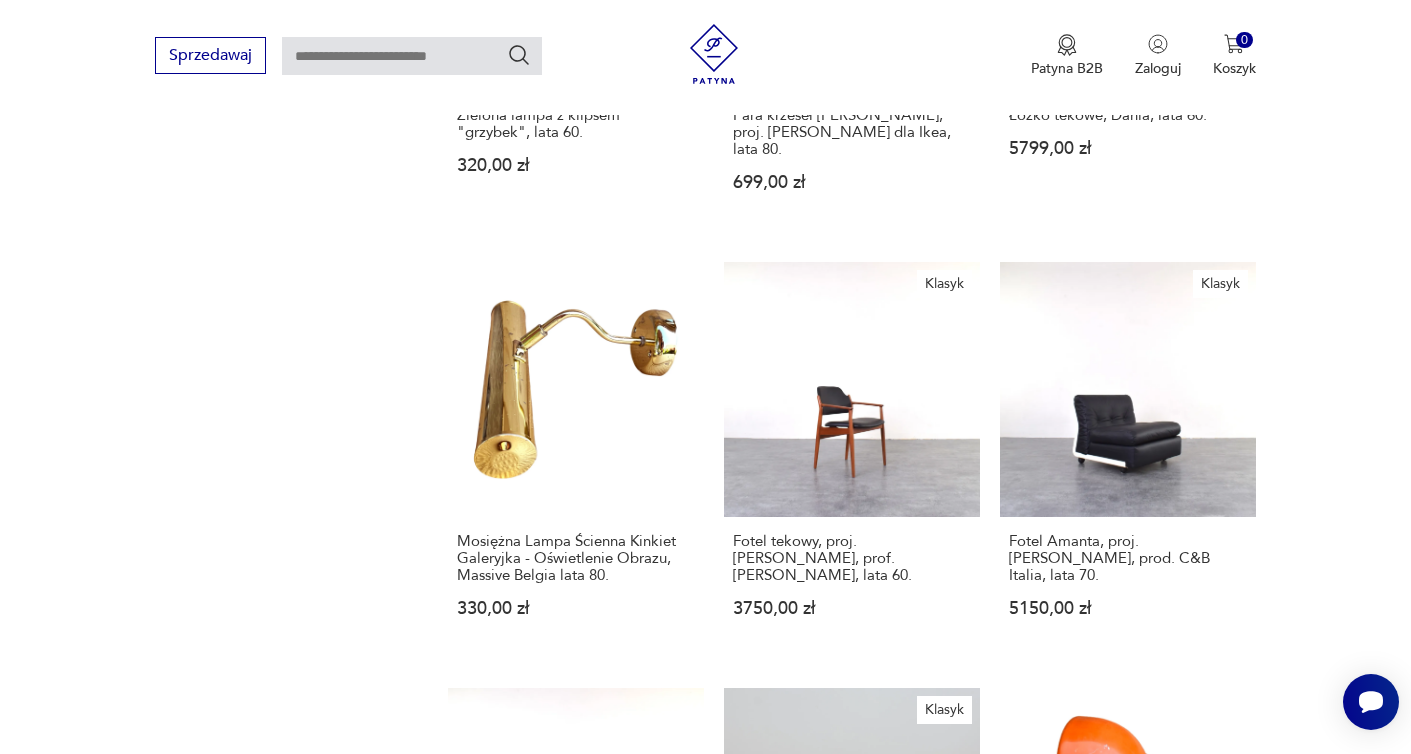 click 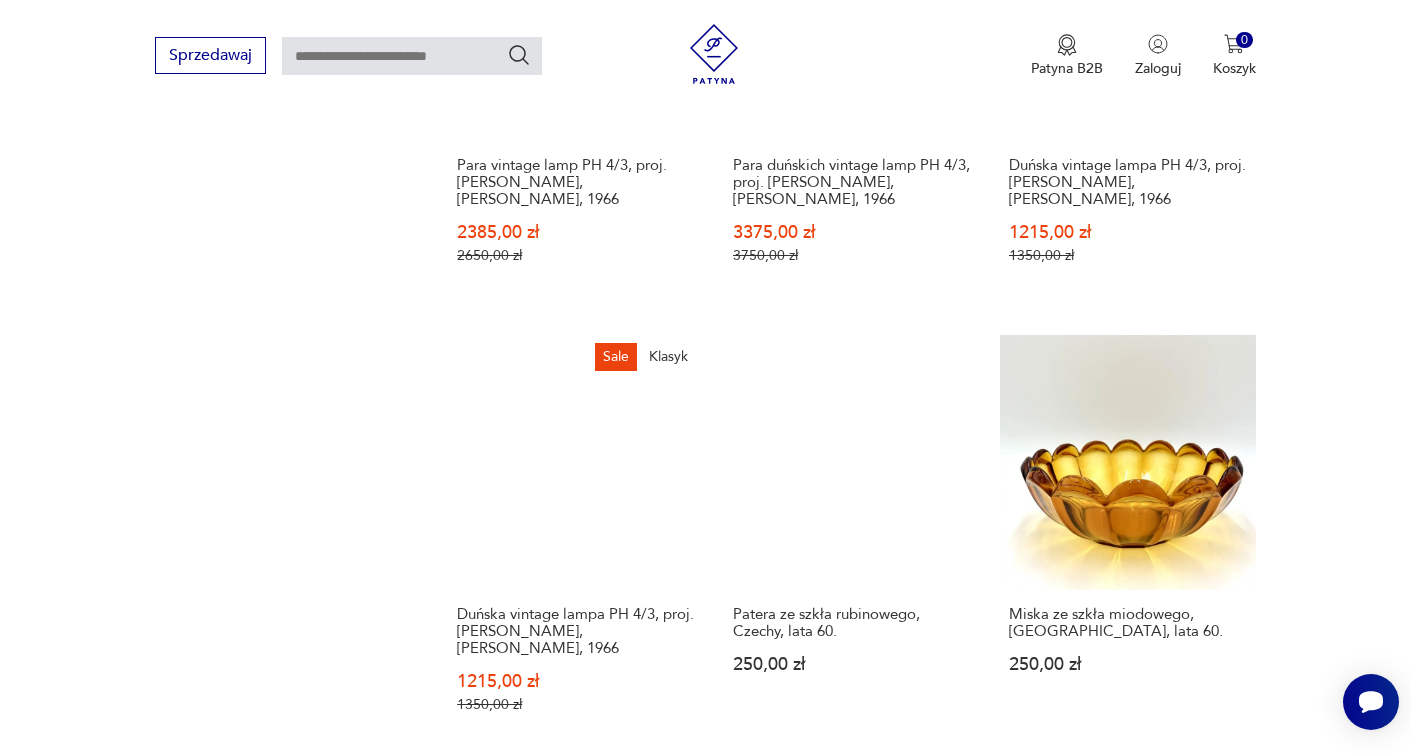 scroll, scrollTop: 1781, scrollLeft: 0, axis: vertical 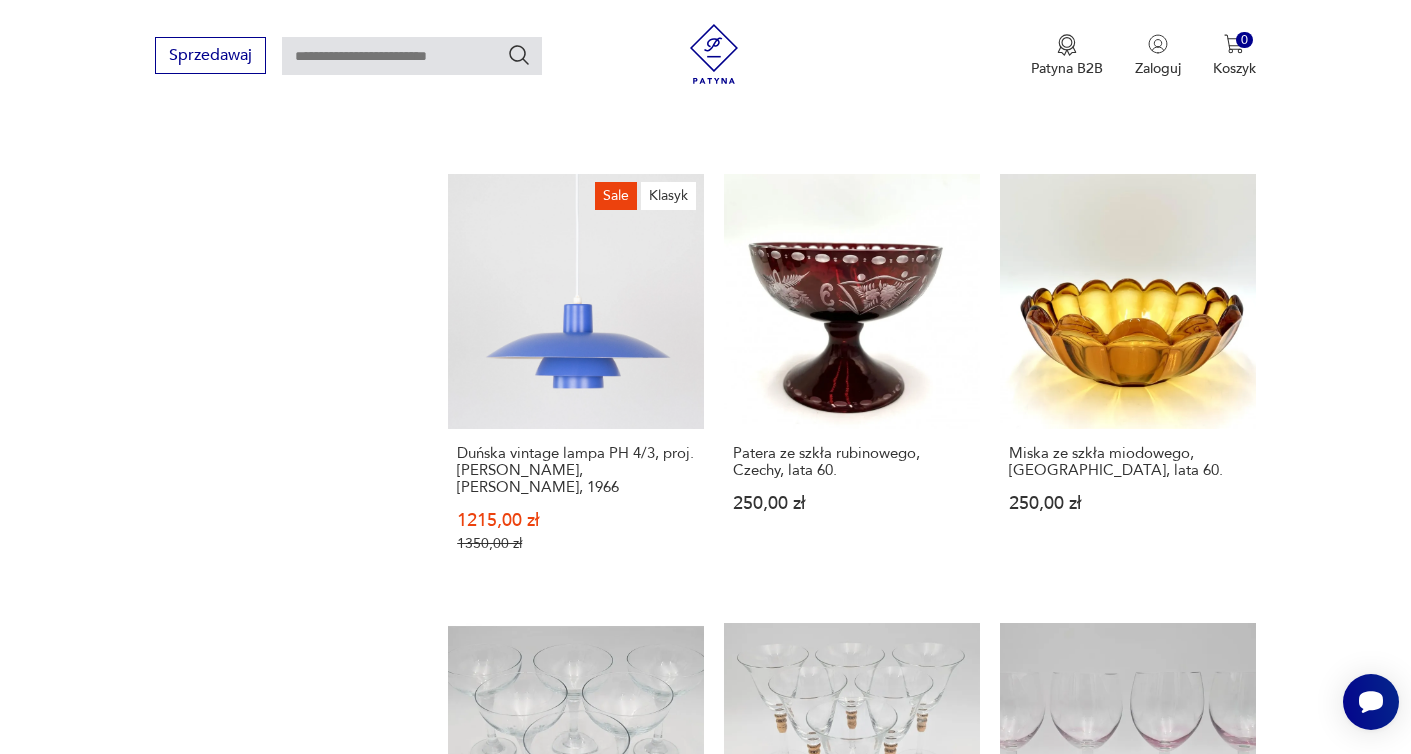 click 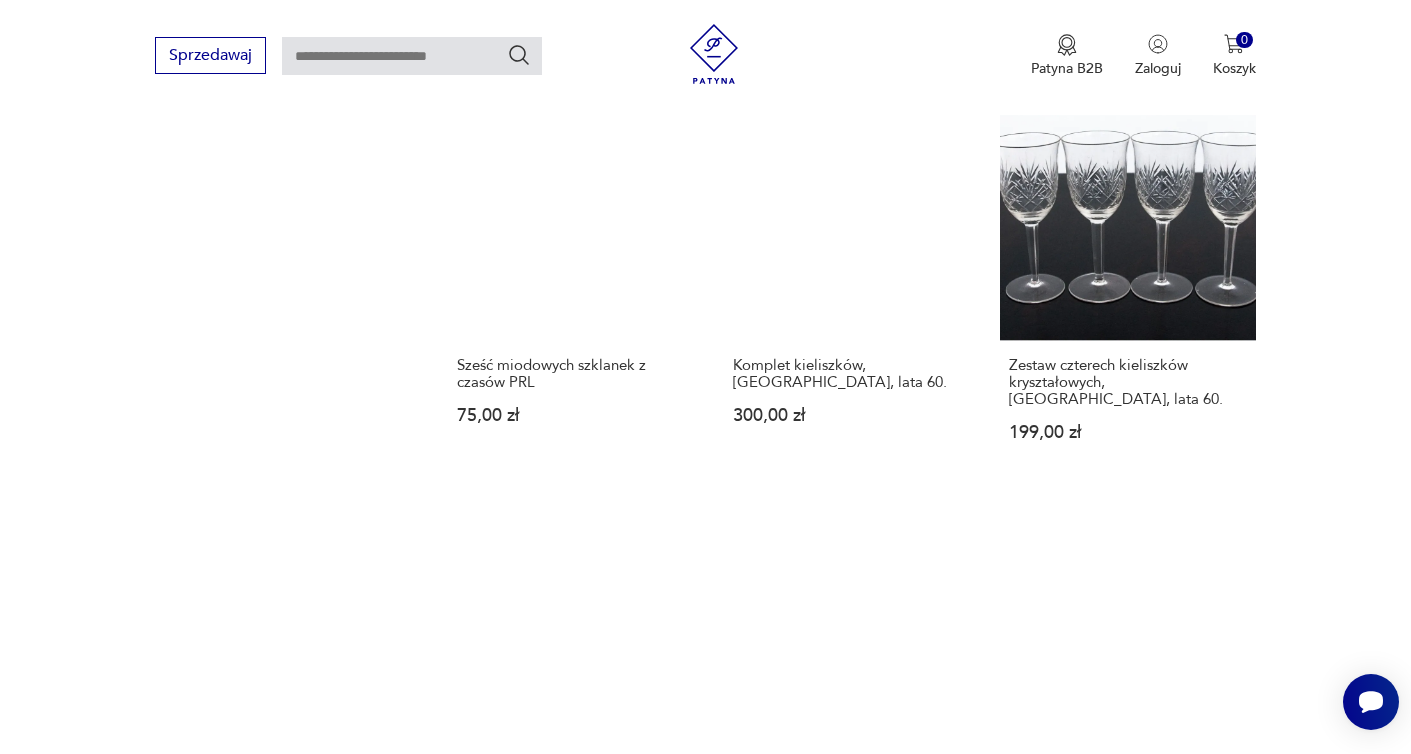 scroll, scrollTop: 1782, scrollLeft: 0, axis: vertical 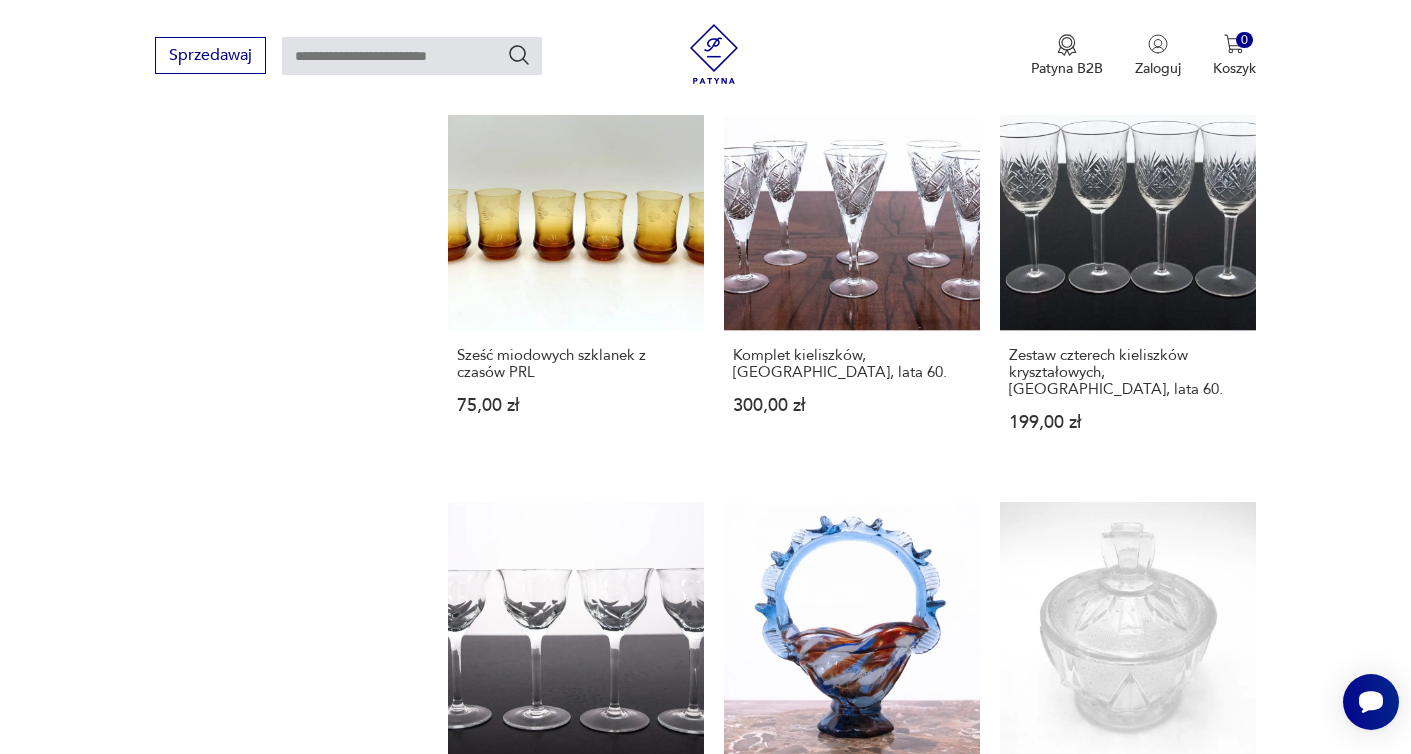 click 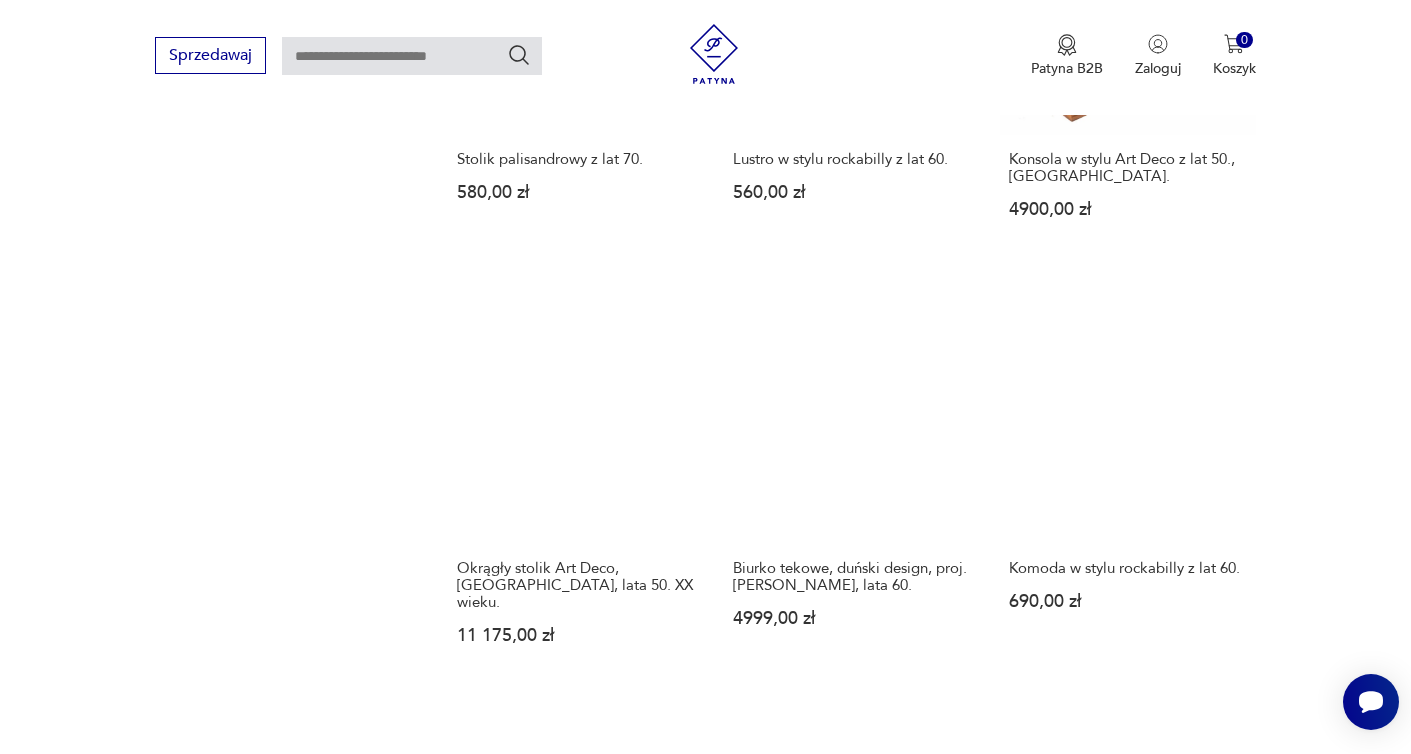 scroll, scrollTop: 1608, scrollLeft: 0, axis: vertical 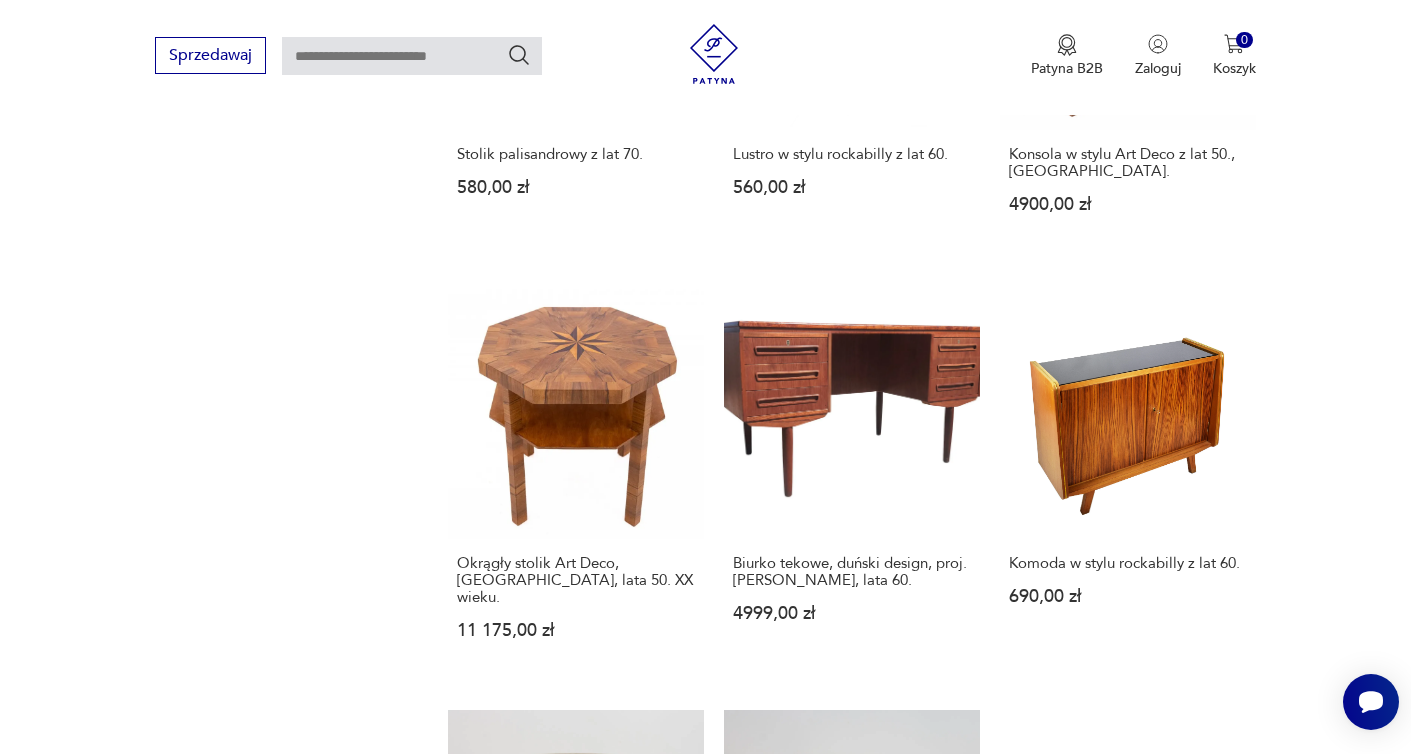 click 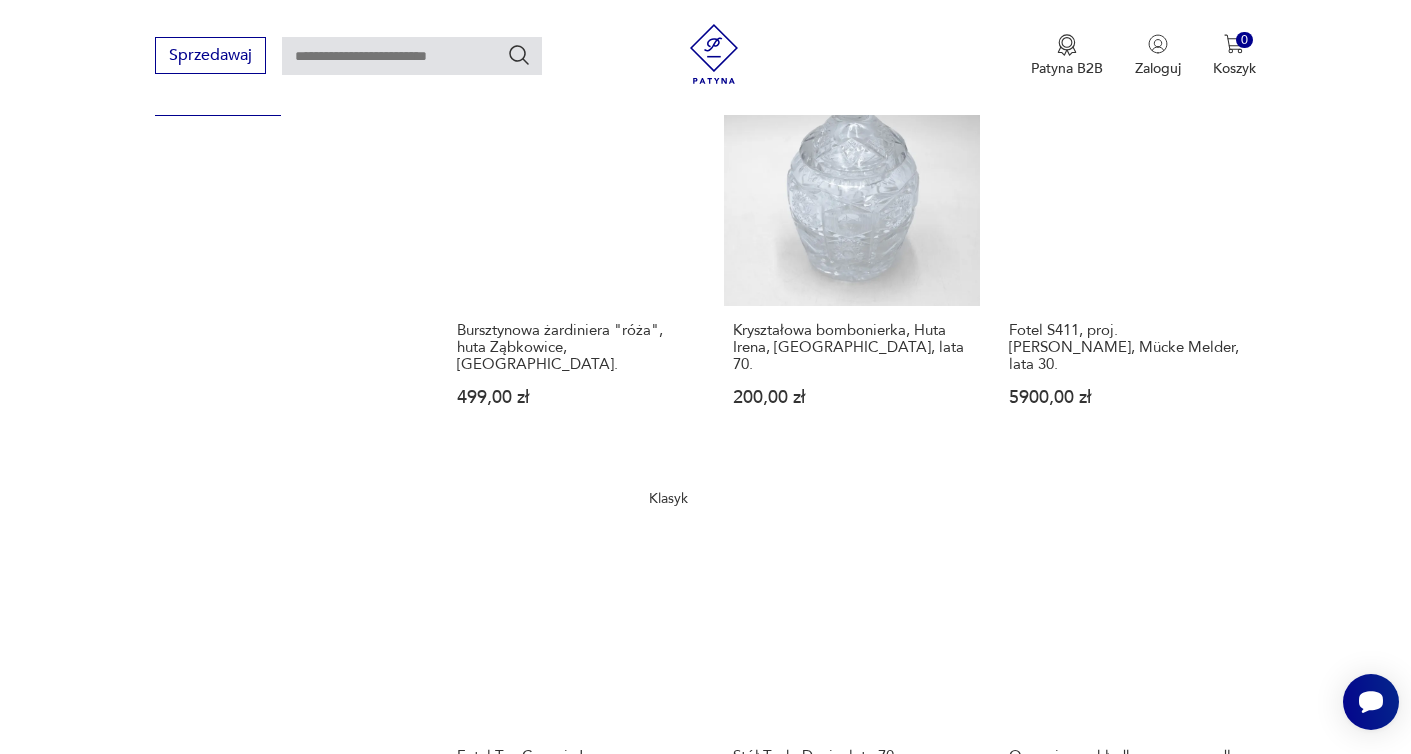 scroll, scrollTop: 1569, scrollLeft: 0, axis: vertical 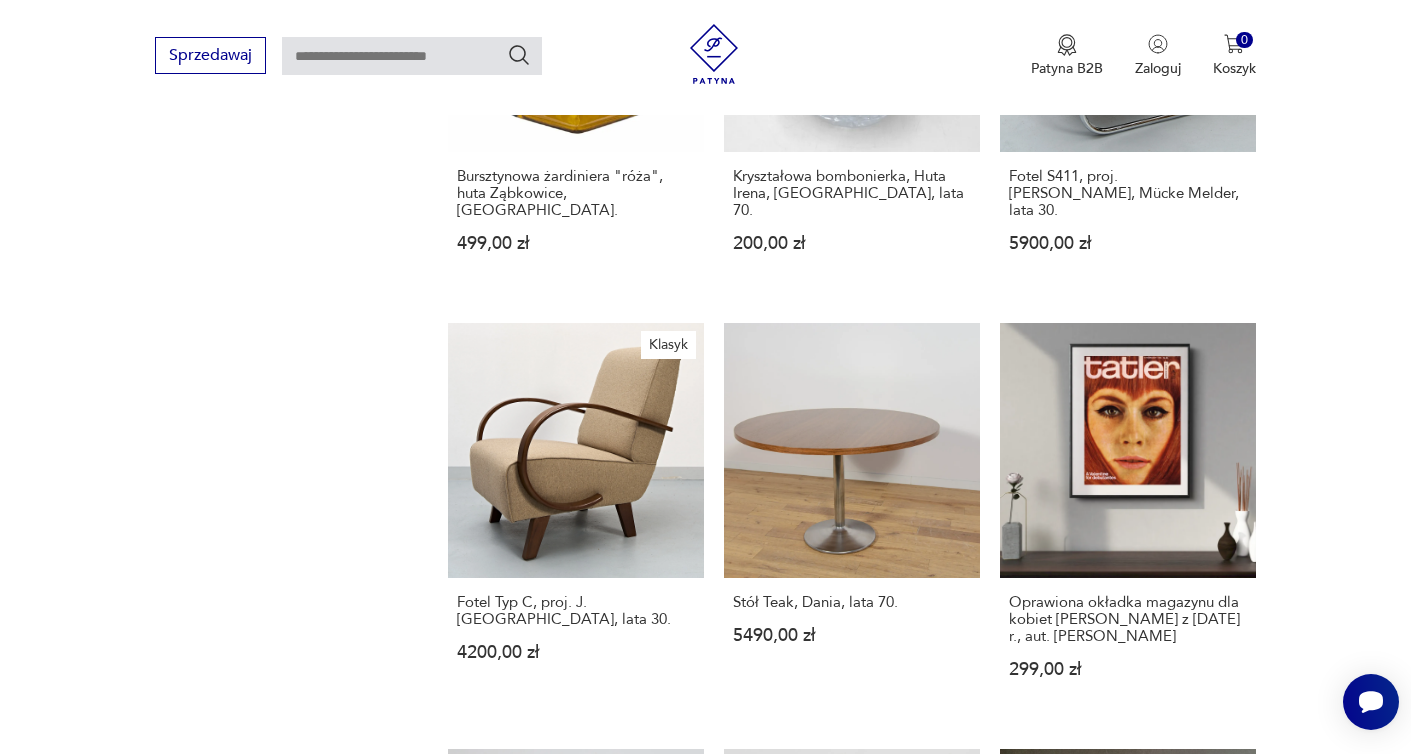 click 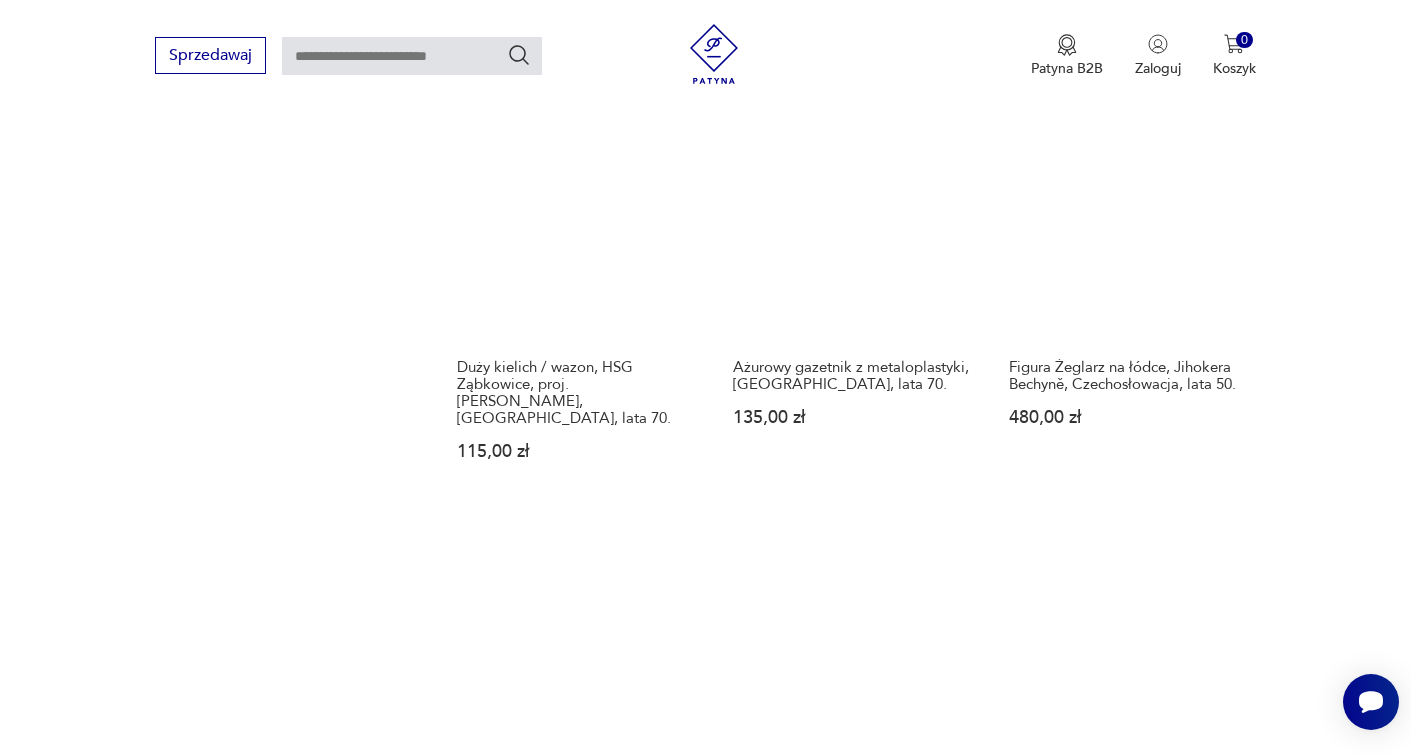 scroll, scrollTop: 1813, scrollLeft: 0, axis: vertical 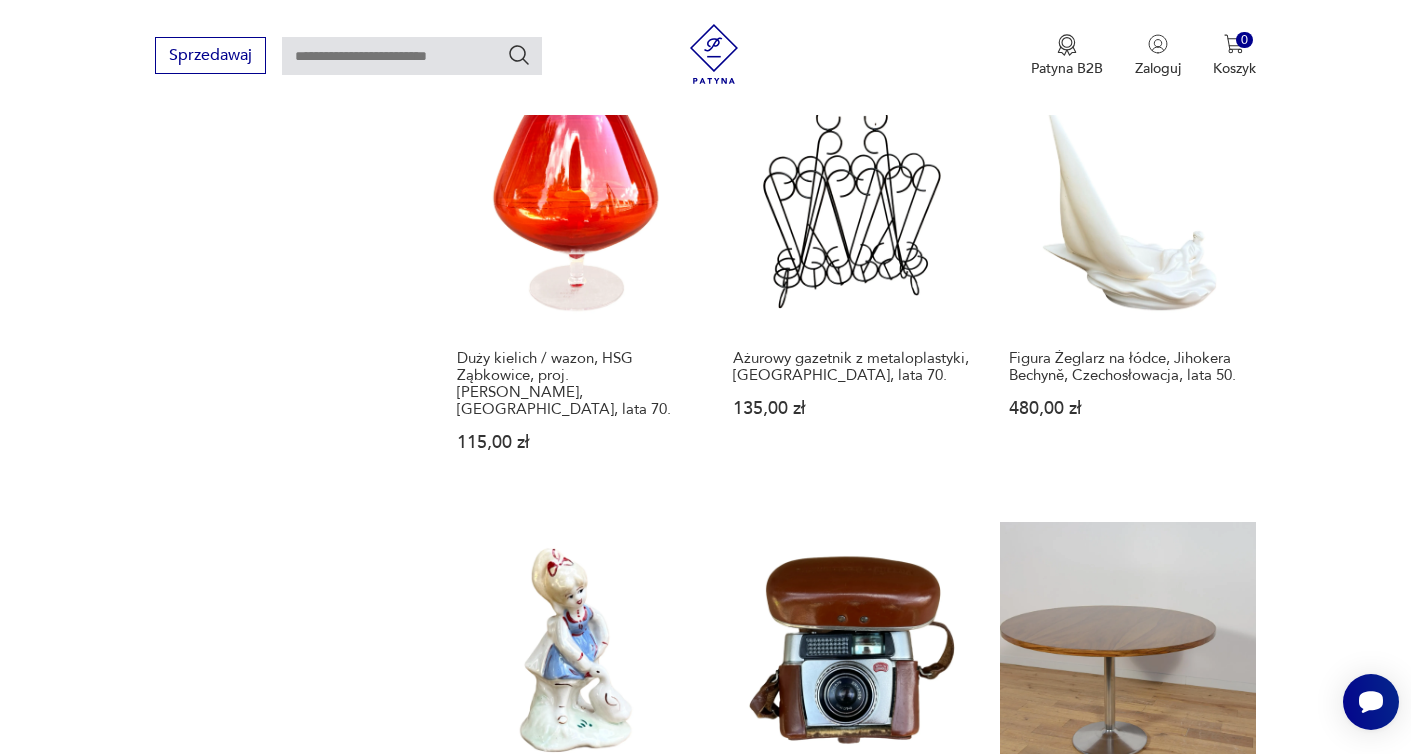 click 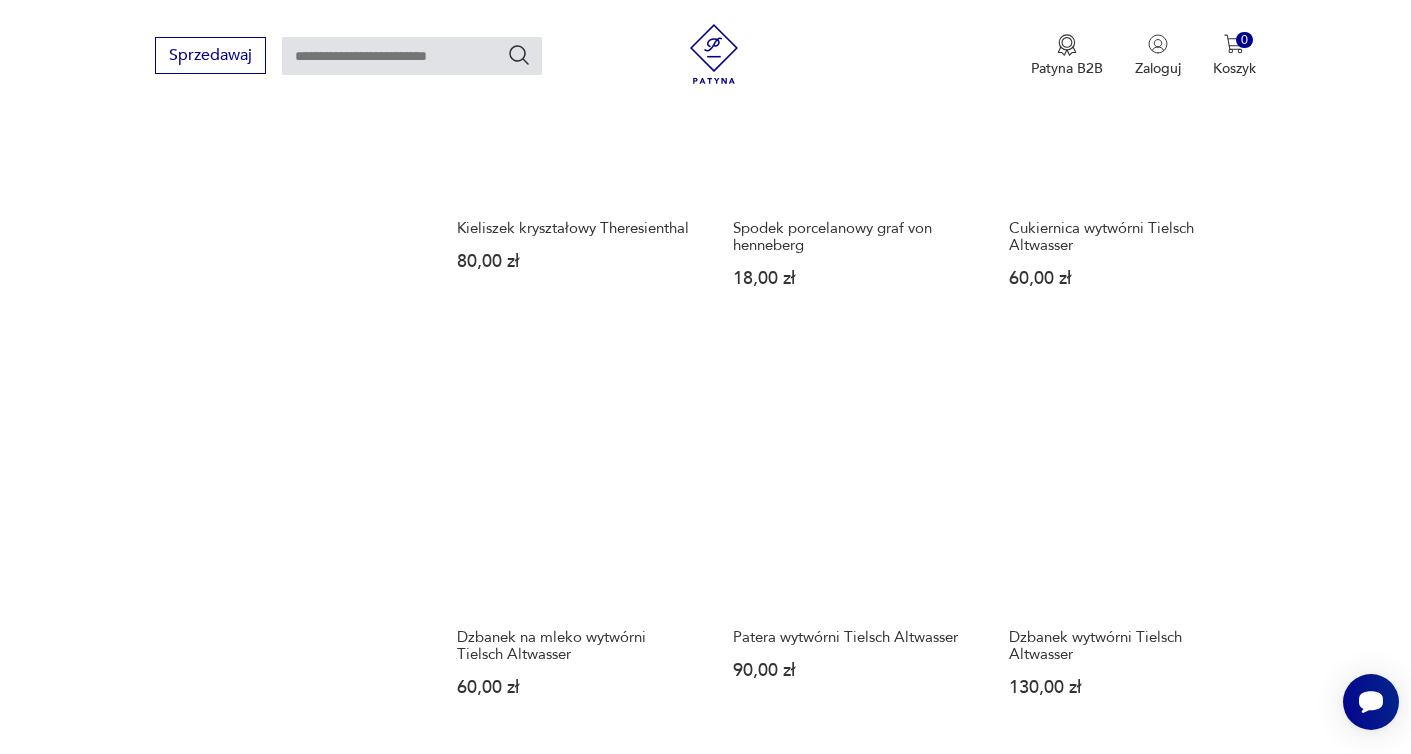 scroll, scrollTop: 1650, scrollLeft: 0, axis: vertical 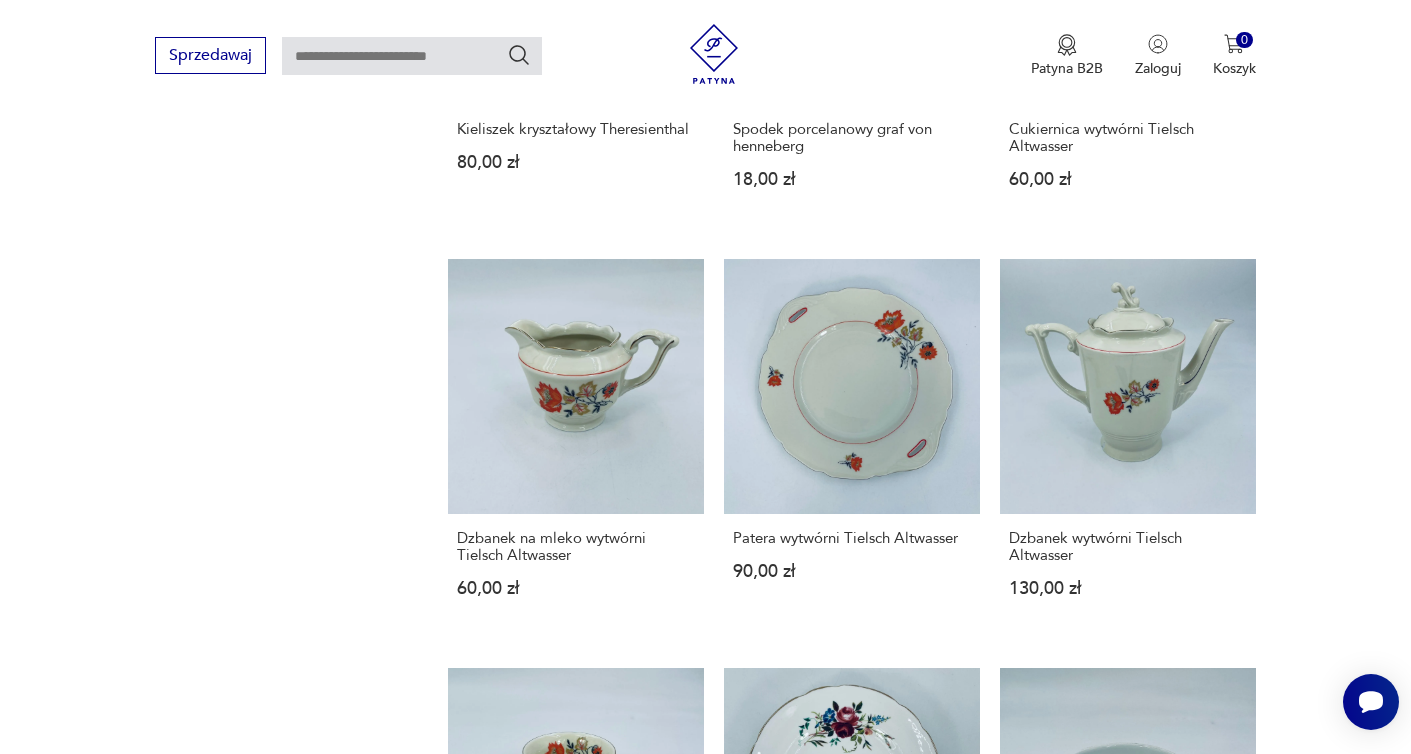 click 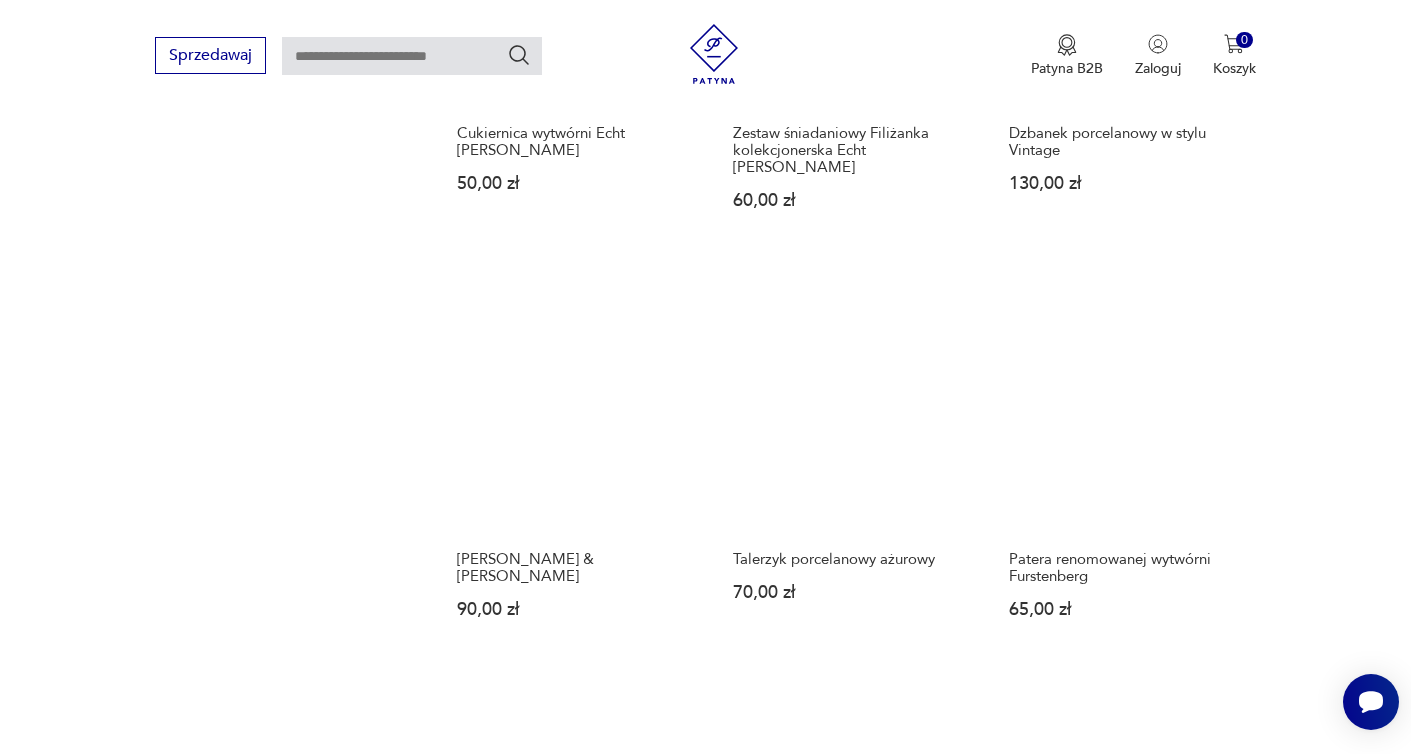 scroll, scrollTop: 1590, scrollLeft: 0, axis: vertical 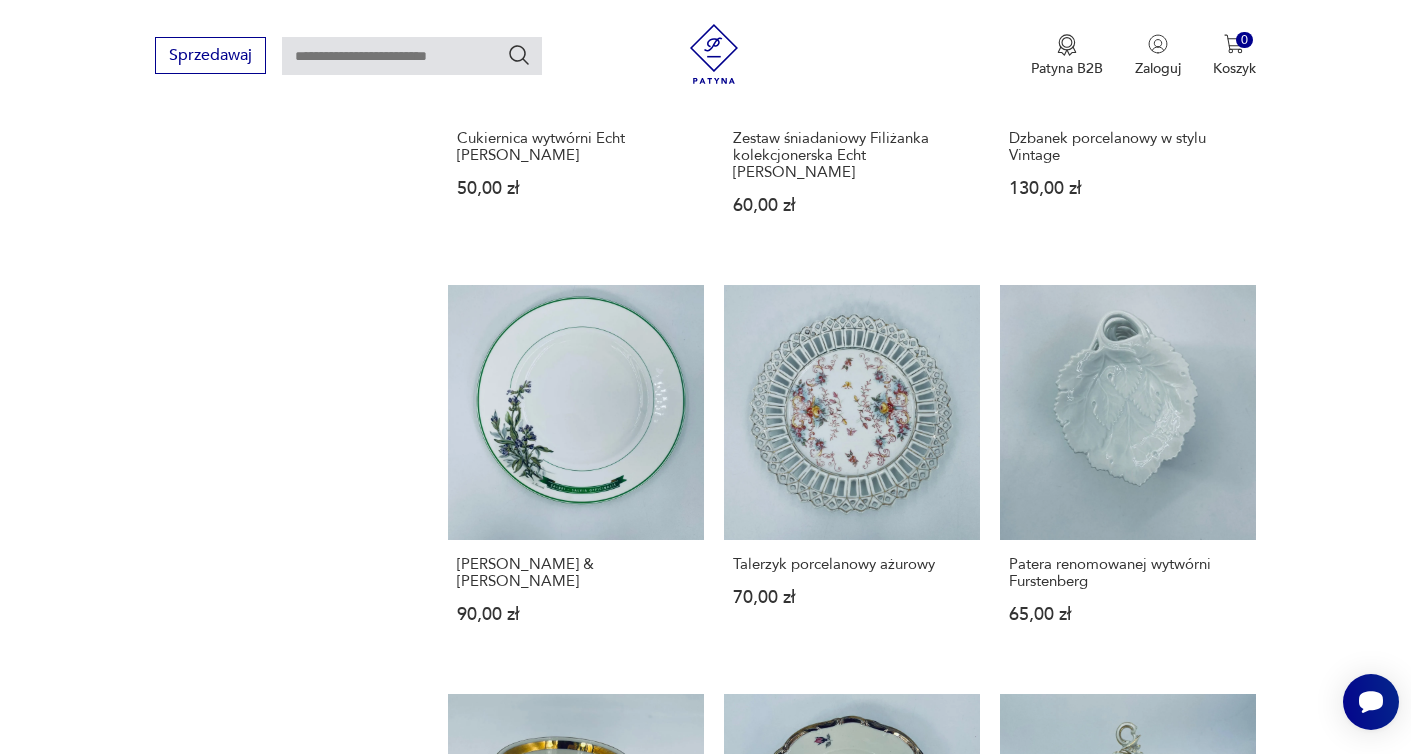 click 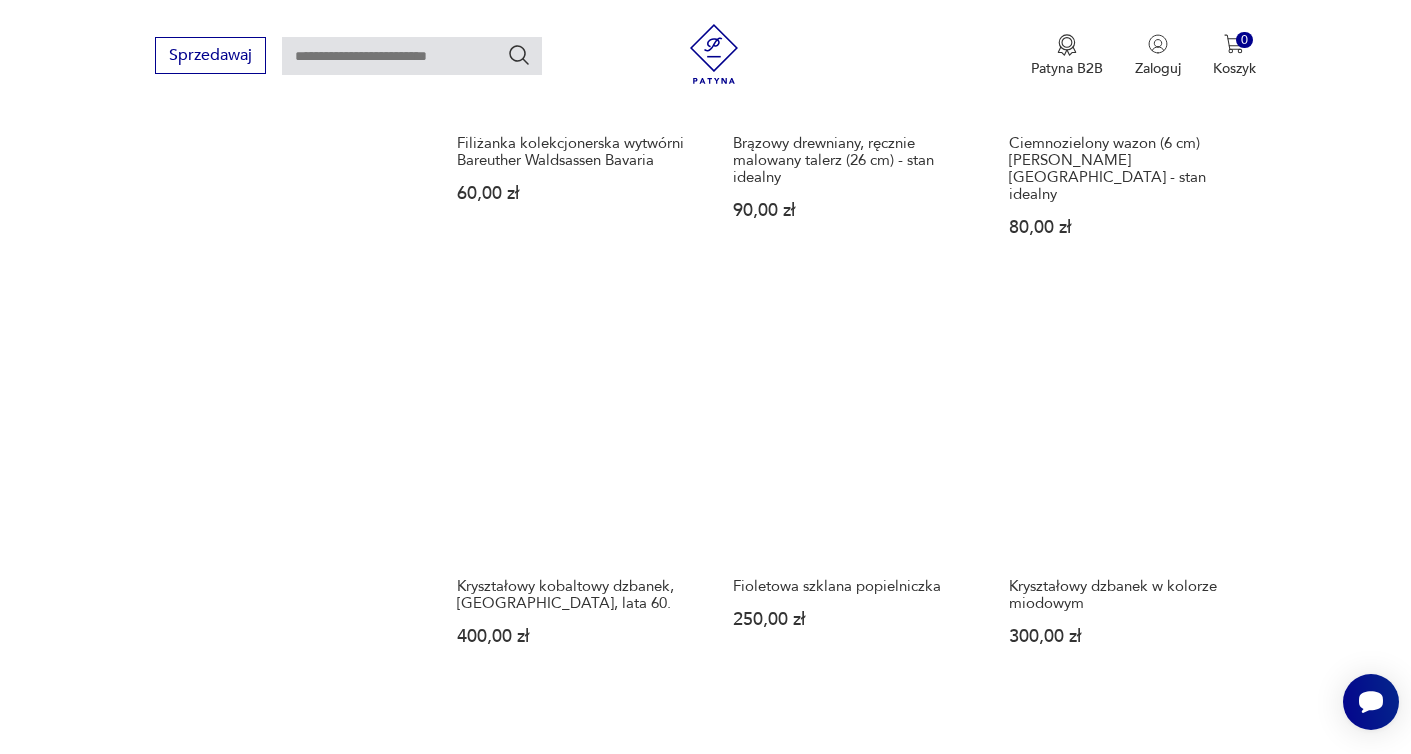 scroll, scrollTop: 1647, scrollLeft: 0, axis: vertical 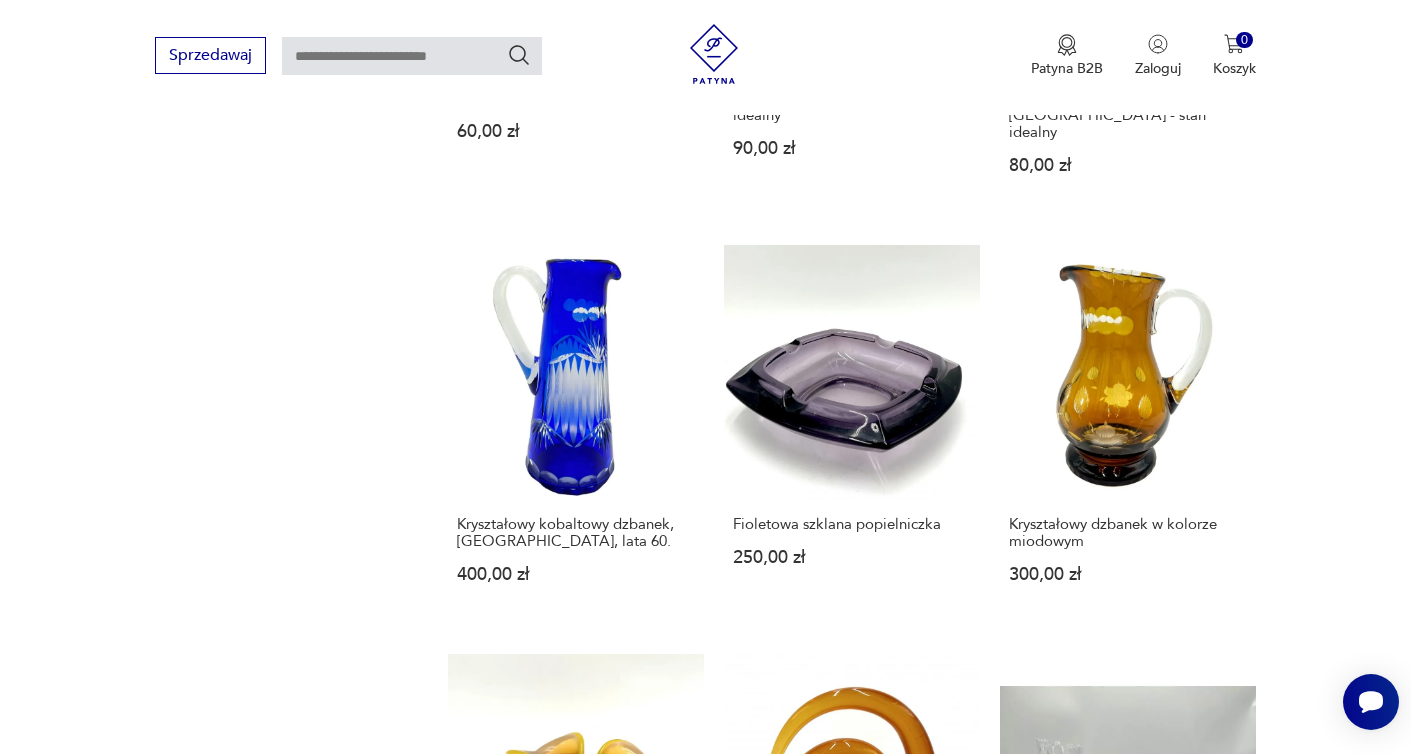 click 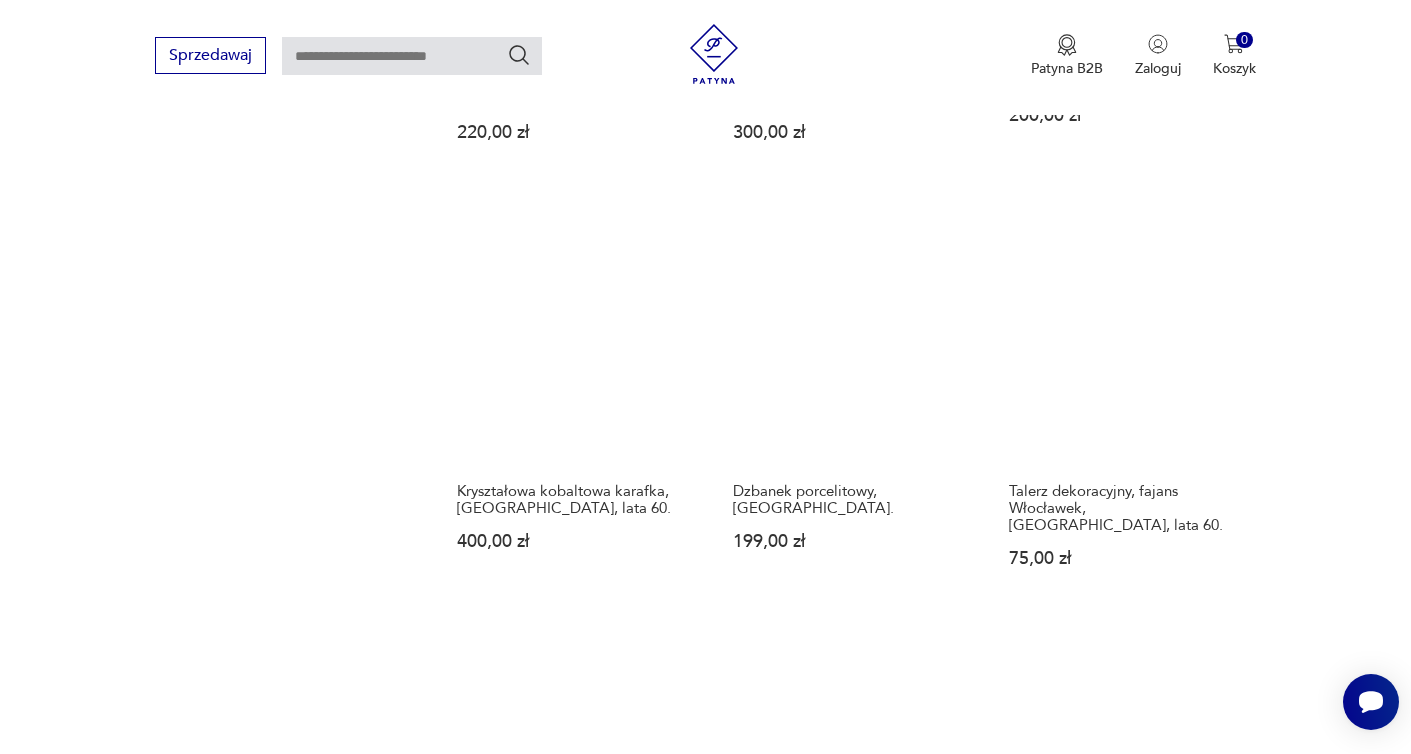scroll, scrollTop: 1683, scrollLeft: 0, axis: vertical 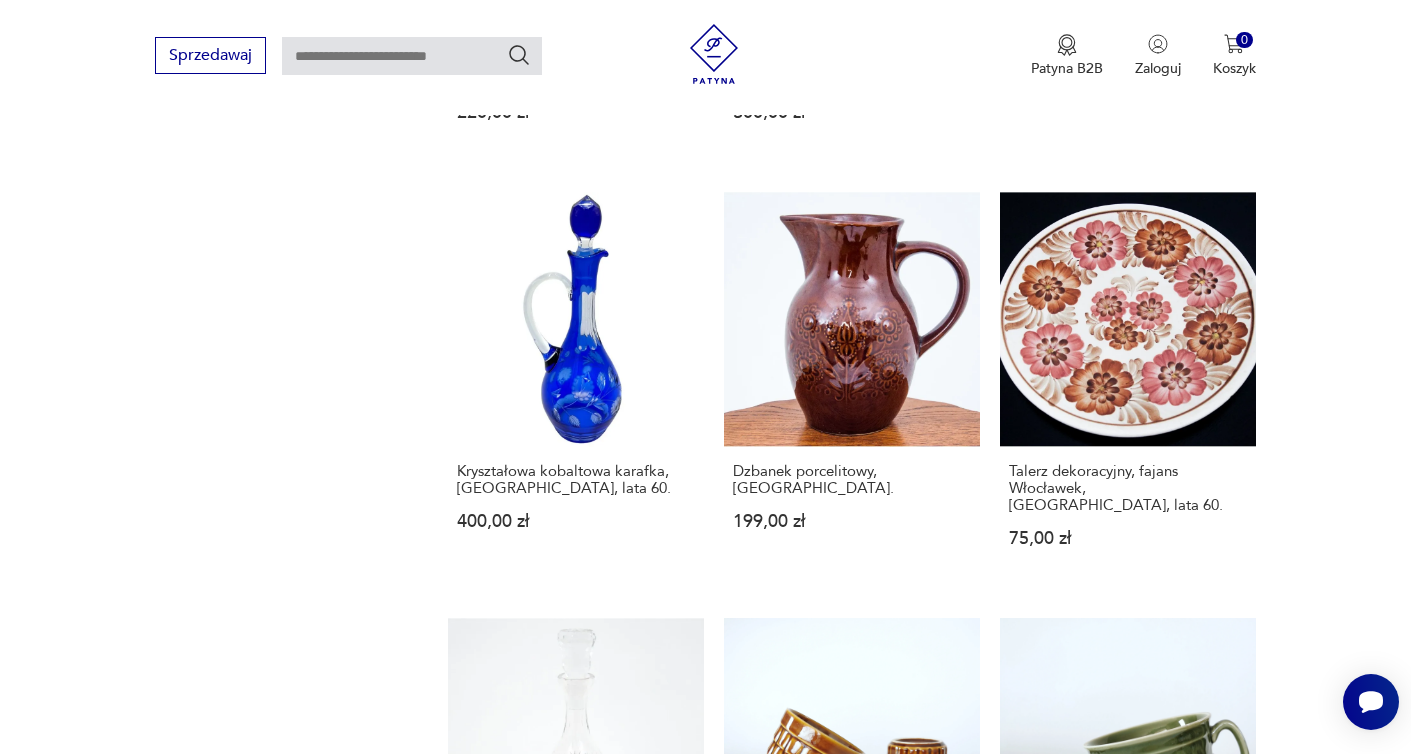 click on "29" at bounding box center [1012, 1494] 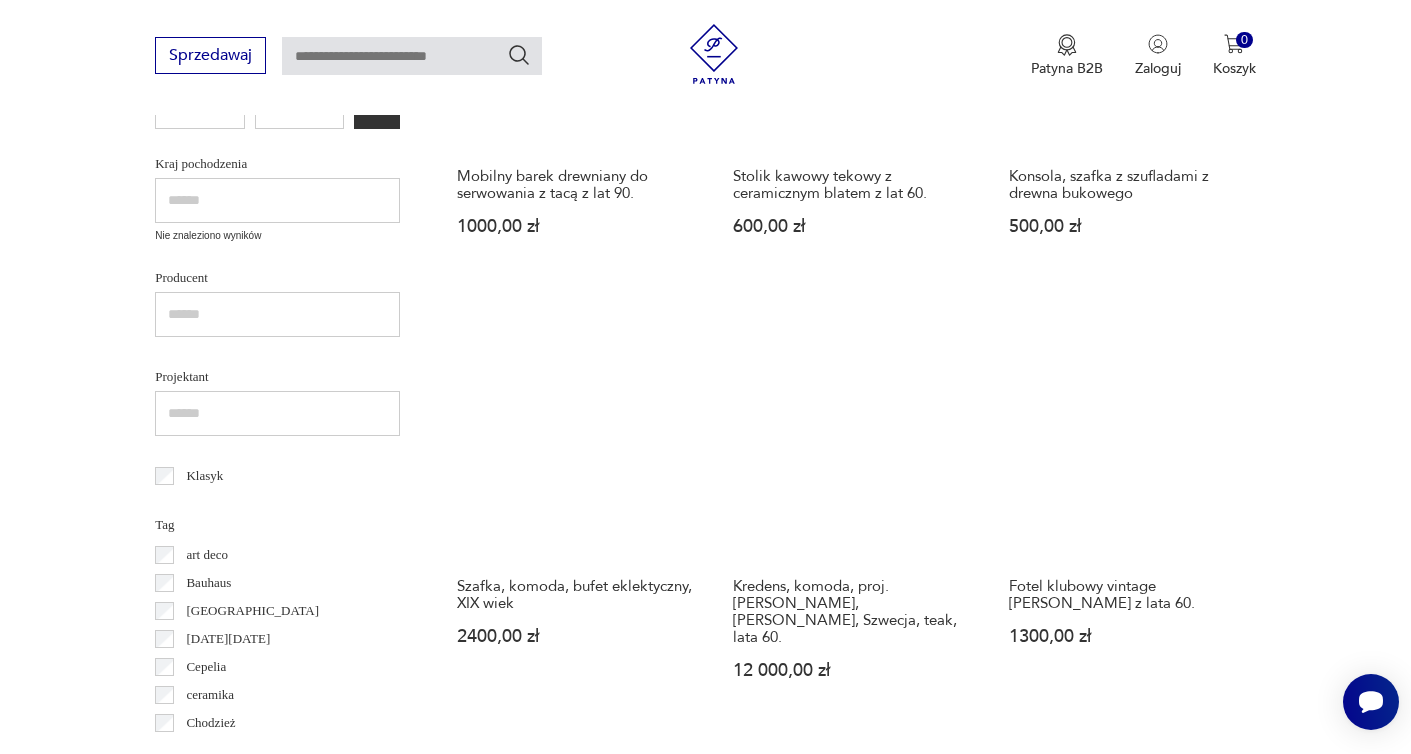 scroll, scrollTop: 735, scrollLeft: 0, axis: vertical 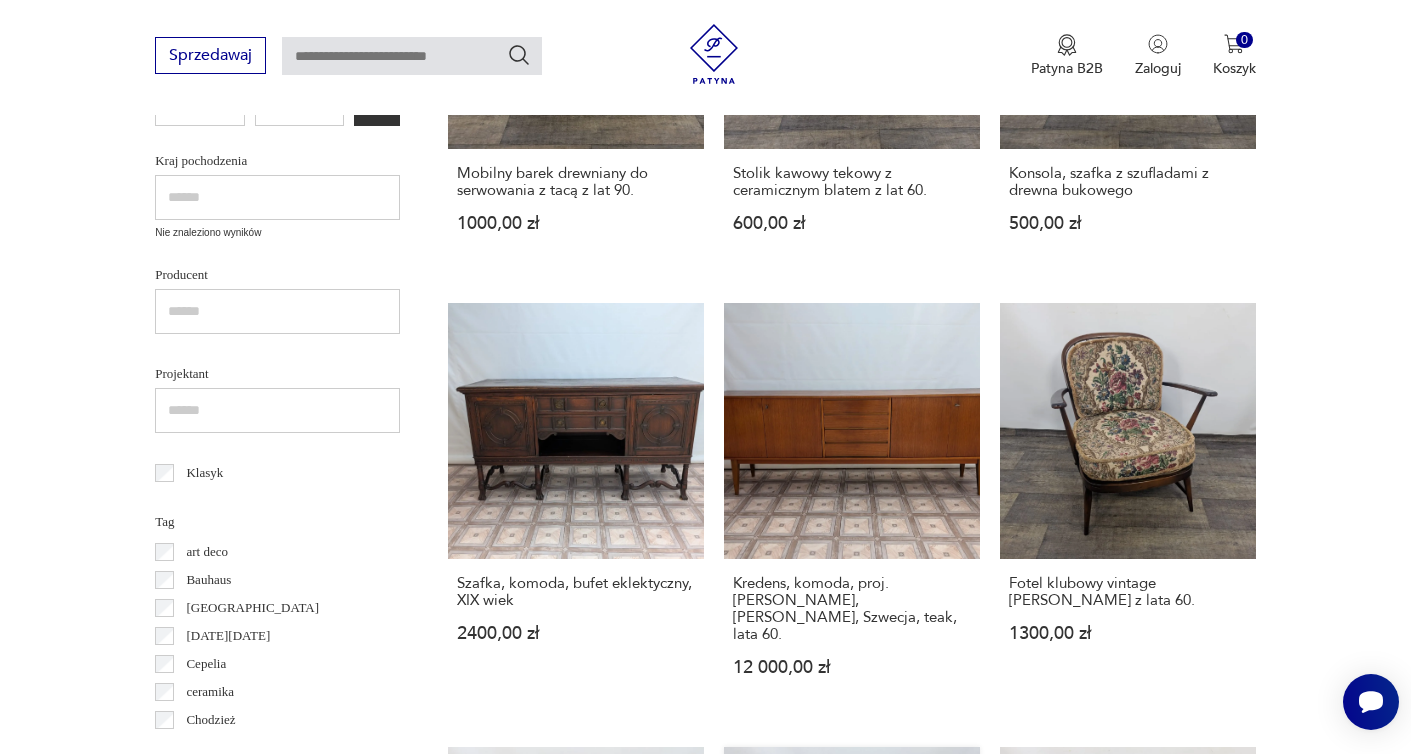 click on "Stolik kawowy, pomocnik Habitat Kilo drewno dębowe 500,00 zł" at bounding box center (852, 936) 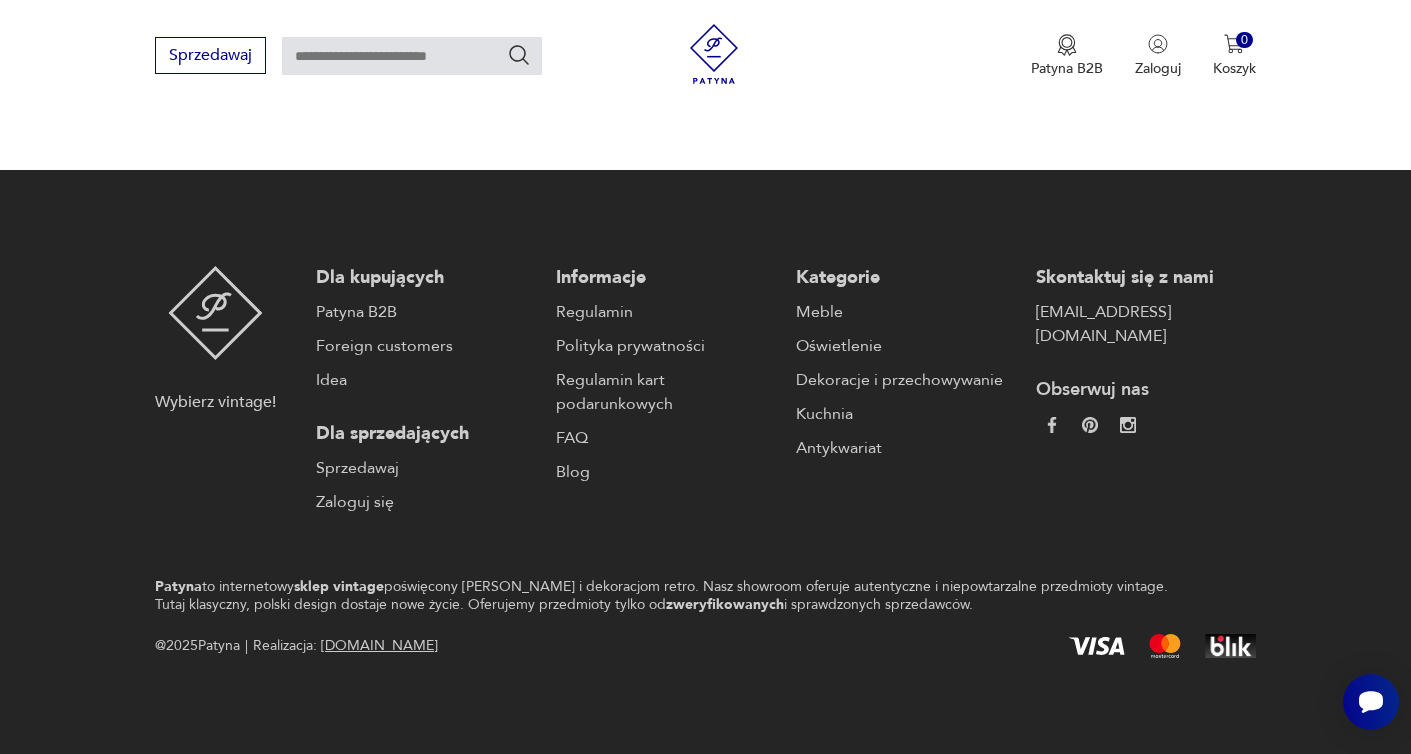 scroll, scrollTop: 0, scrollLeft: 0, axis: both 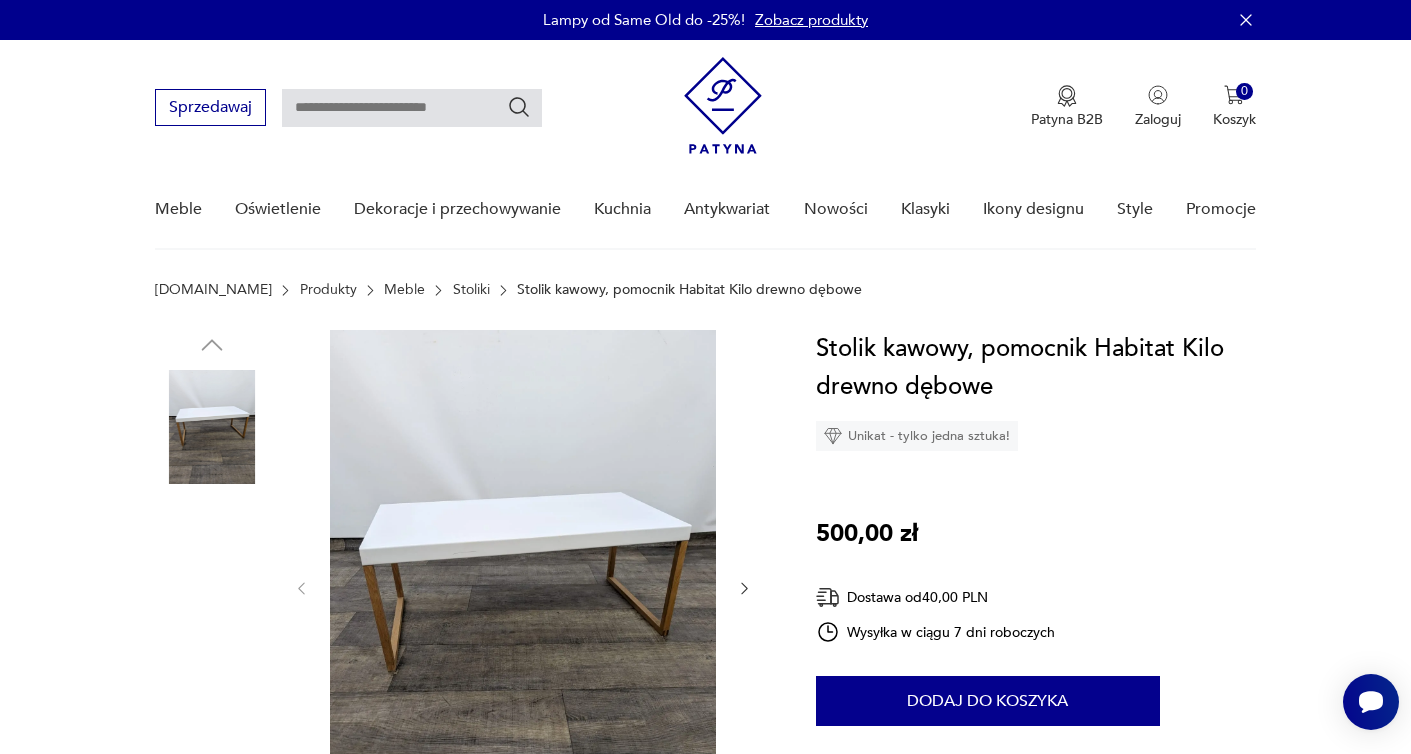 click at bounding box center [212, 555] 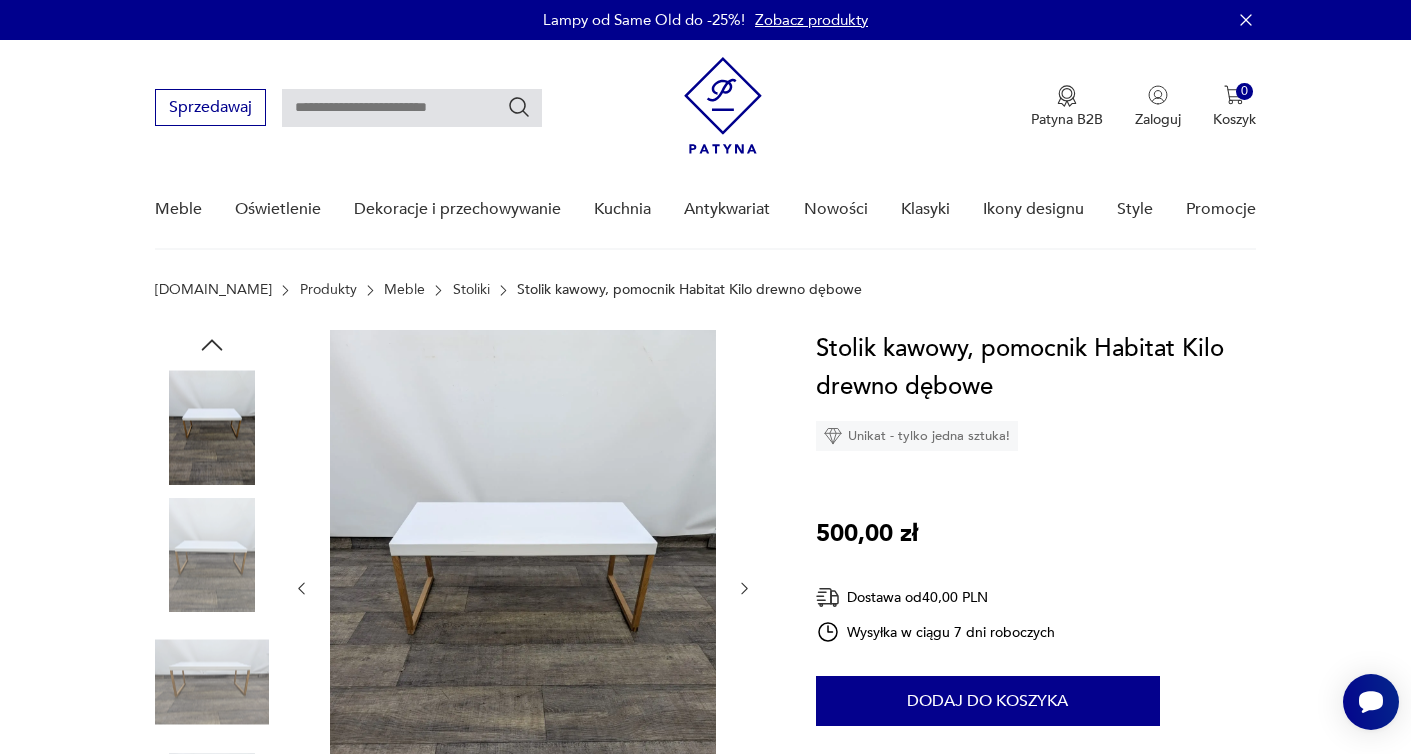click at bounding box center [212, 555] 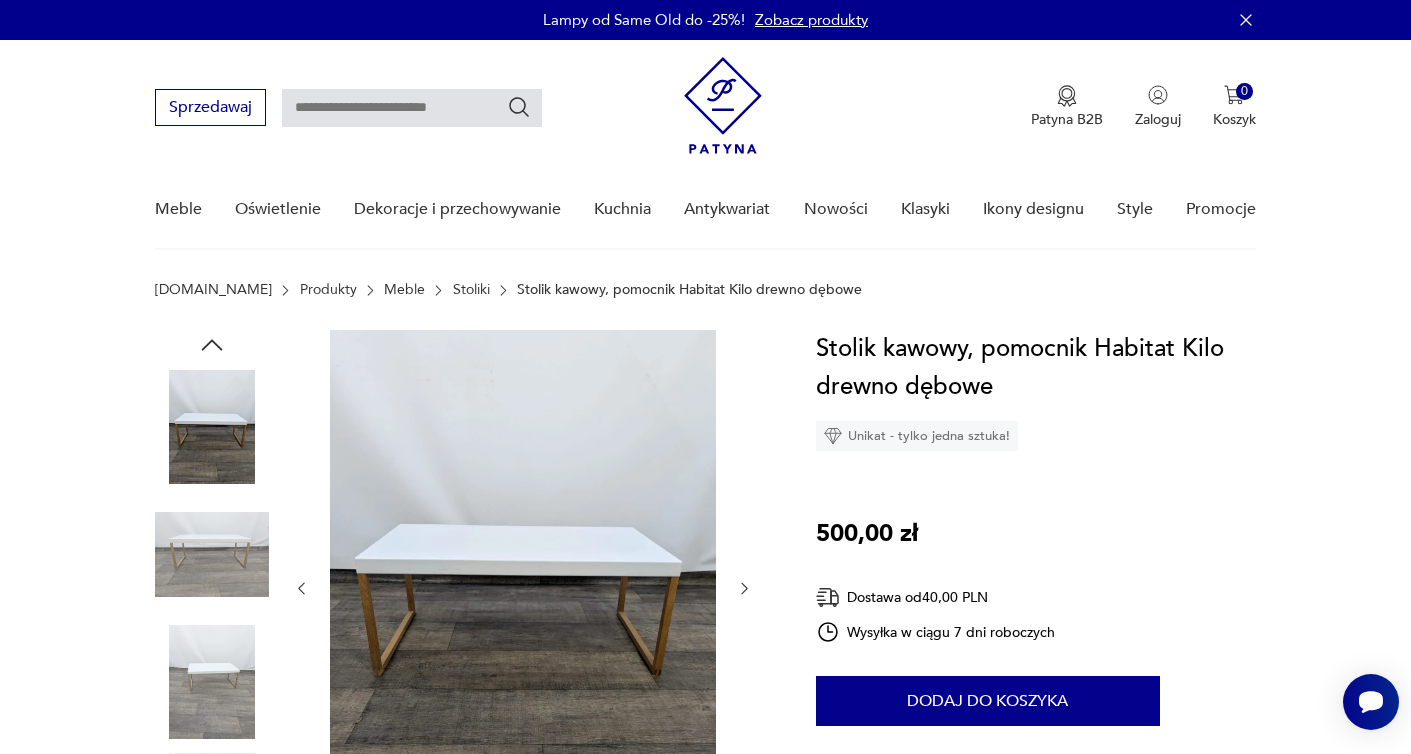 click at bounding box center (212, 555) 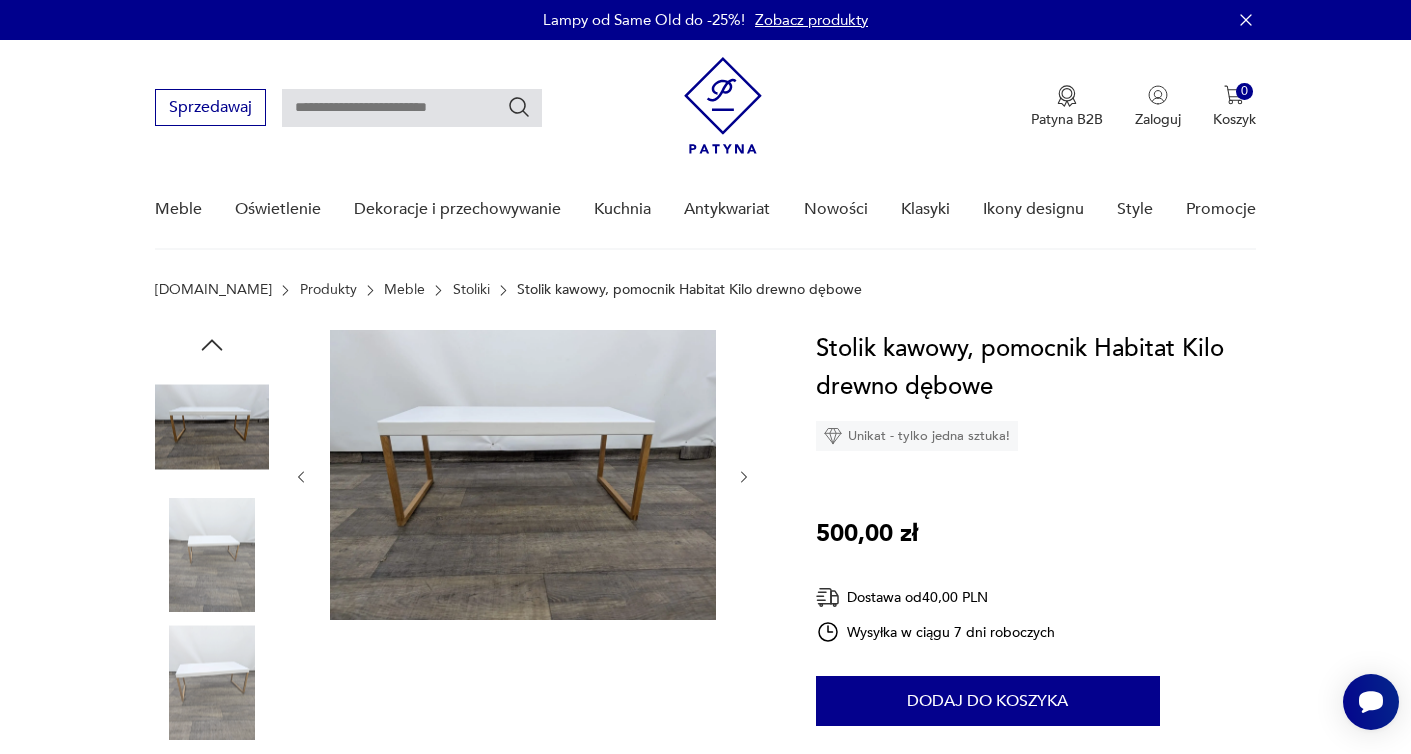click at bounding box center (212, 555) 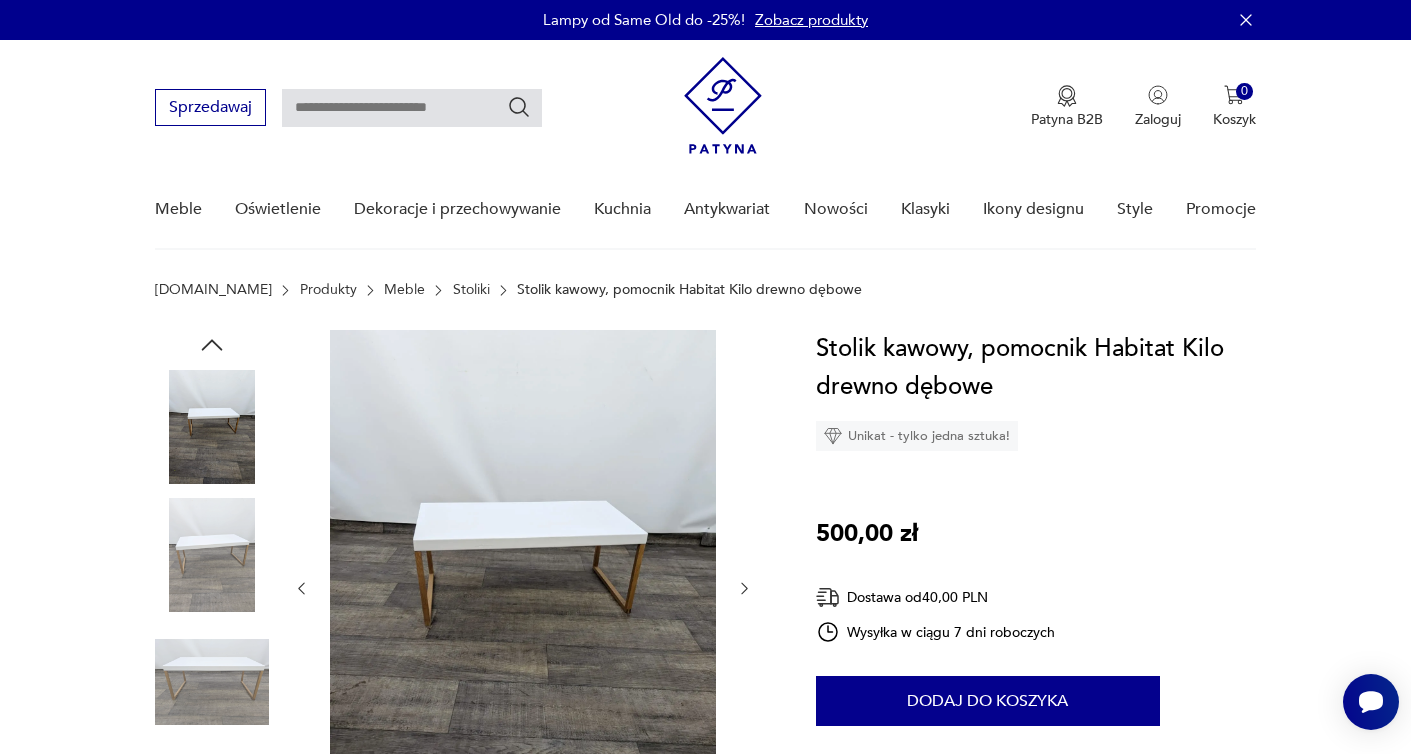 click at bounding box center (212, 555) 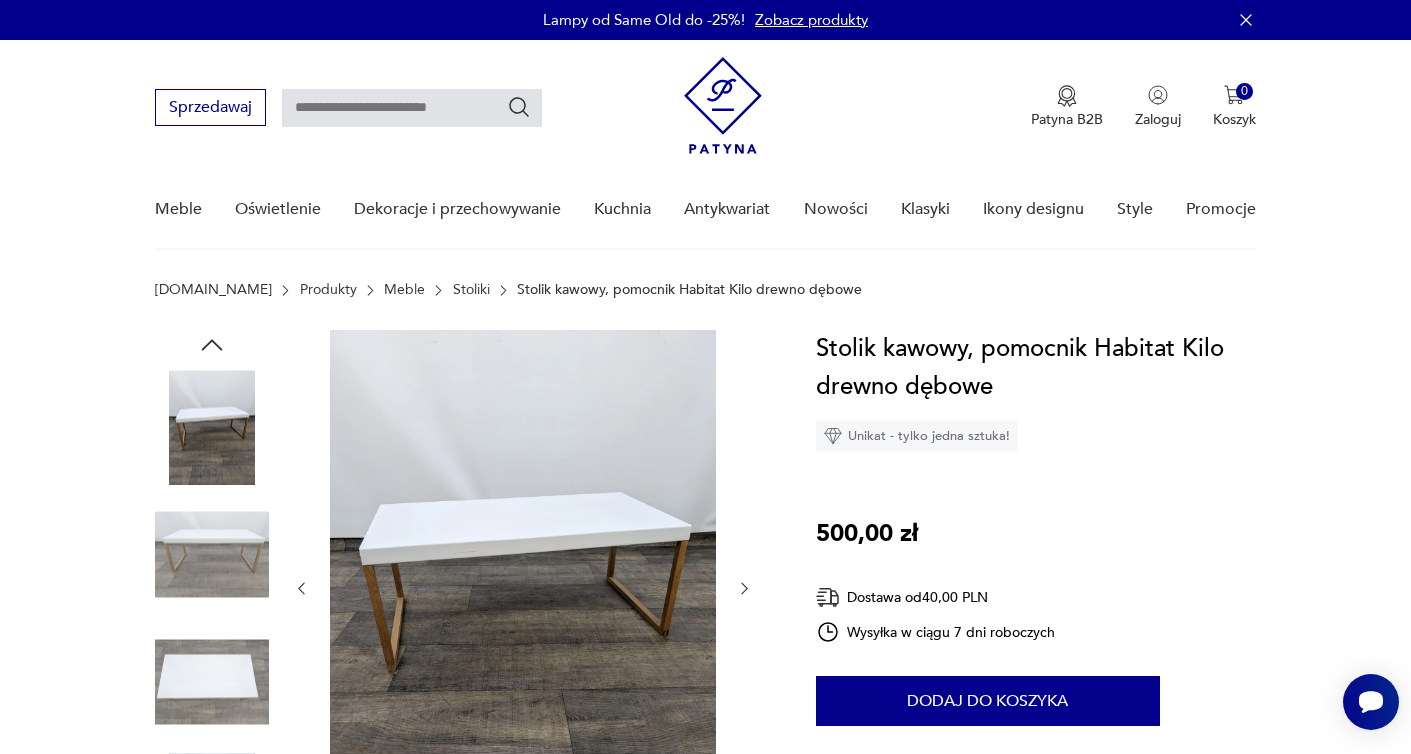 click at bounding box center [212, 555] 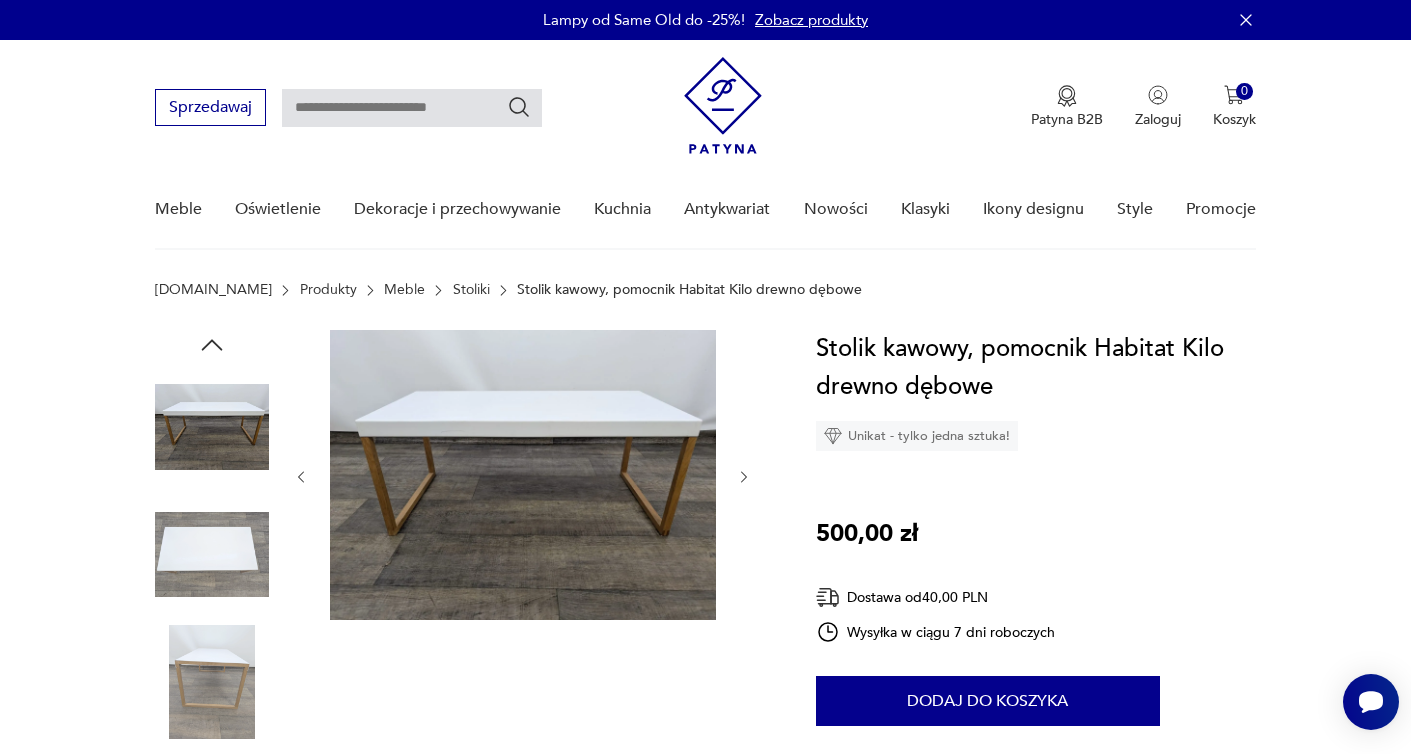 click at bounding box center (212, 555) 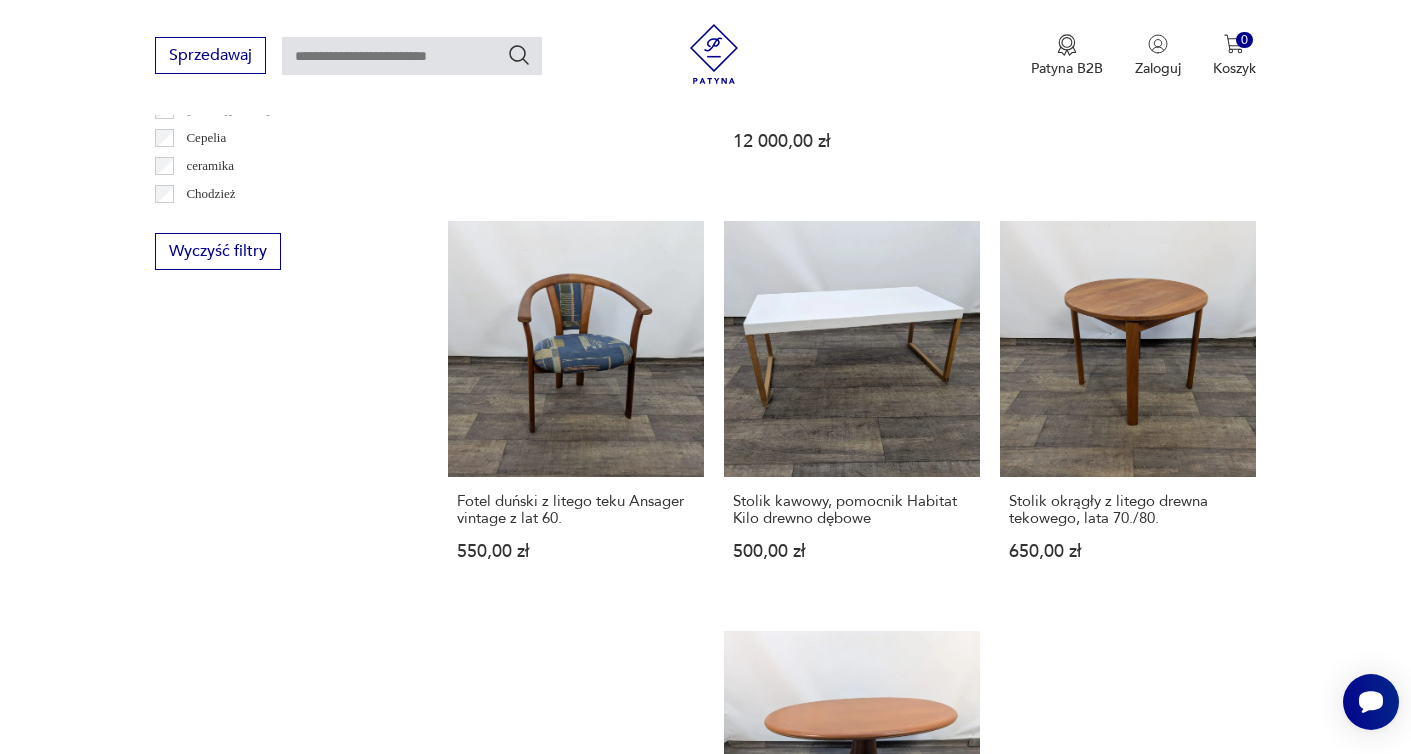 scroll, scrollTop: 1274, scrollLeft: 0, axis: vertical 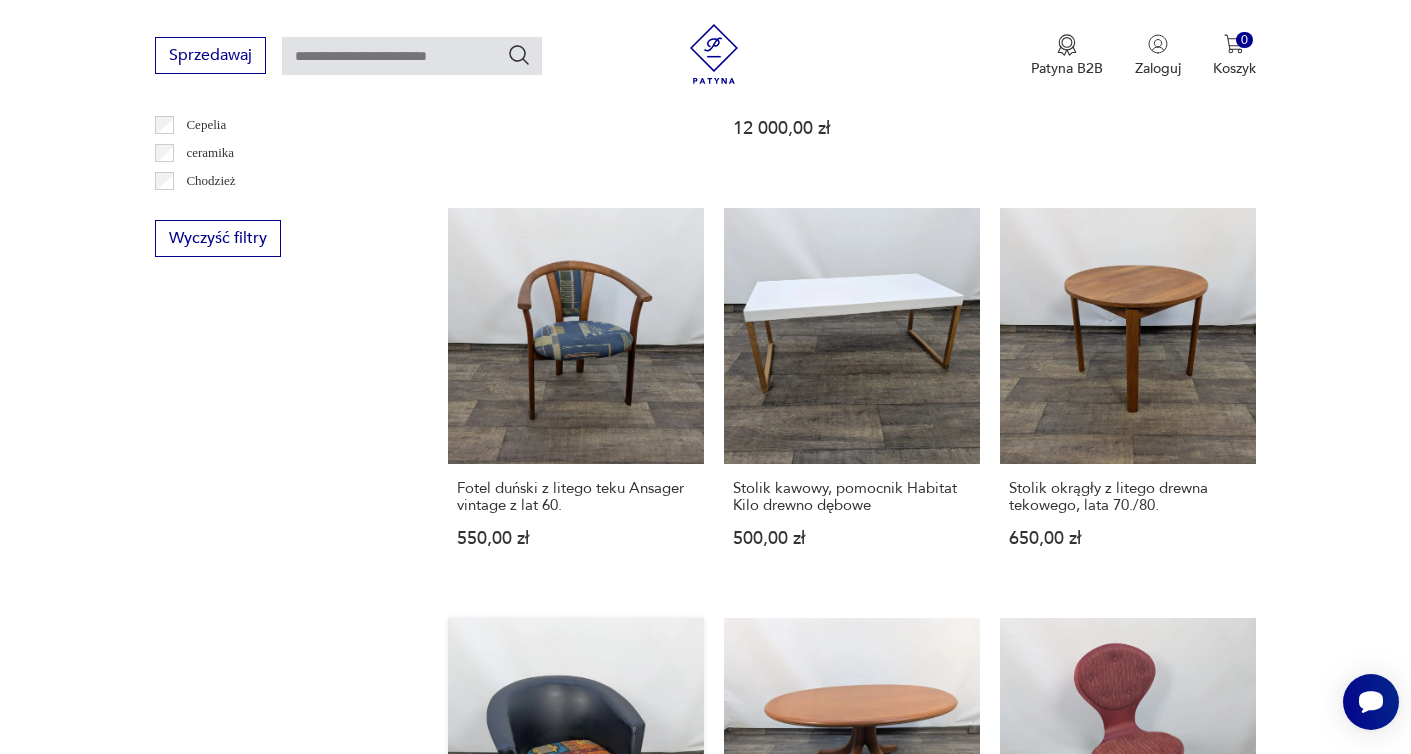 click on "Fotel obrotowy klubowy, koktajlowy vintage, lata 60. 850,00 zł" at bounding box center (576, 807) 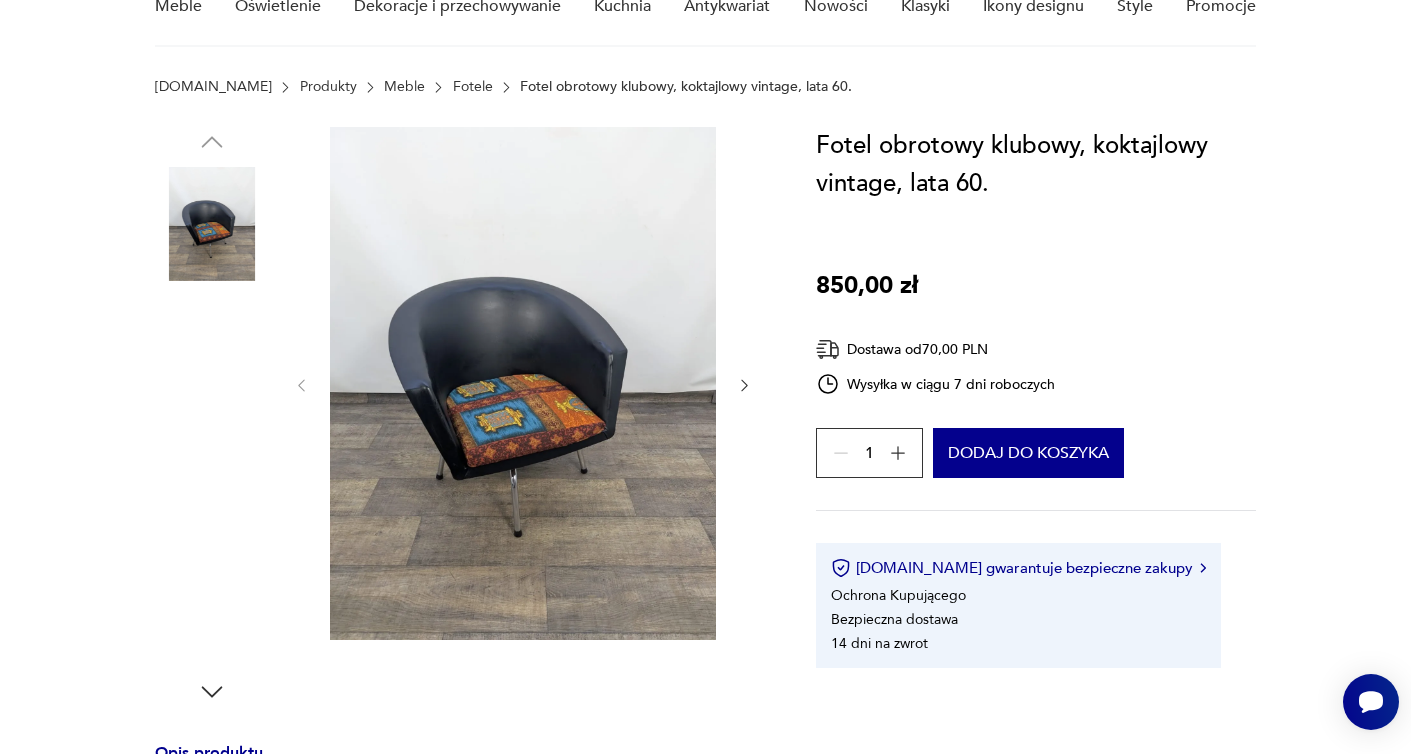 scroll, scrollTop: 235, scrollLeft: 0, axis: vertical 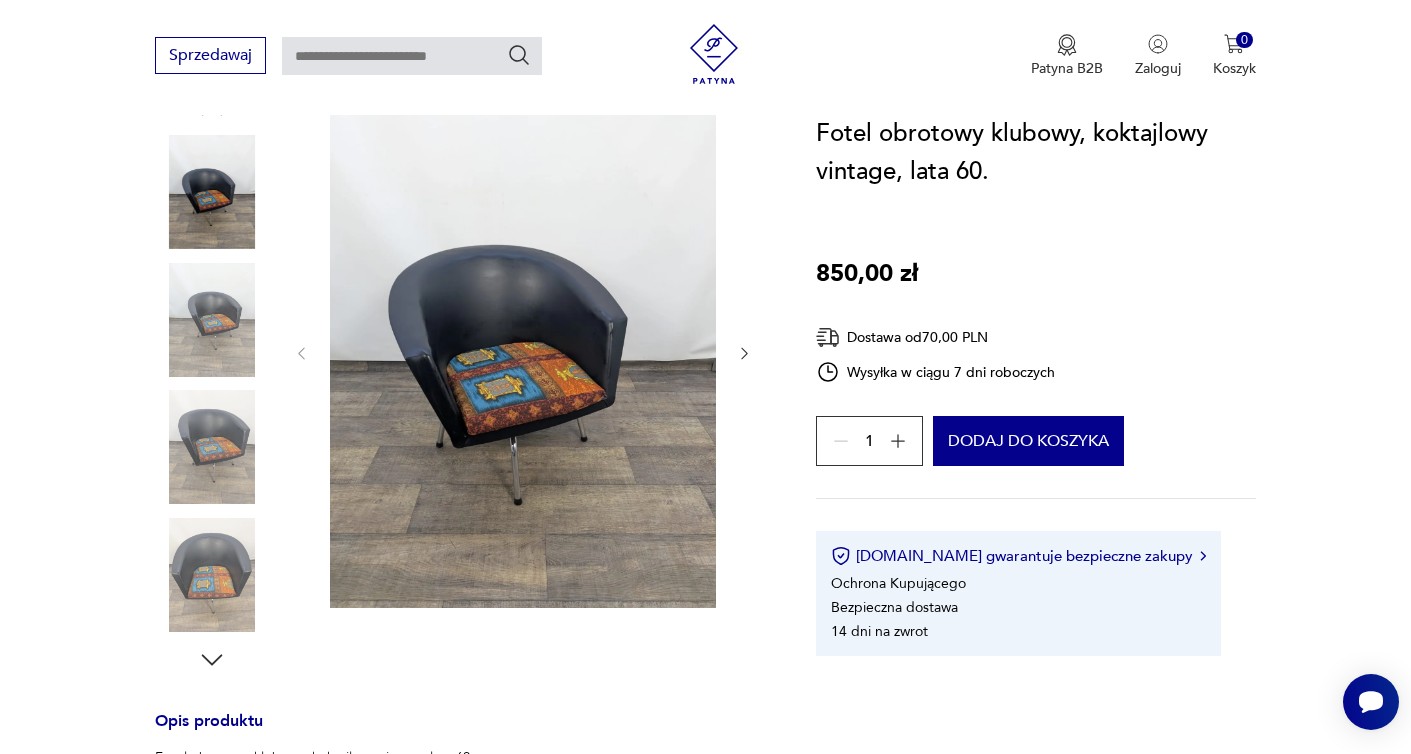 click 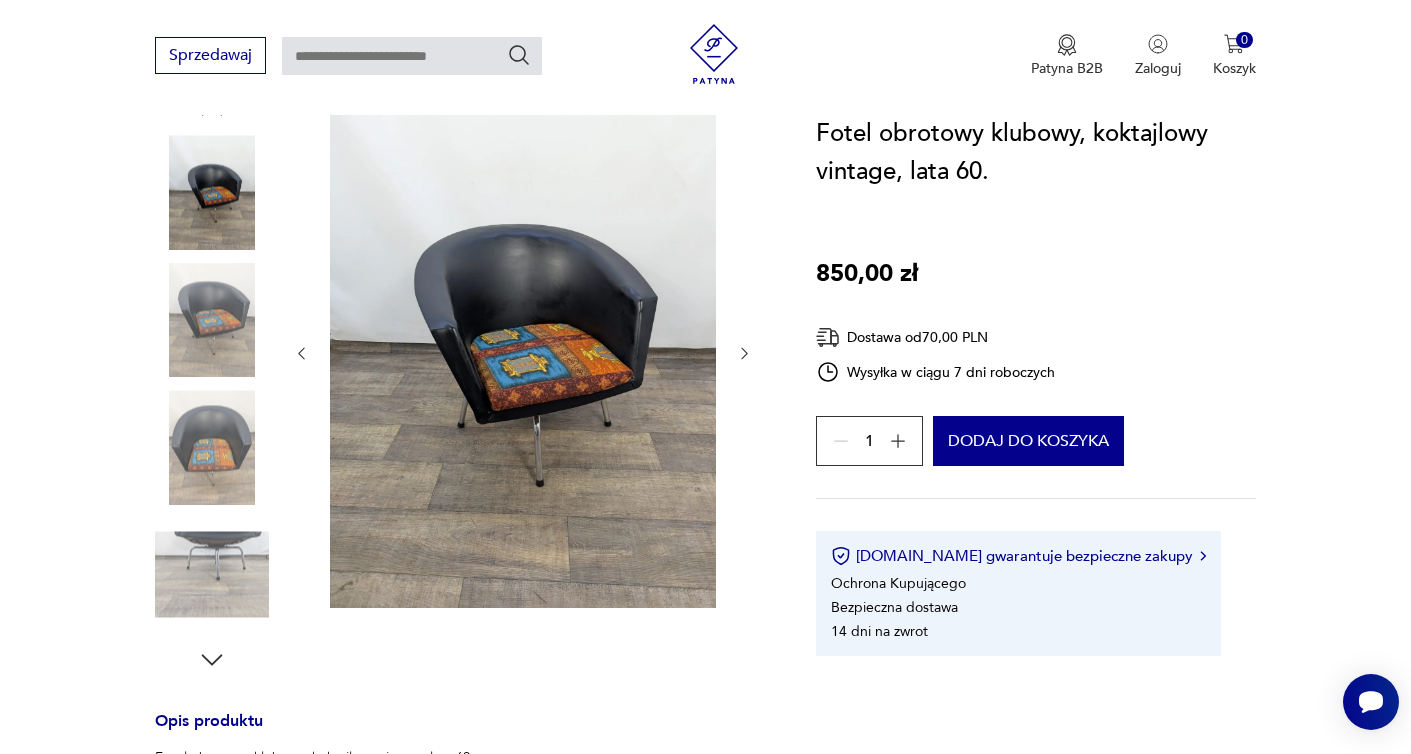 click 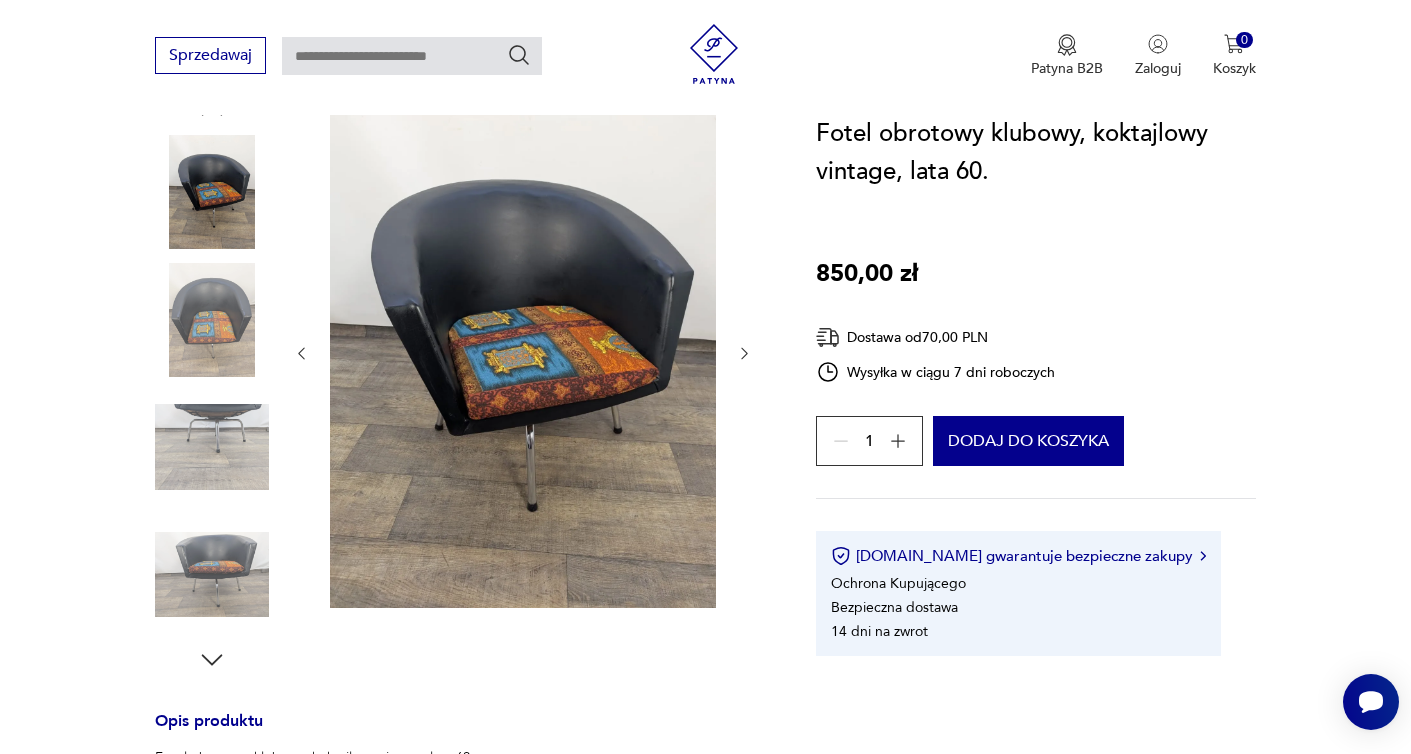 click 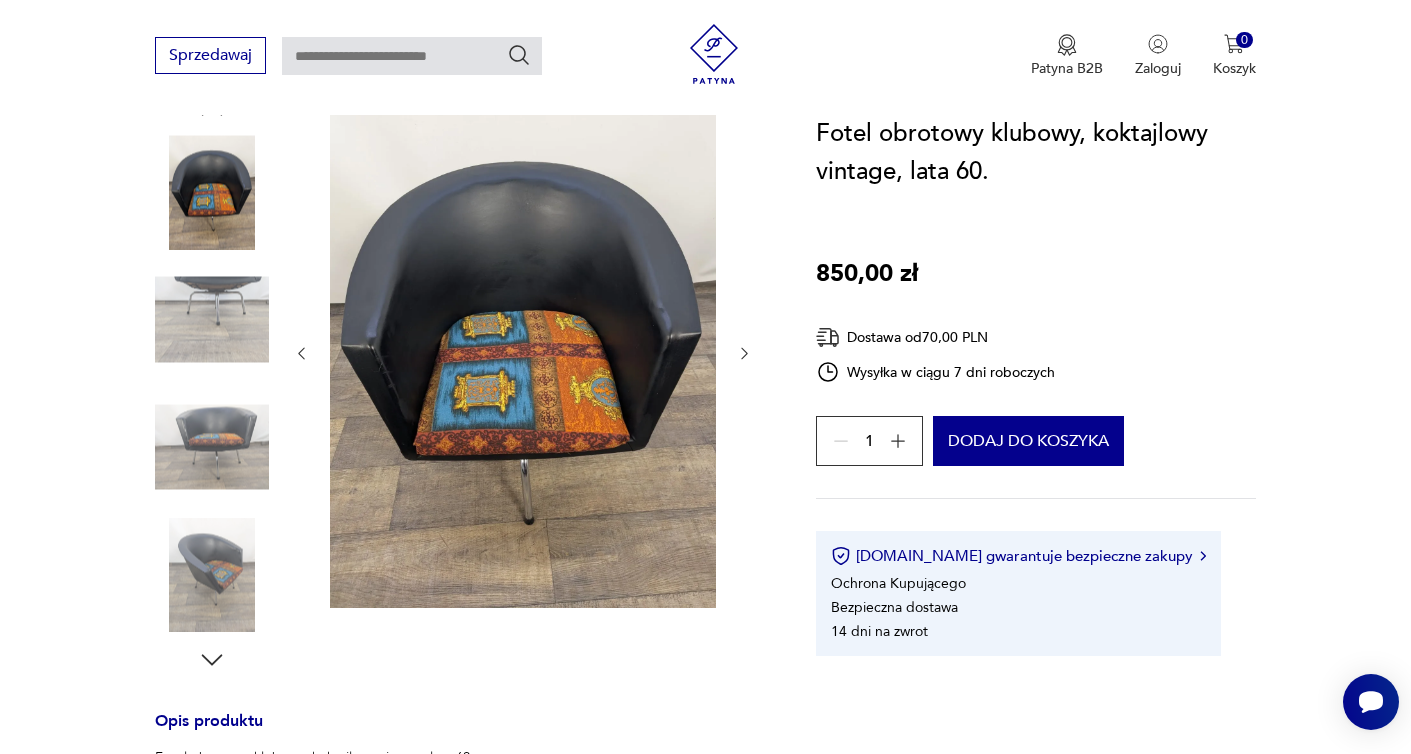 click 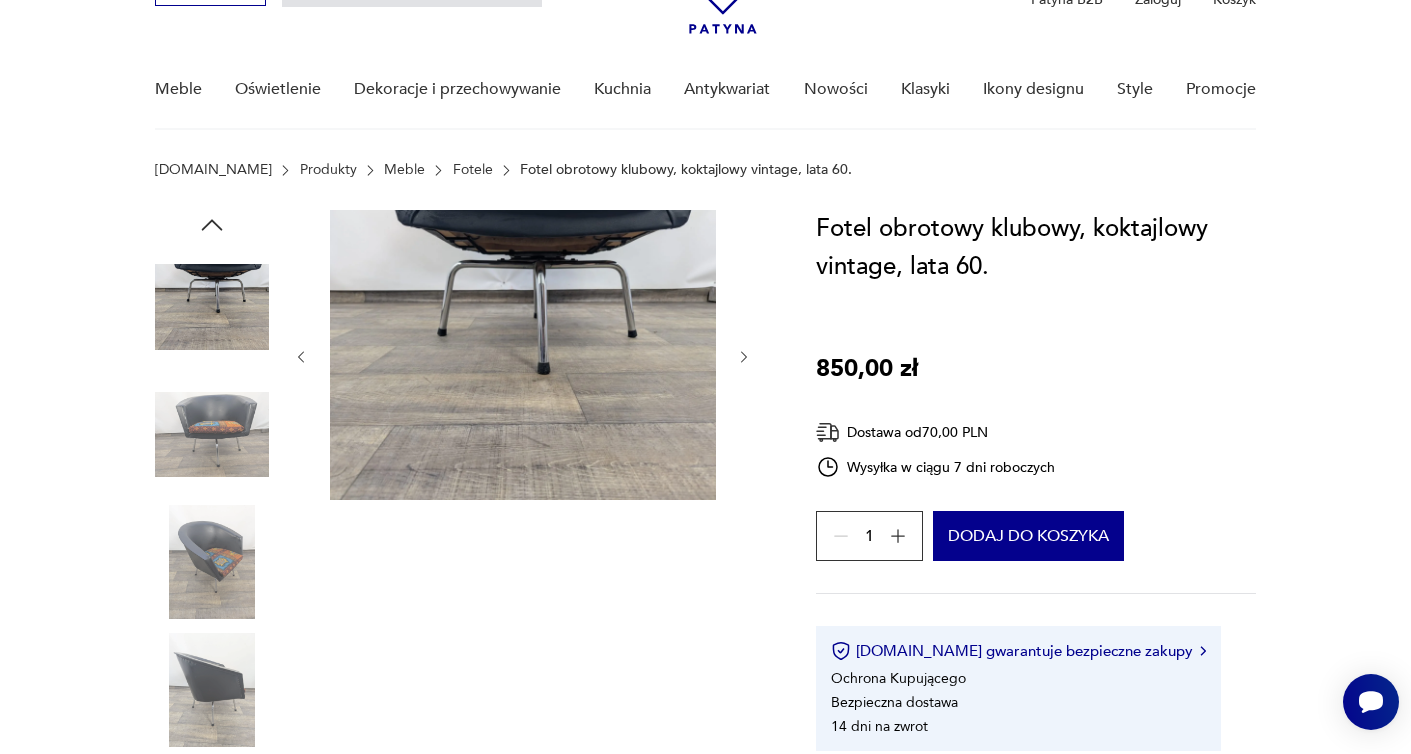scroll, scrollTop: 86, scrollLeft: 0, axis: vertical 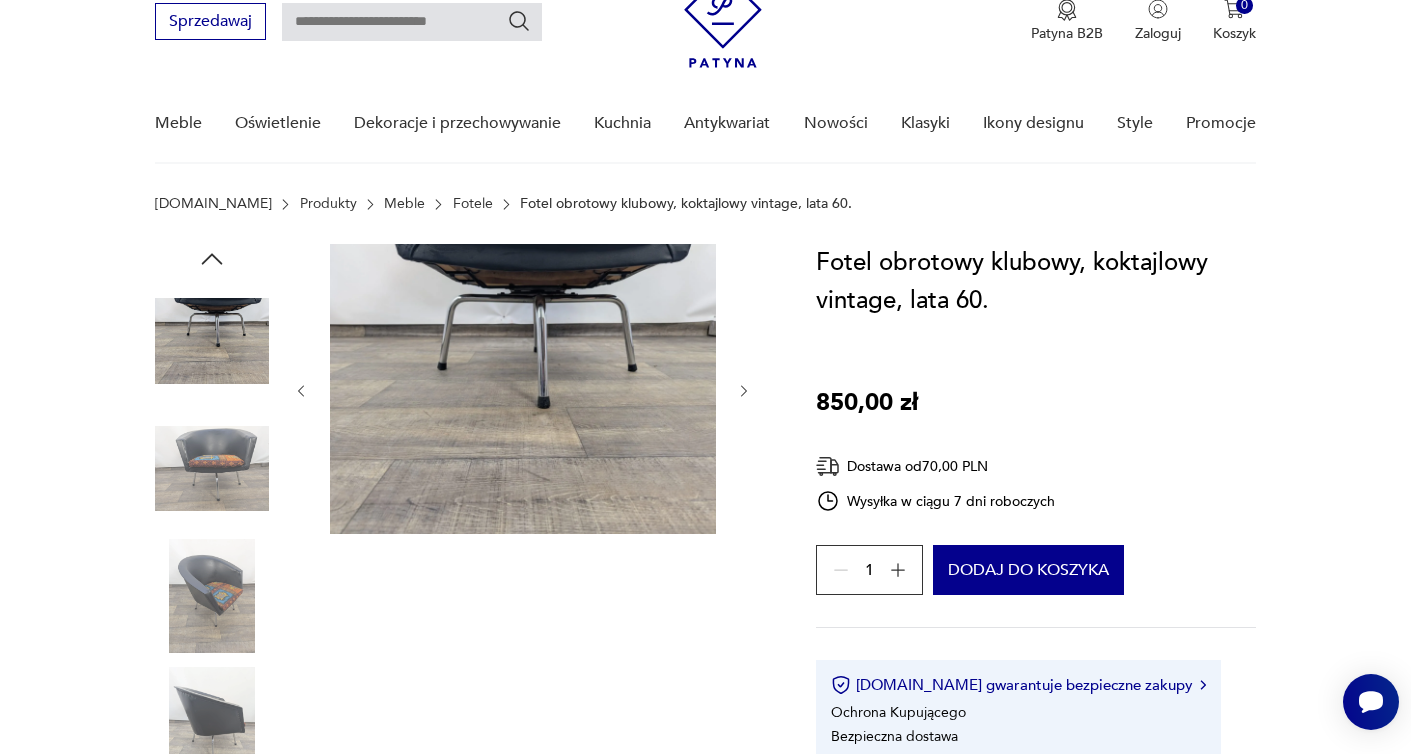 click 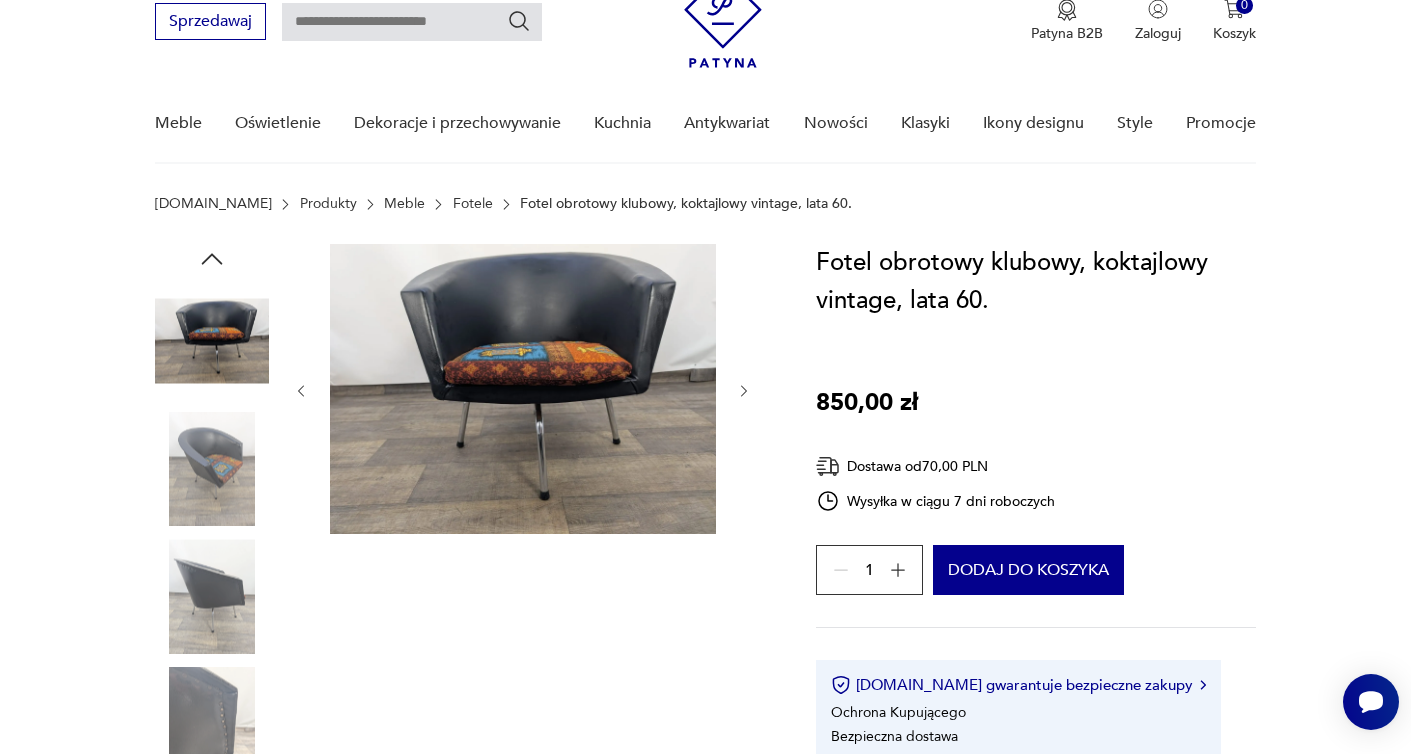 click 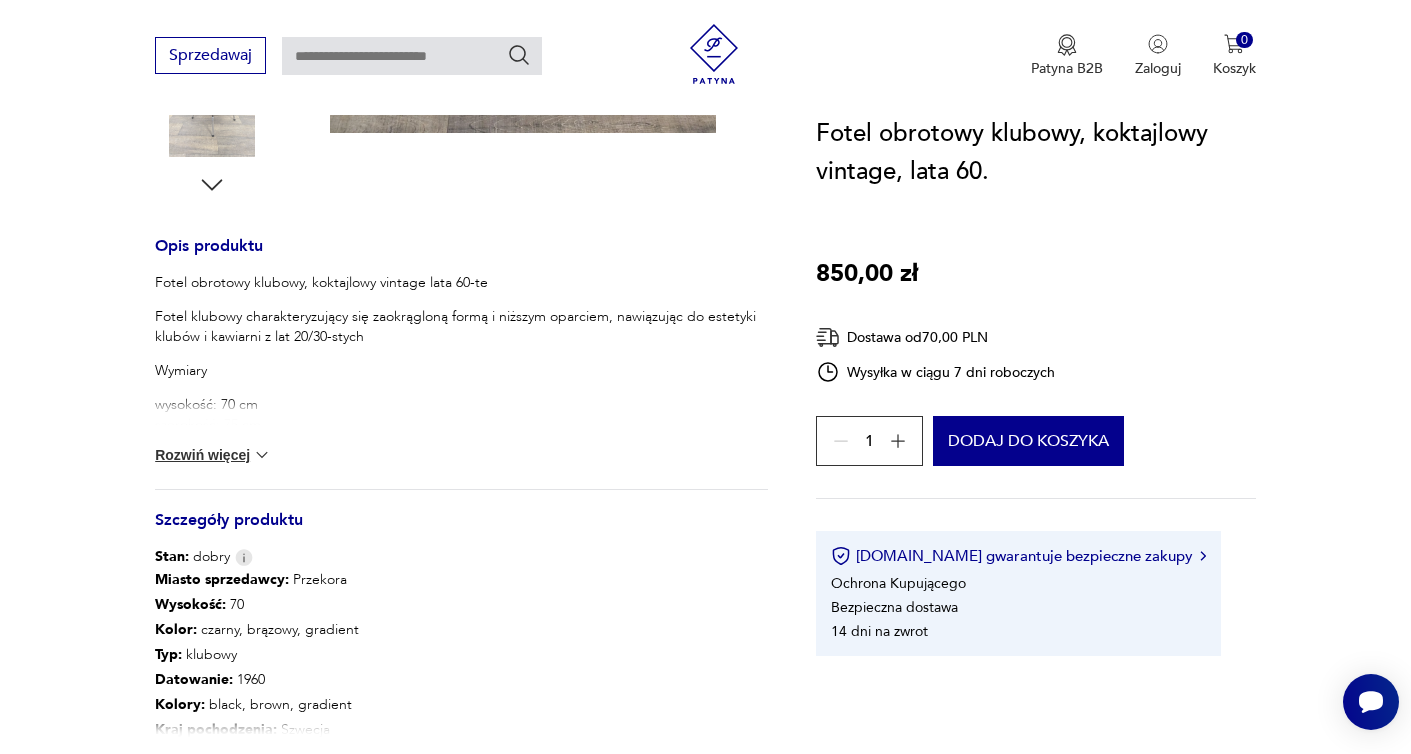 scroll, scrollTop: 814, scrollLeft: 0, axis: vertical 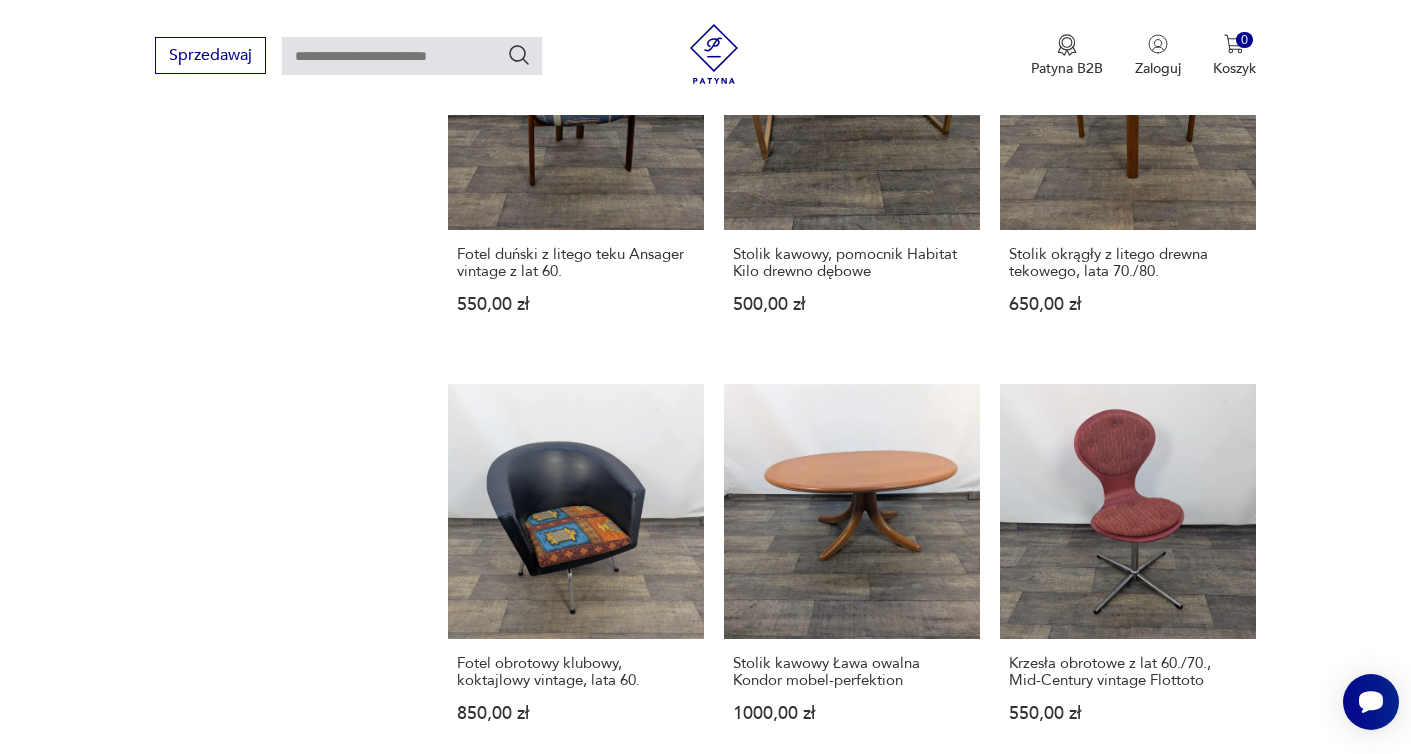 click on "30" at bounding box center (1012, 1669) 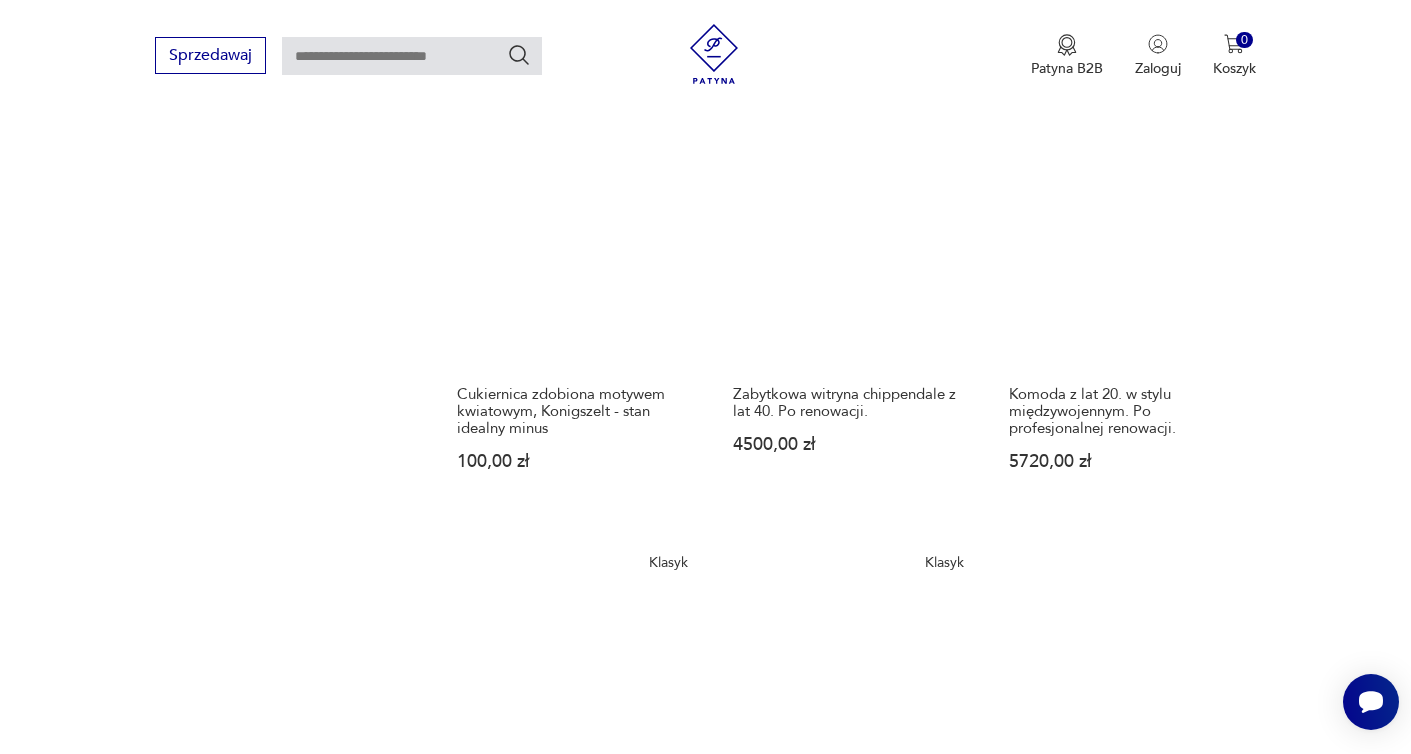 scroll, scrollTop: 1684, scrollLeft: 0, axis: vertical 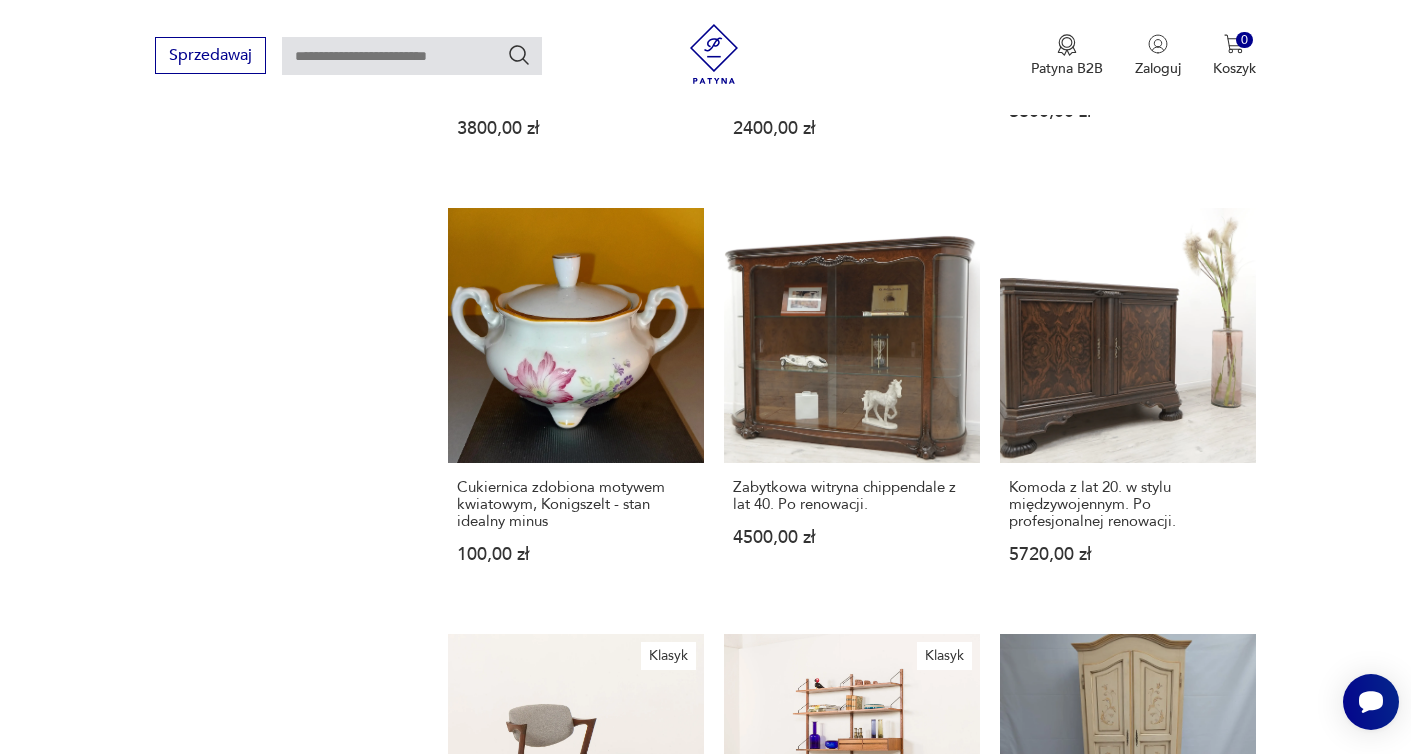 click on "31" at bounding box center (1012, 1578) 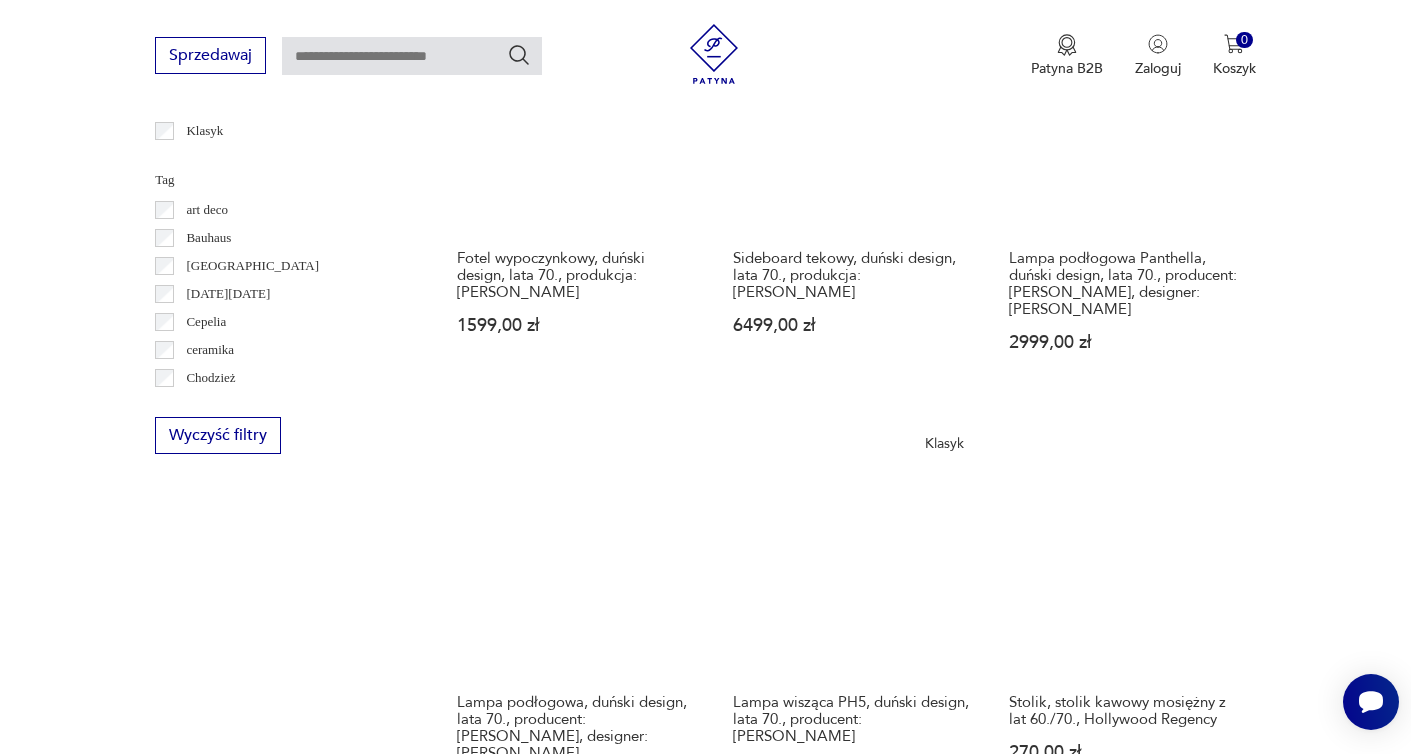scroll, scrollTop: 1141, scrollLeft: 0, axis: vertical 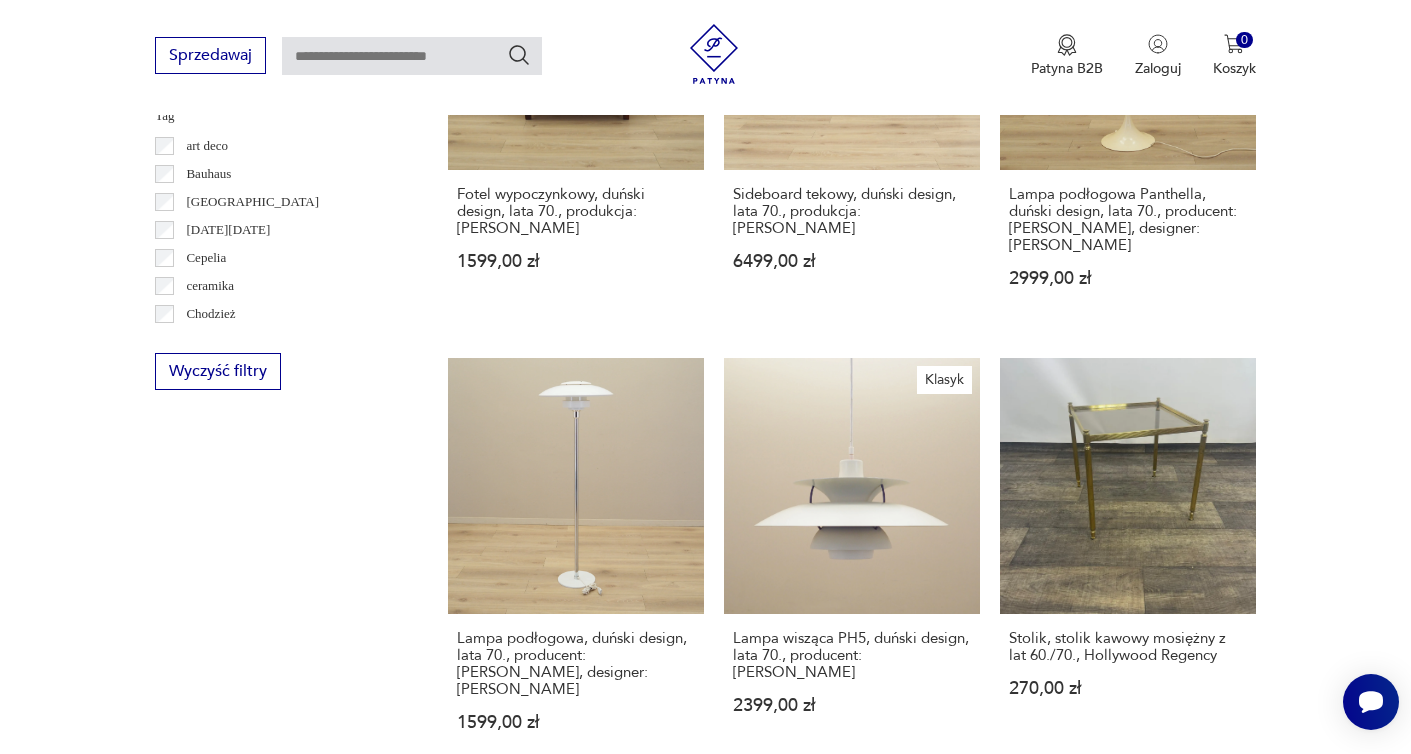 click on "Stolik, stolik kawowy niklowany kwadratowy z szybą 280,00 zł" at bounding box center [852, 991] 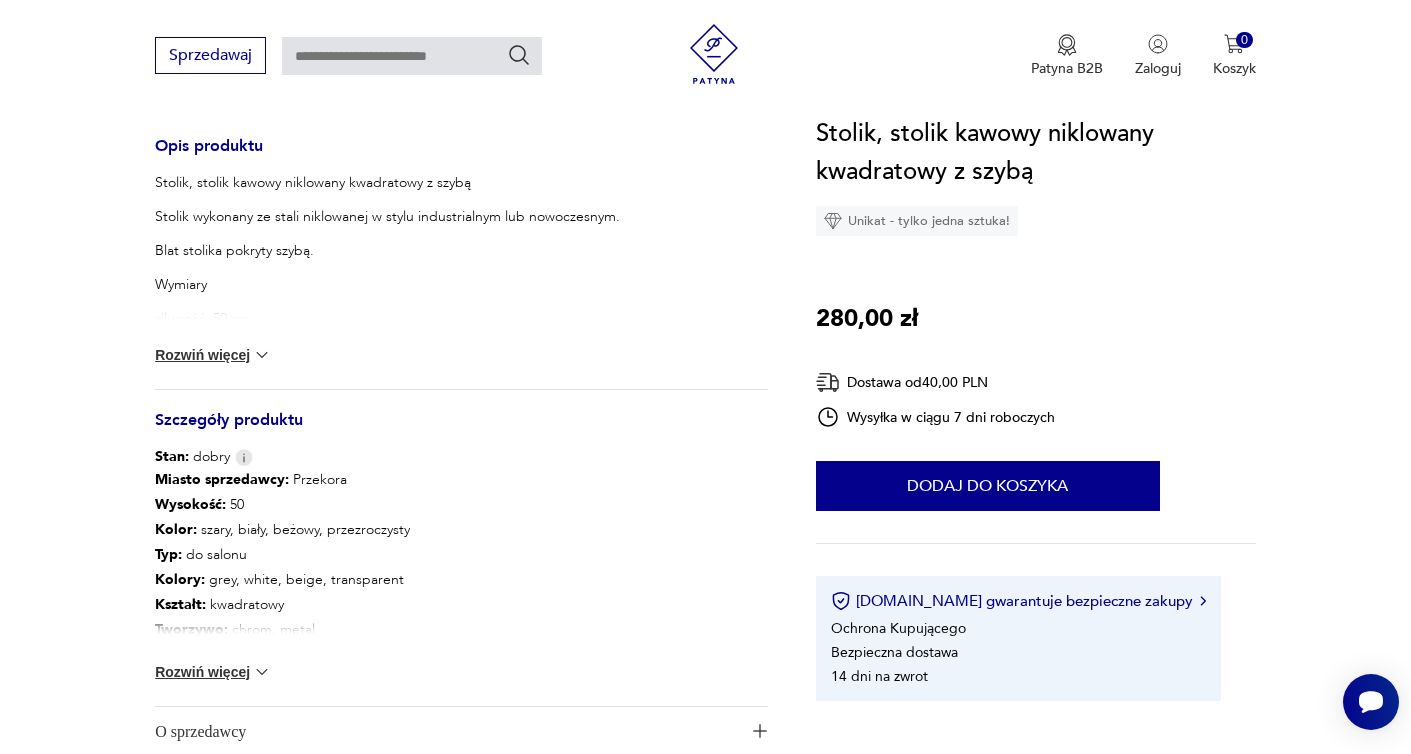 scroll, scrollTop: 828, scrollLeft: 0, axis: vertical 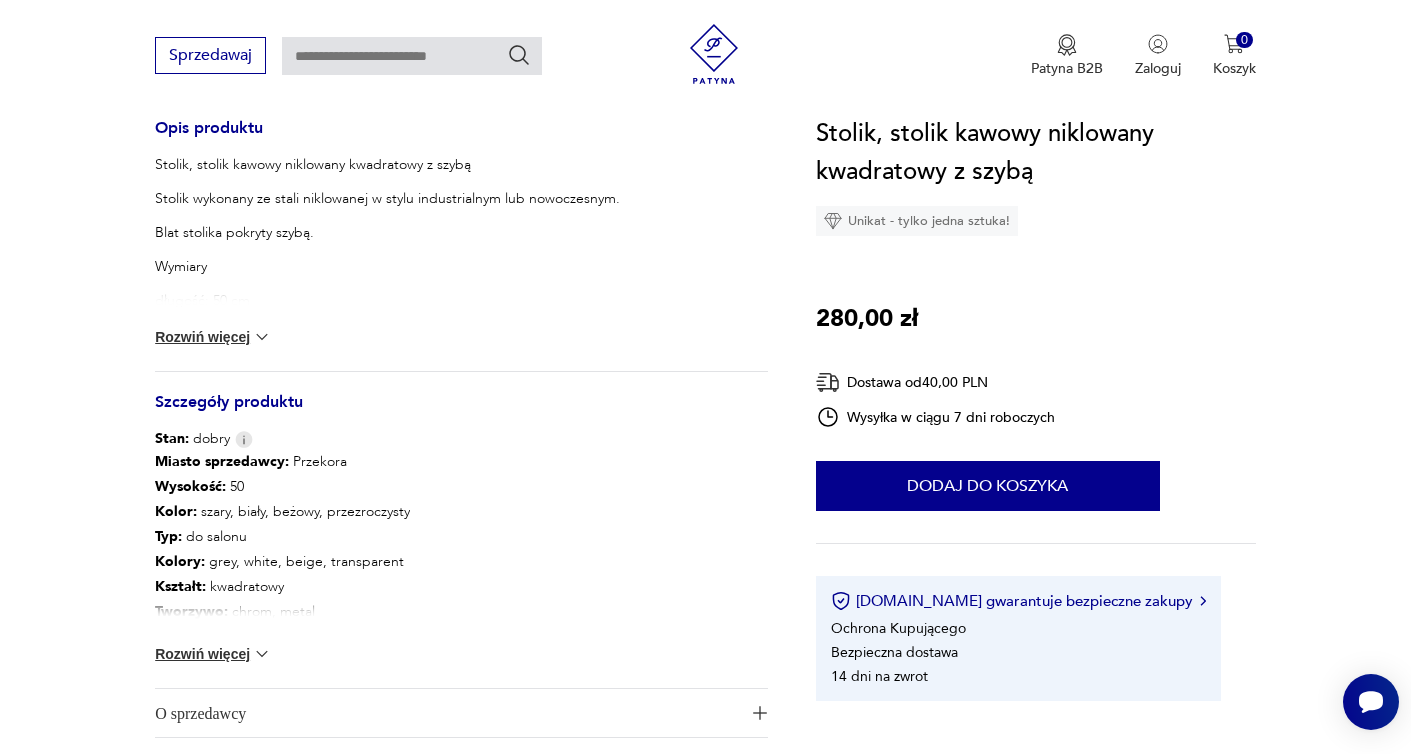 click on "Rozwiń więcej" at bounding box center [213, 654] 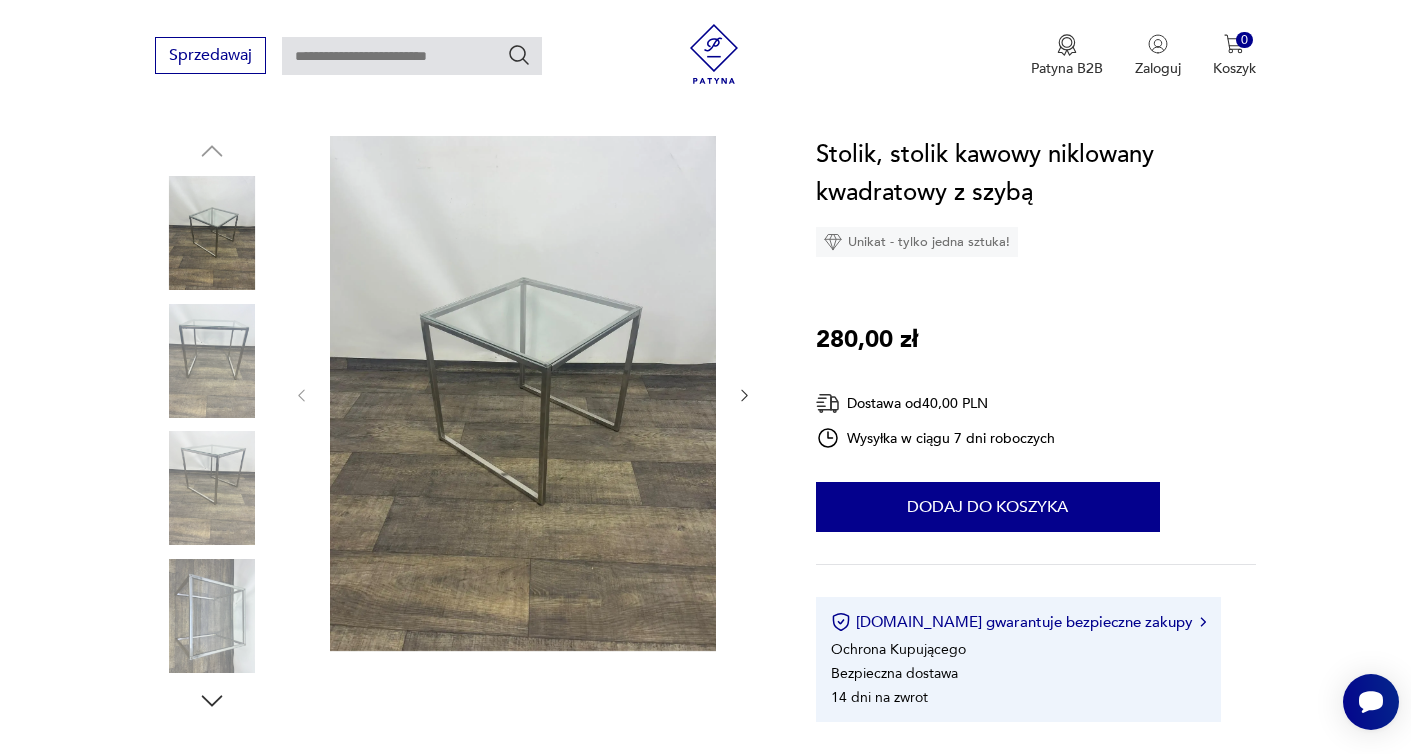 scroll, scrollTop: 206, scrollLeft: 0, axis: vertical 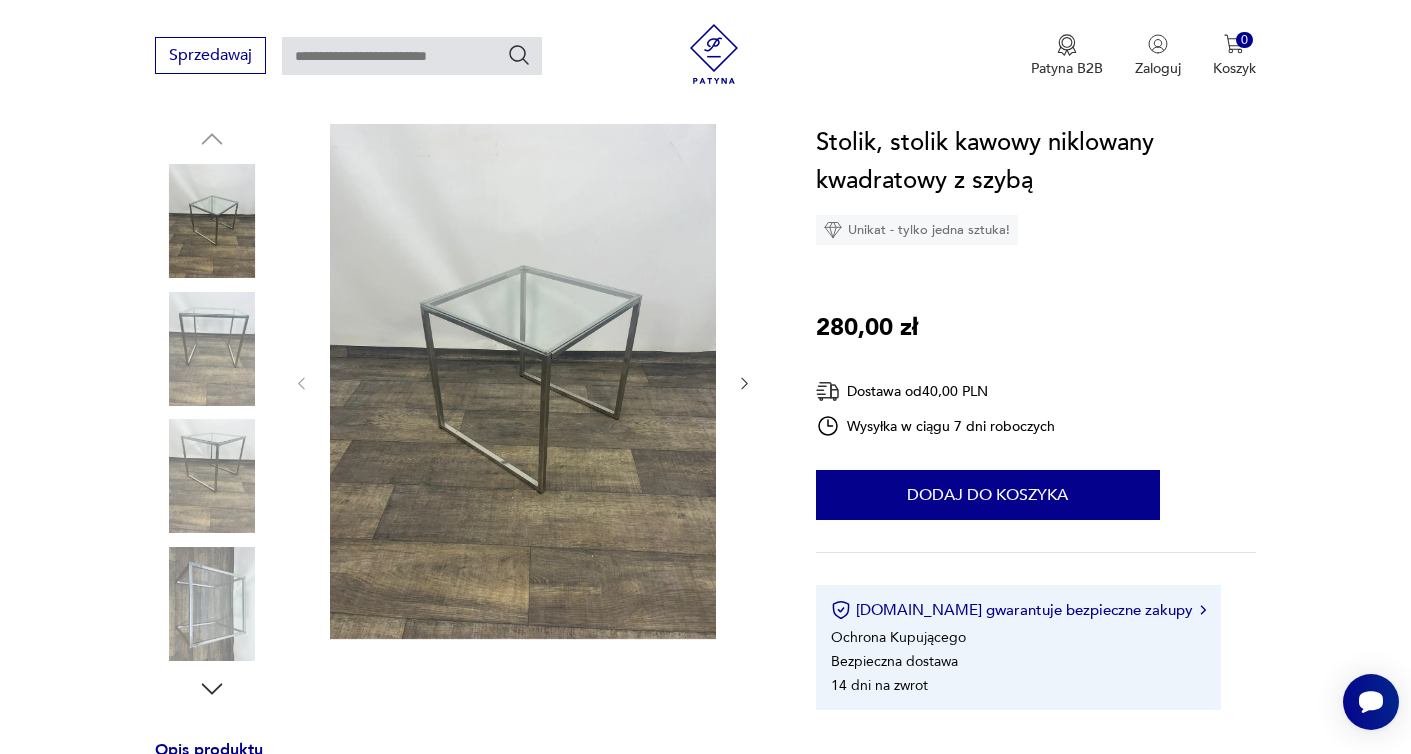 click at bounding box center [523, 381] 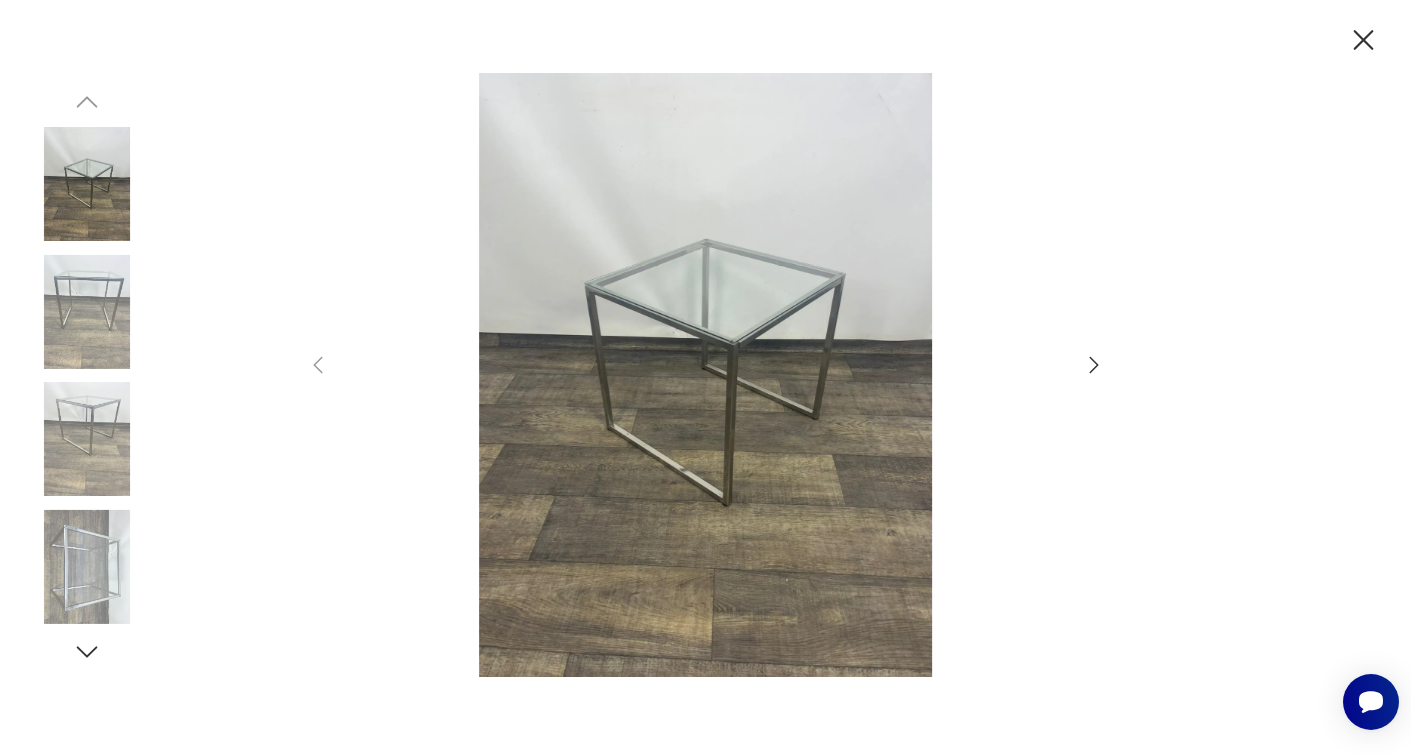 click 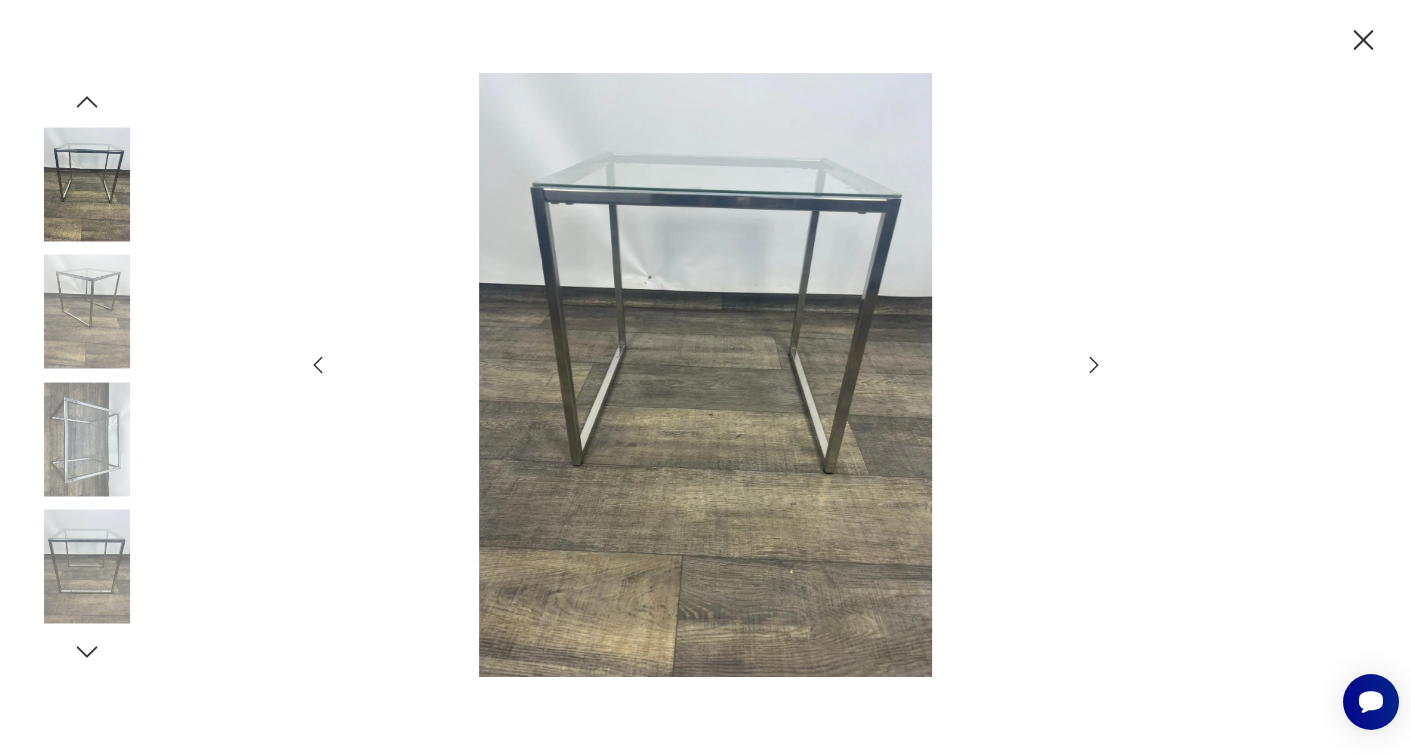 click 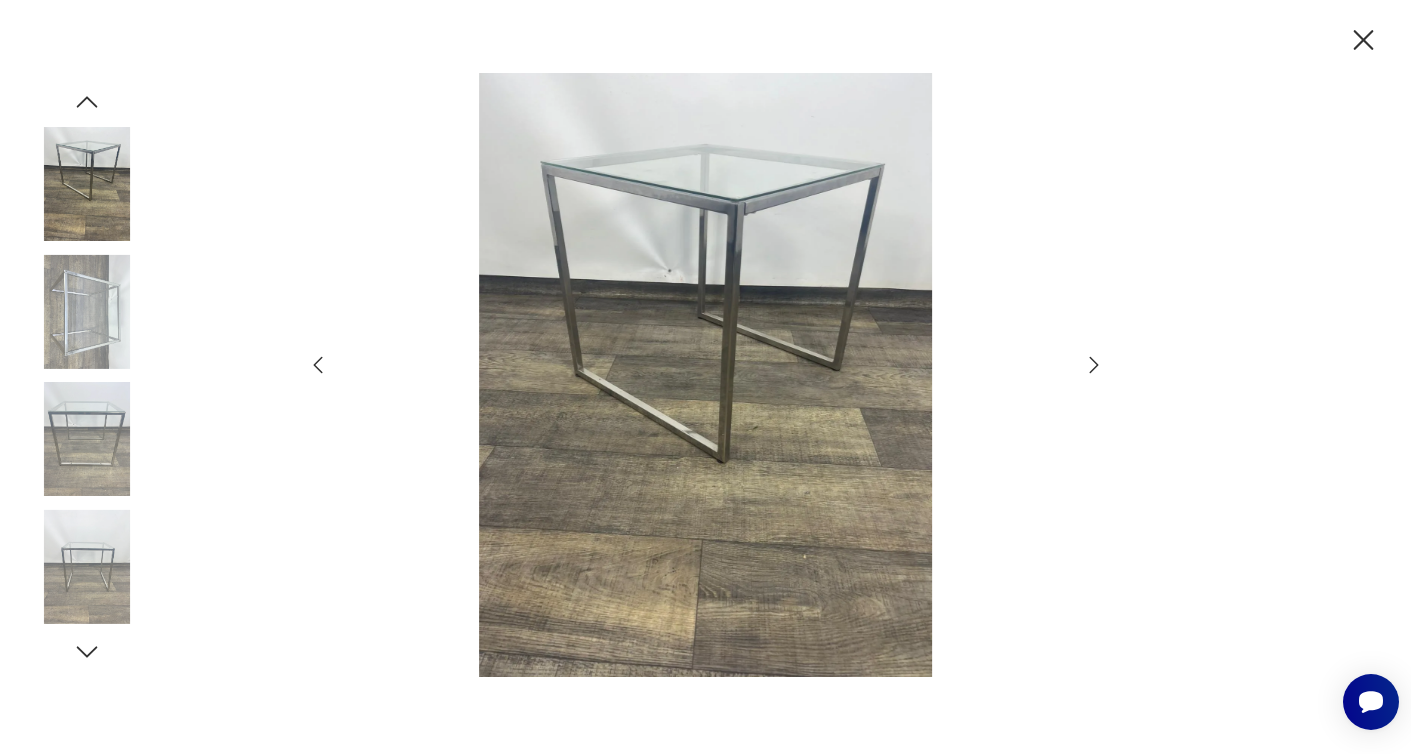 click 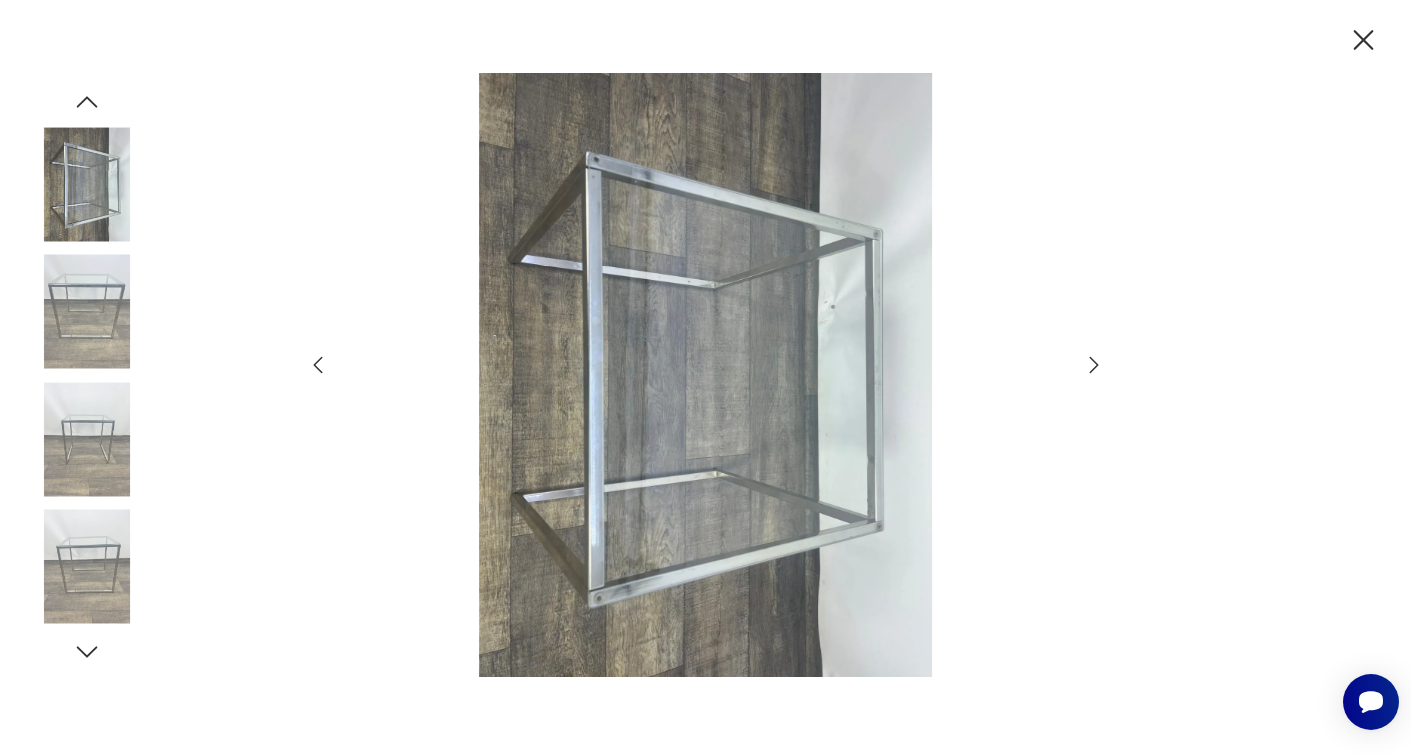 click 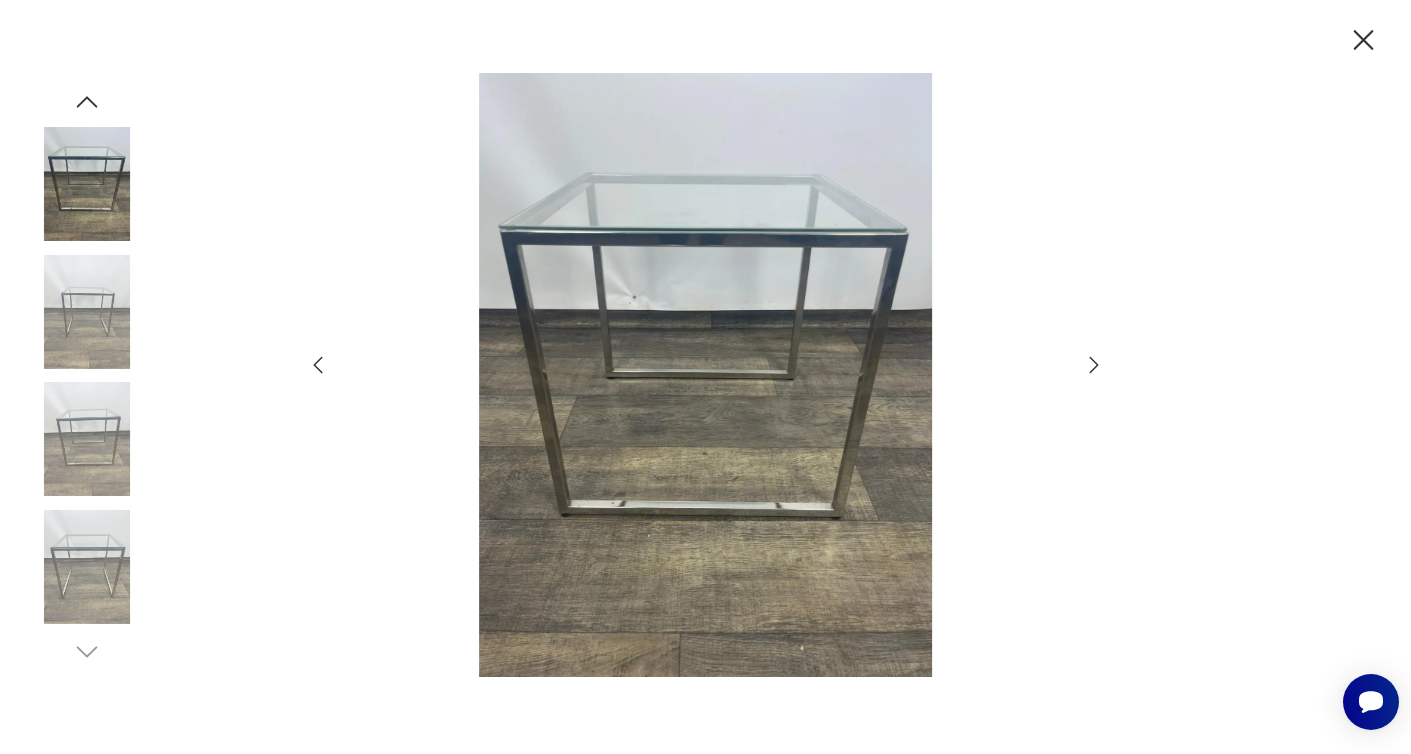 click 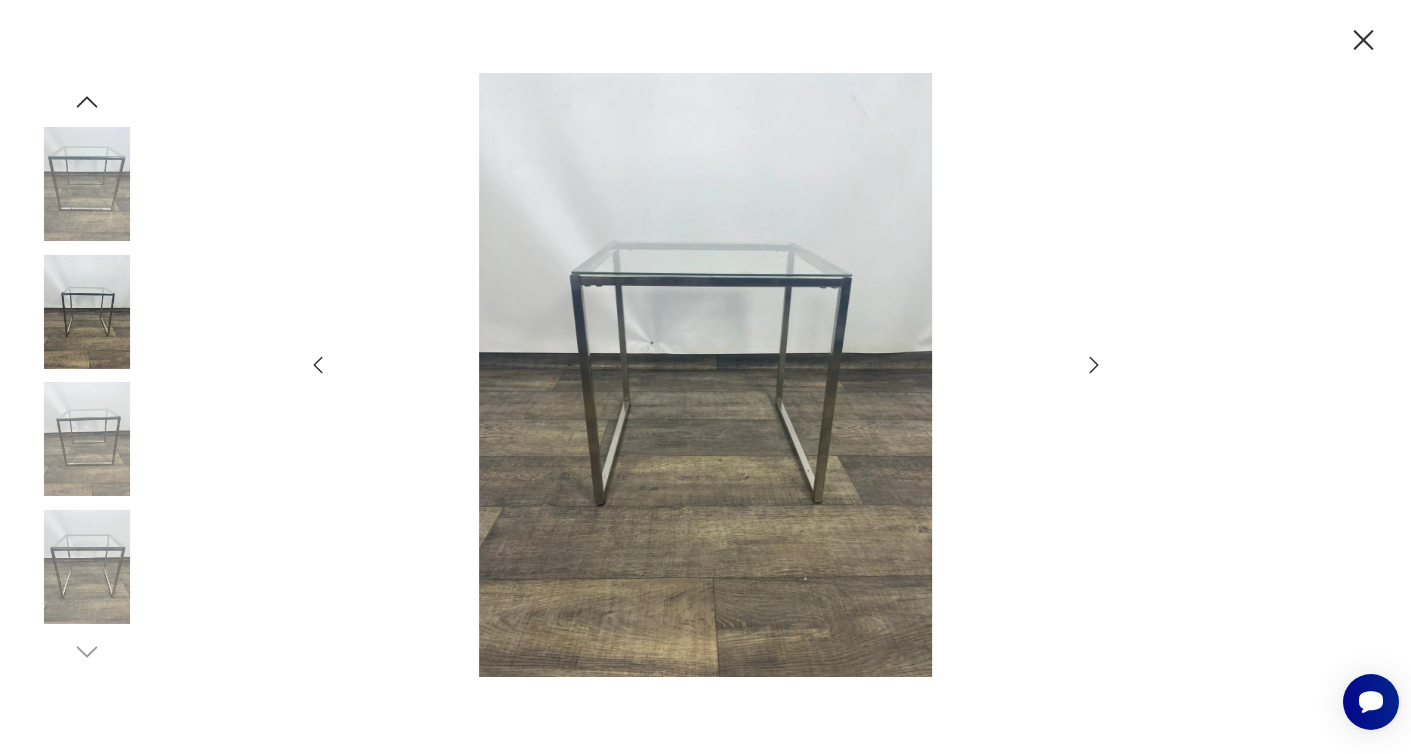 click 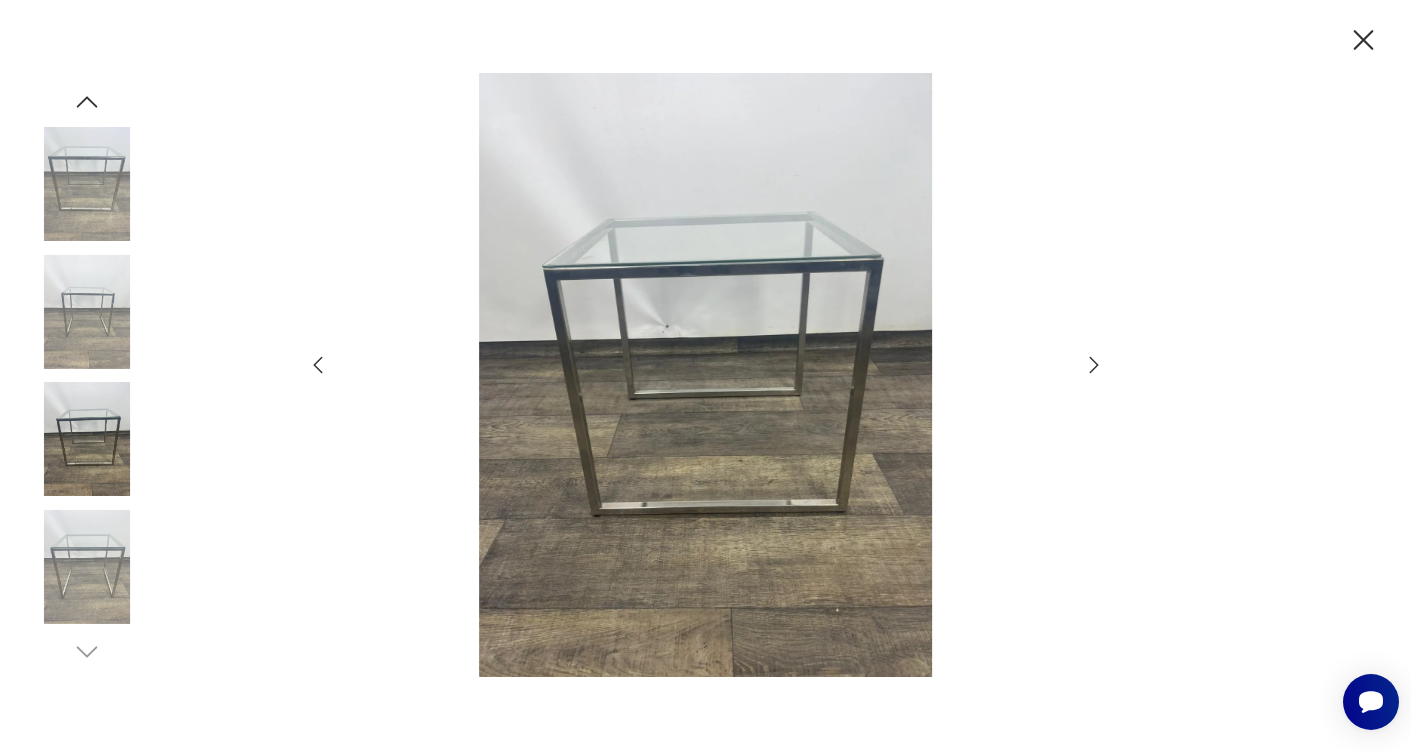 click 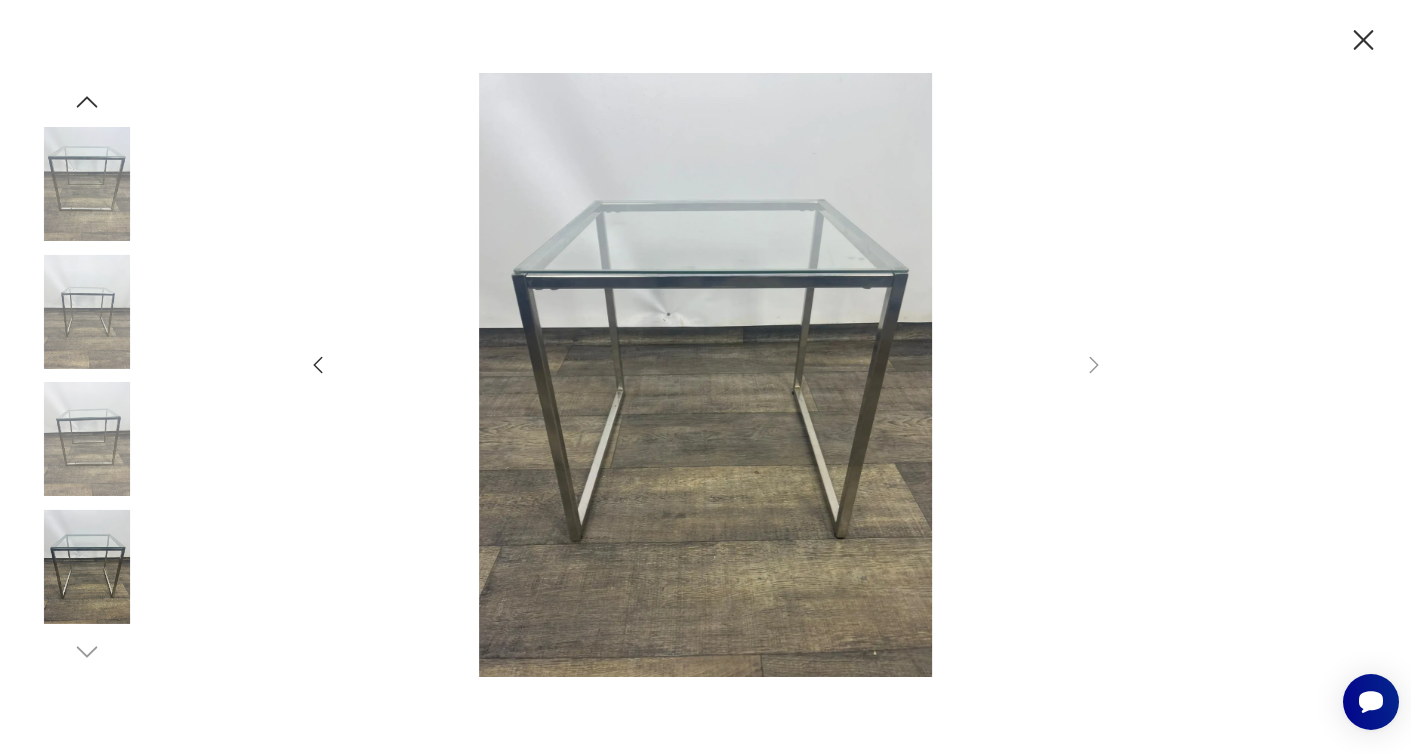 click 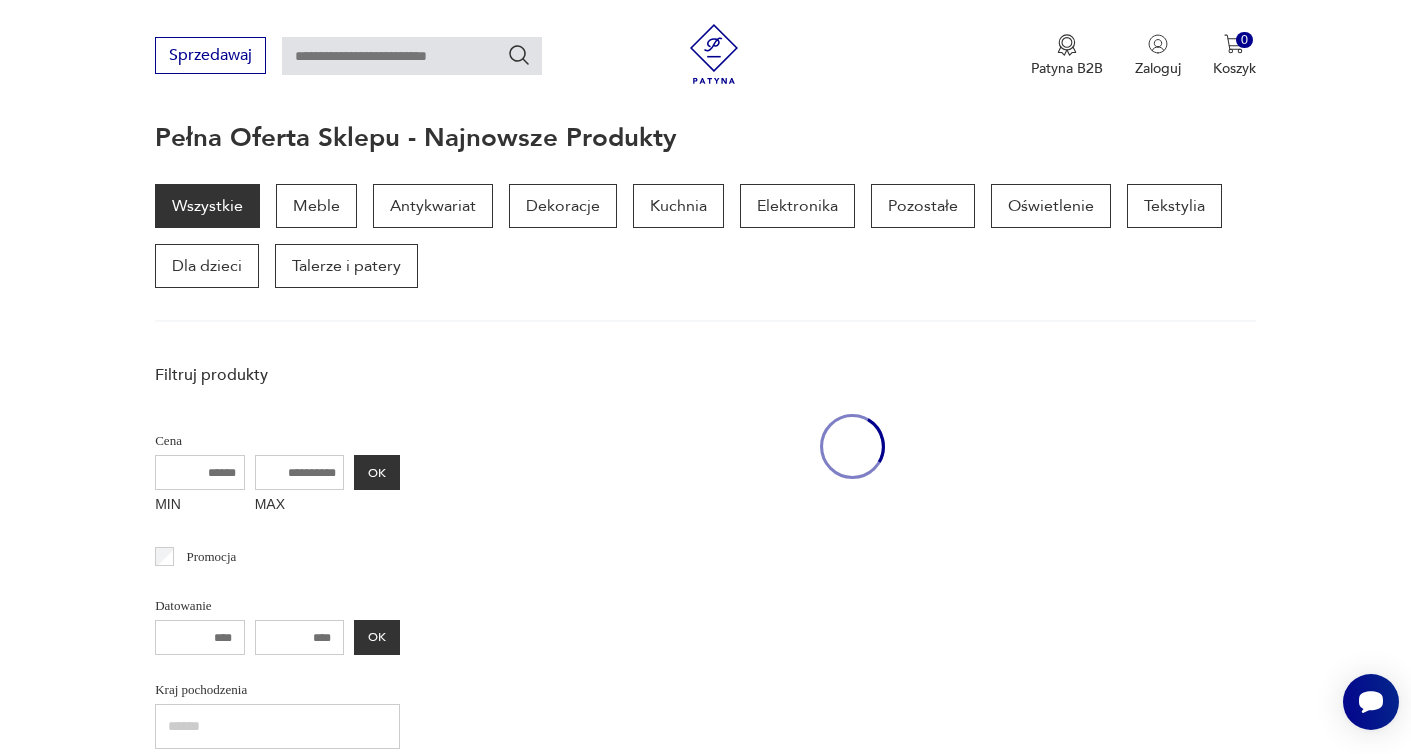scroll, scrollTop: 1141, scrollLeft: 0, axis: vertical 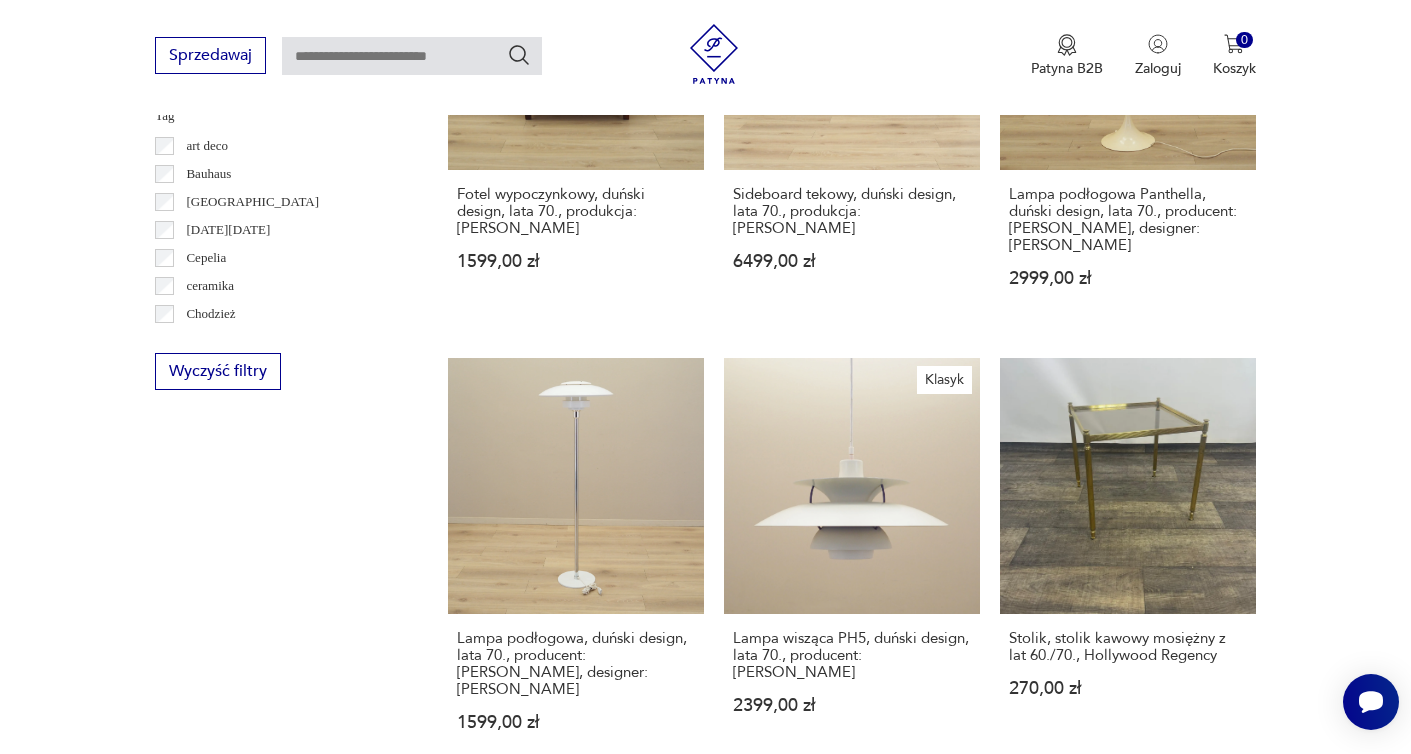 click on "Stolik, stolik kawowy niklowany kwadratowy z szybą 220,00 zł" at bounding box center [576, 991] 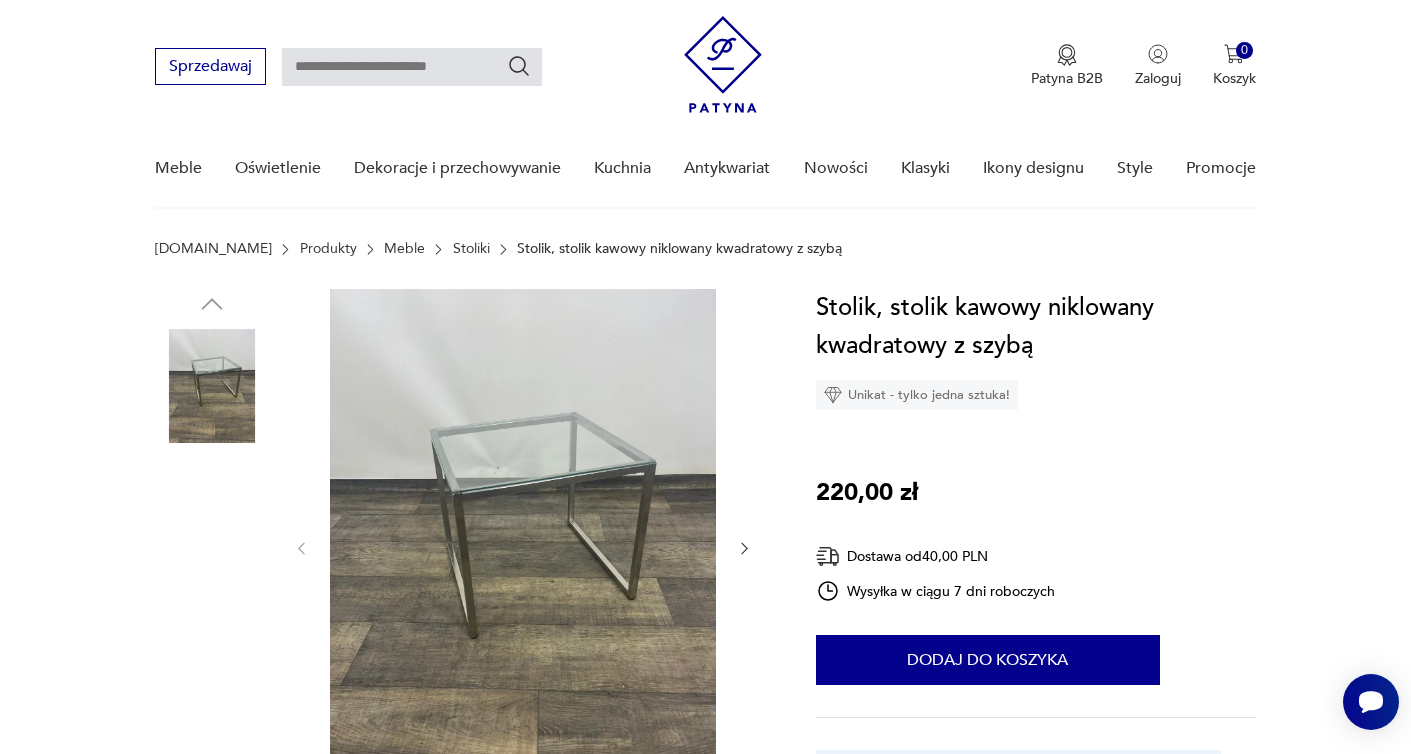 scroll, scrollTop: 169, scrollLeft: 0, axis: vertical 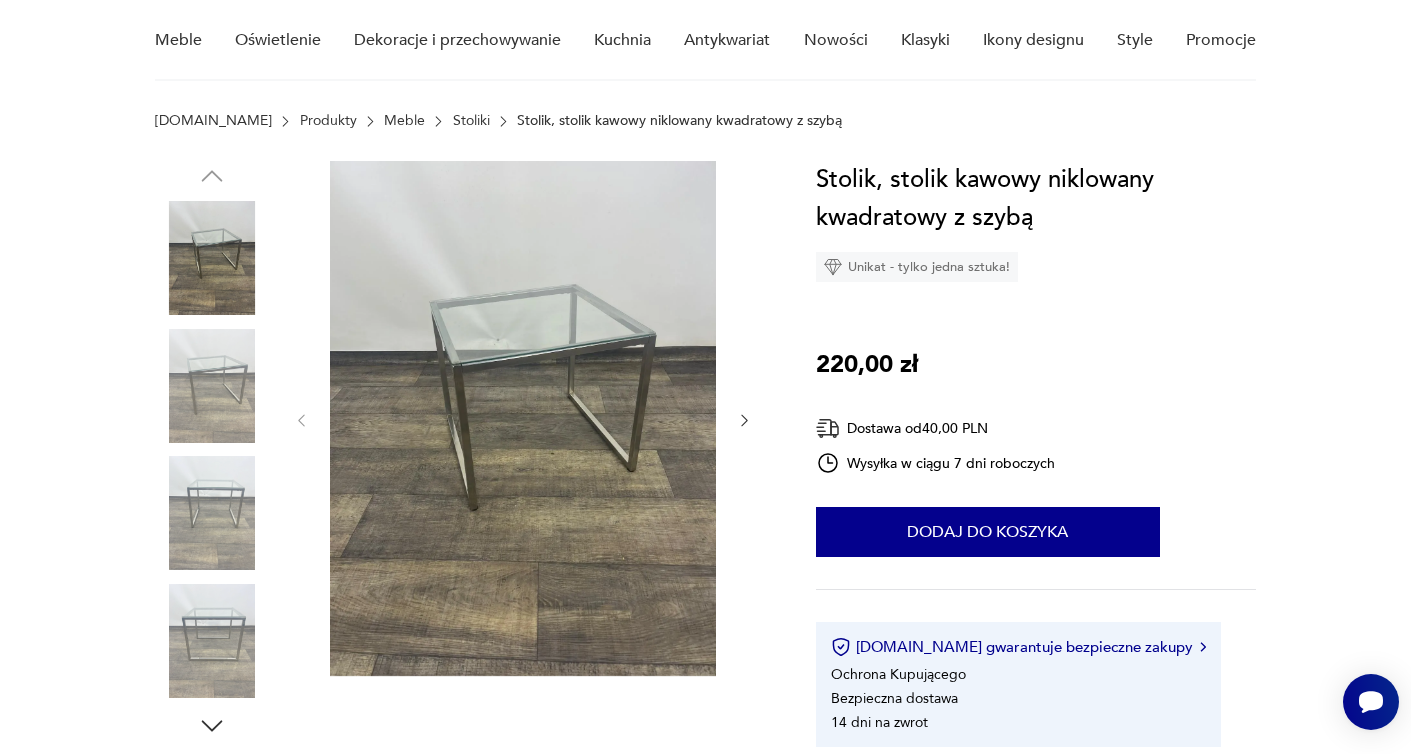 click 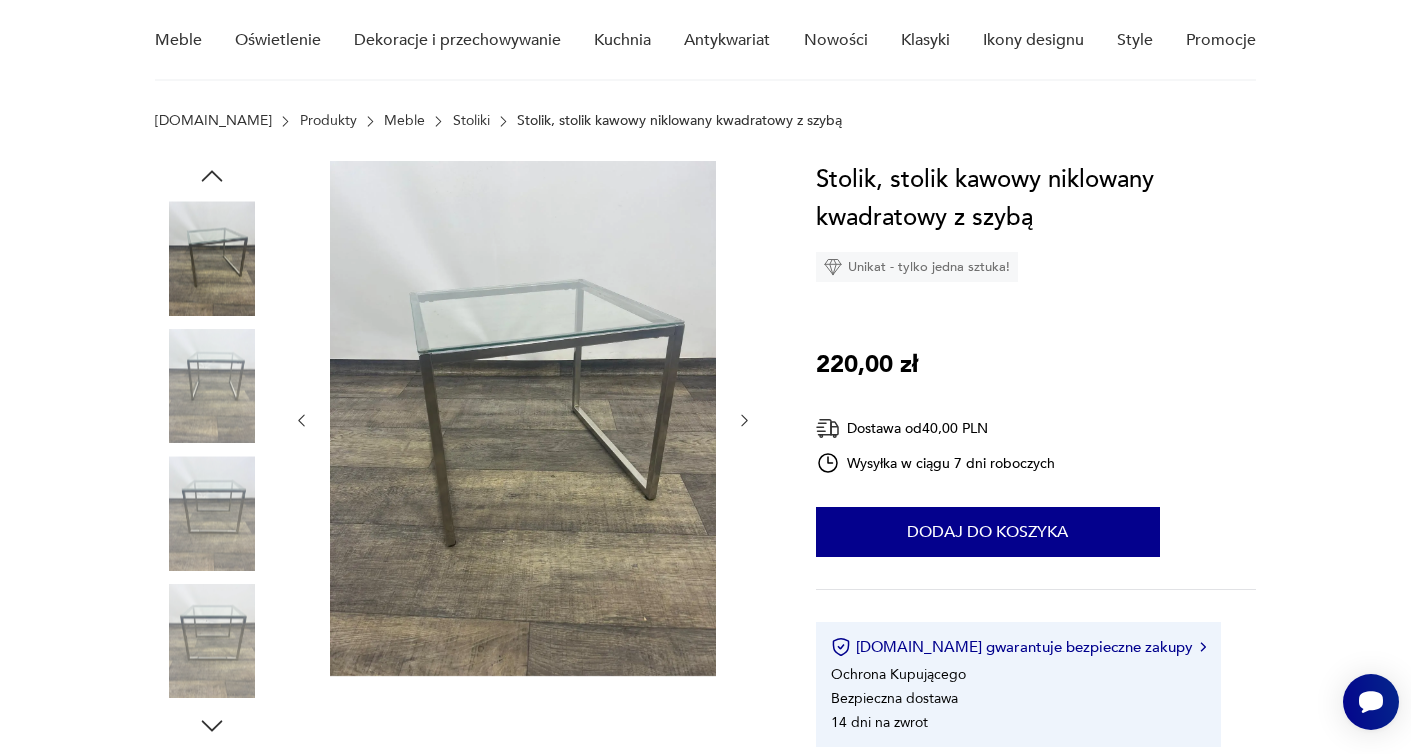 click 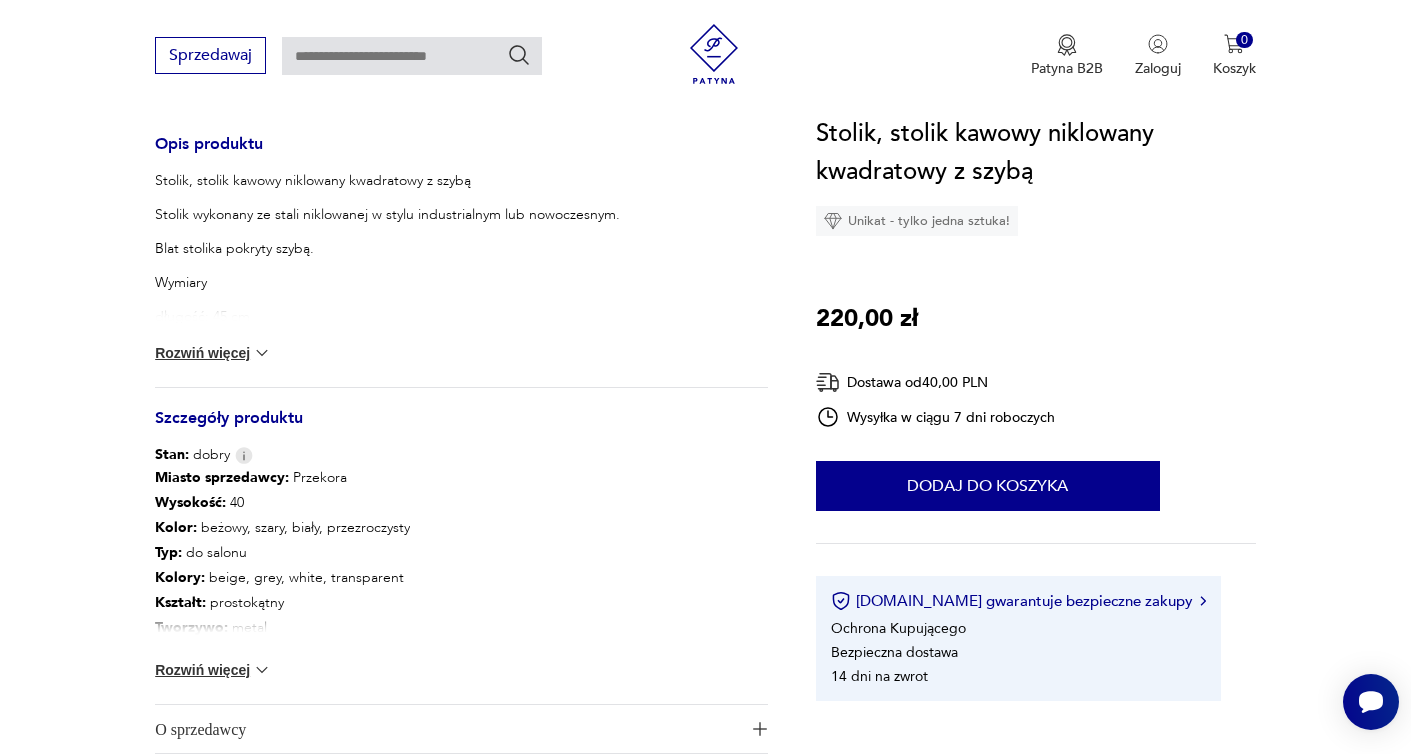 scroll, scrollTop: 815, scrollLeft: 0, axis: vertical 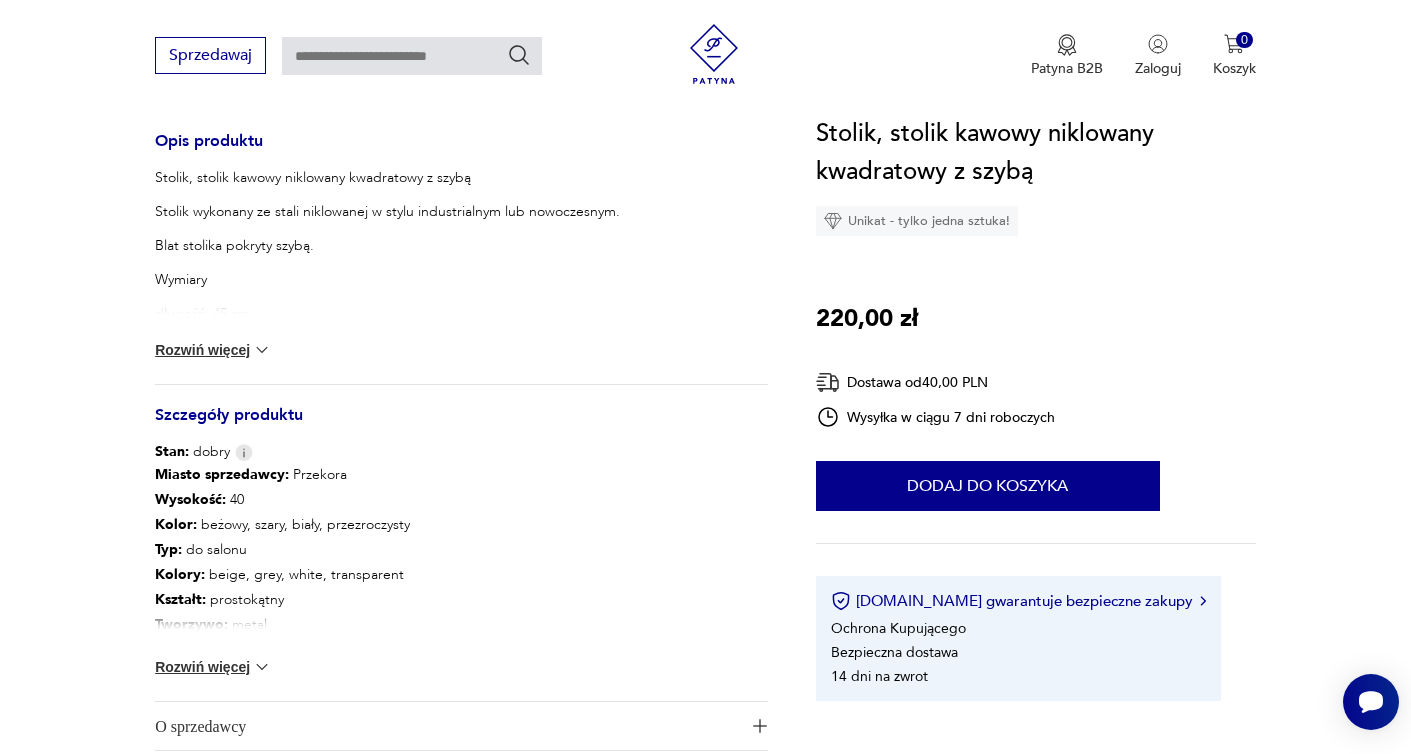 click on "Rozwiń więcej" at bounding box center (213, 667) 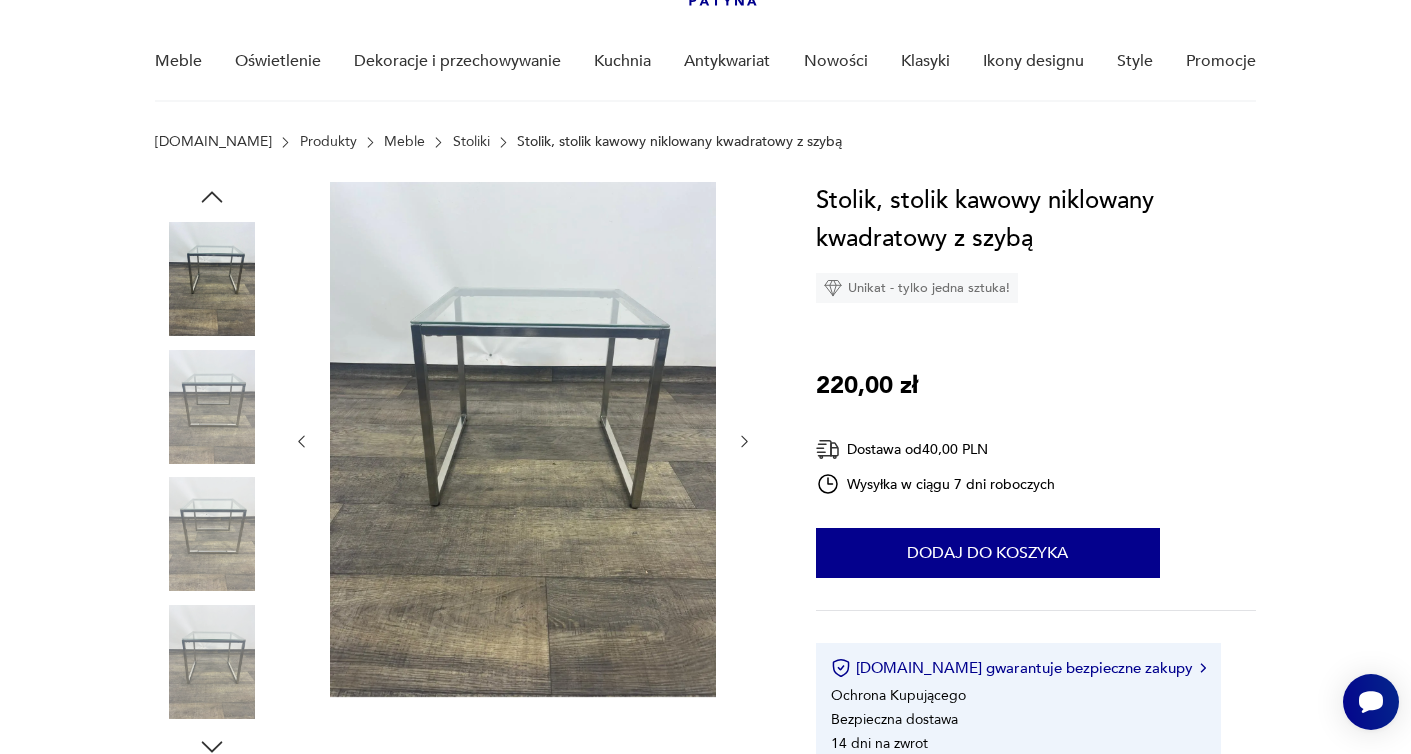 scroll, scrollTop: 148, scrollLeft: 0, axis: vertical 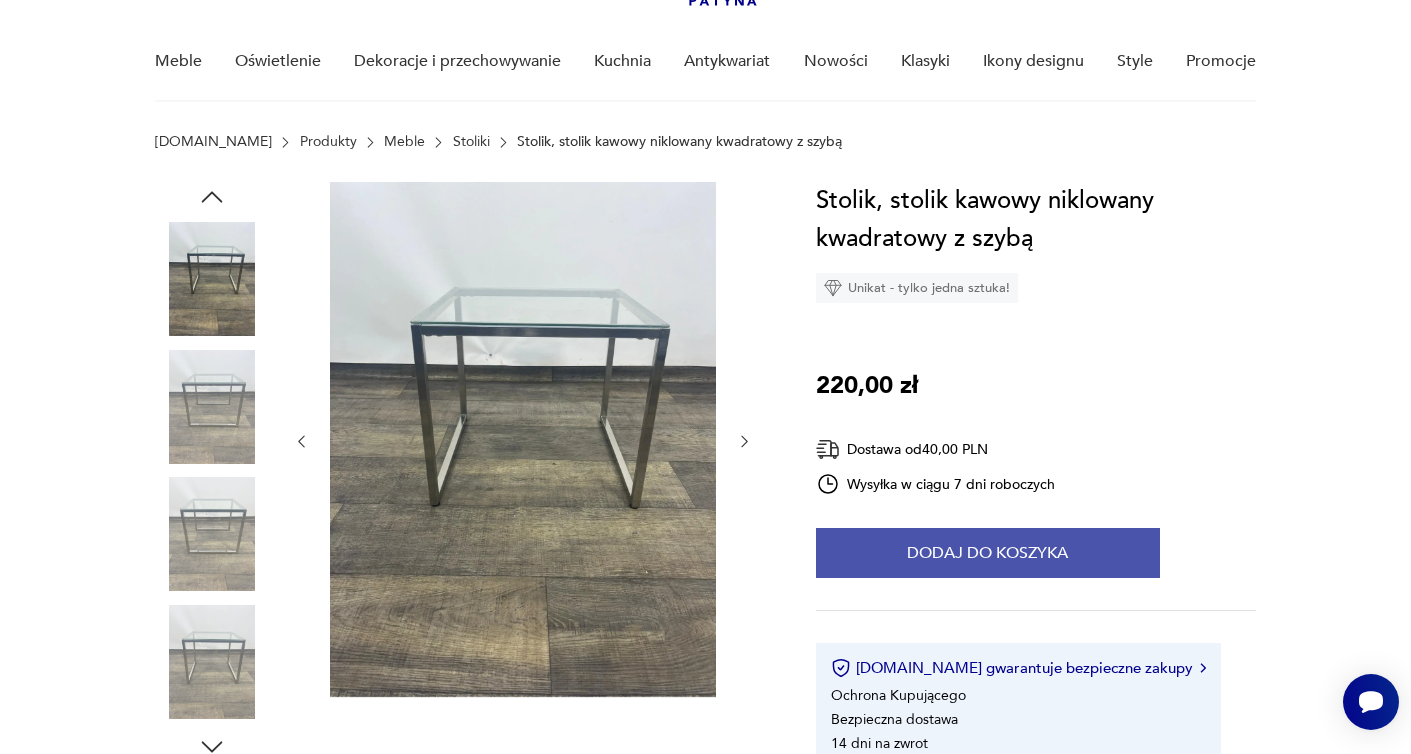 click on "Dodaj do koszyka" at bounding box center (988, 553) 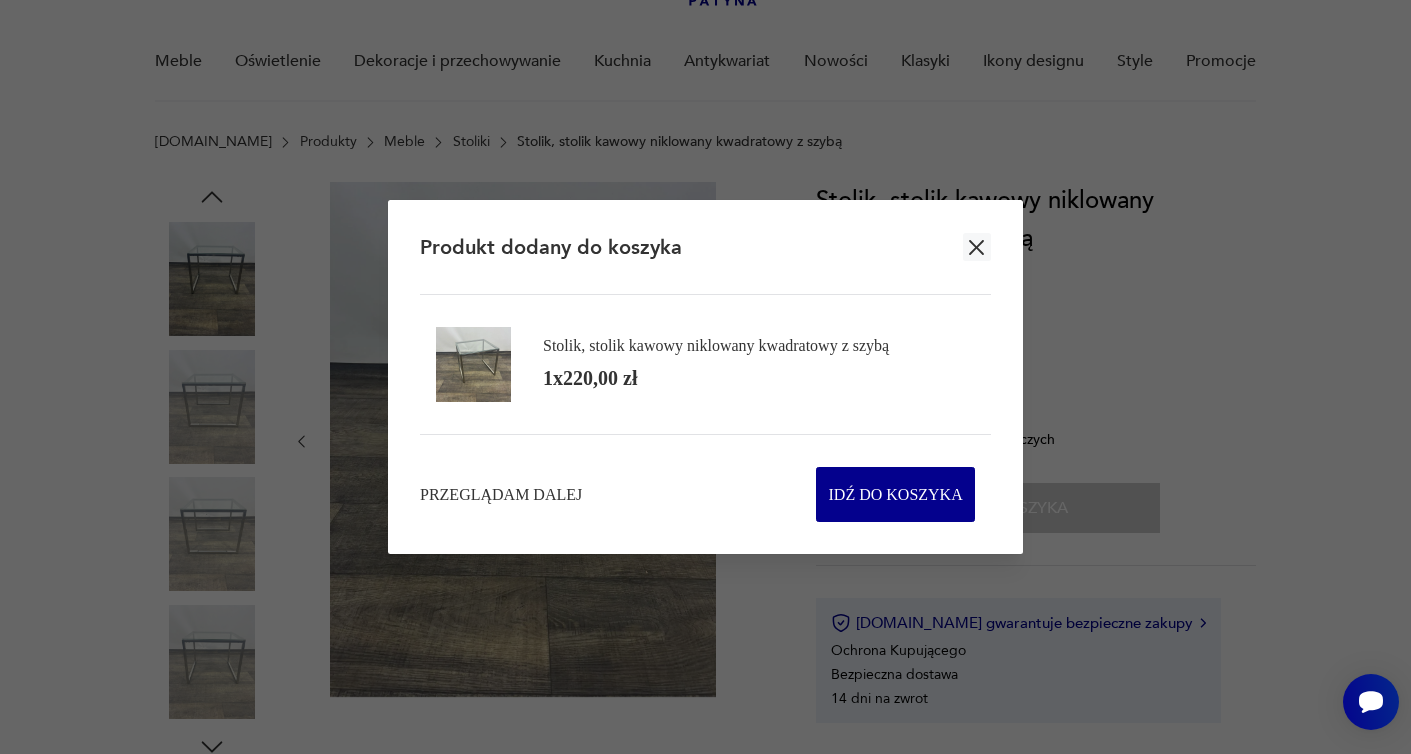 click 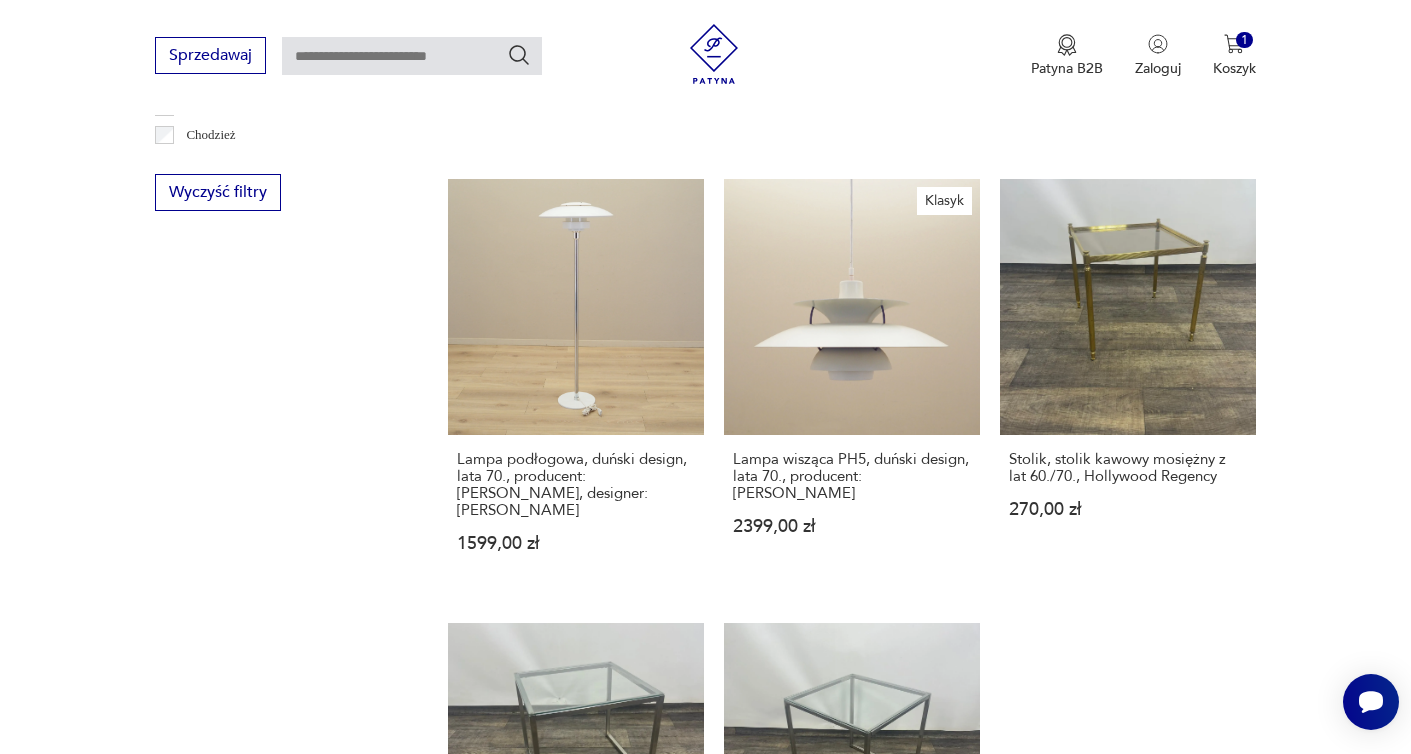 scroll, scrollTop: 1264, scrollLeft: 0, axis: vertical 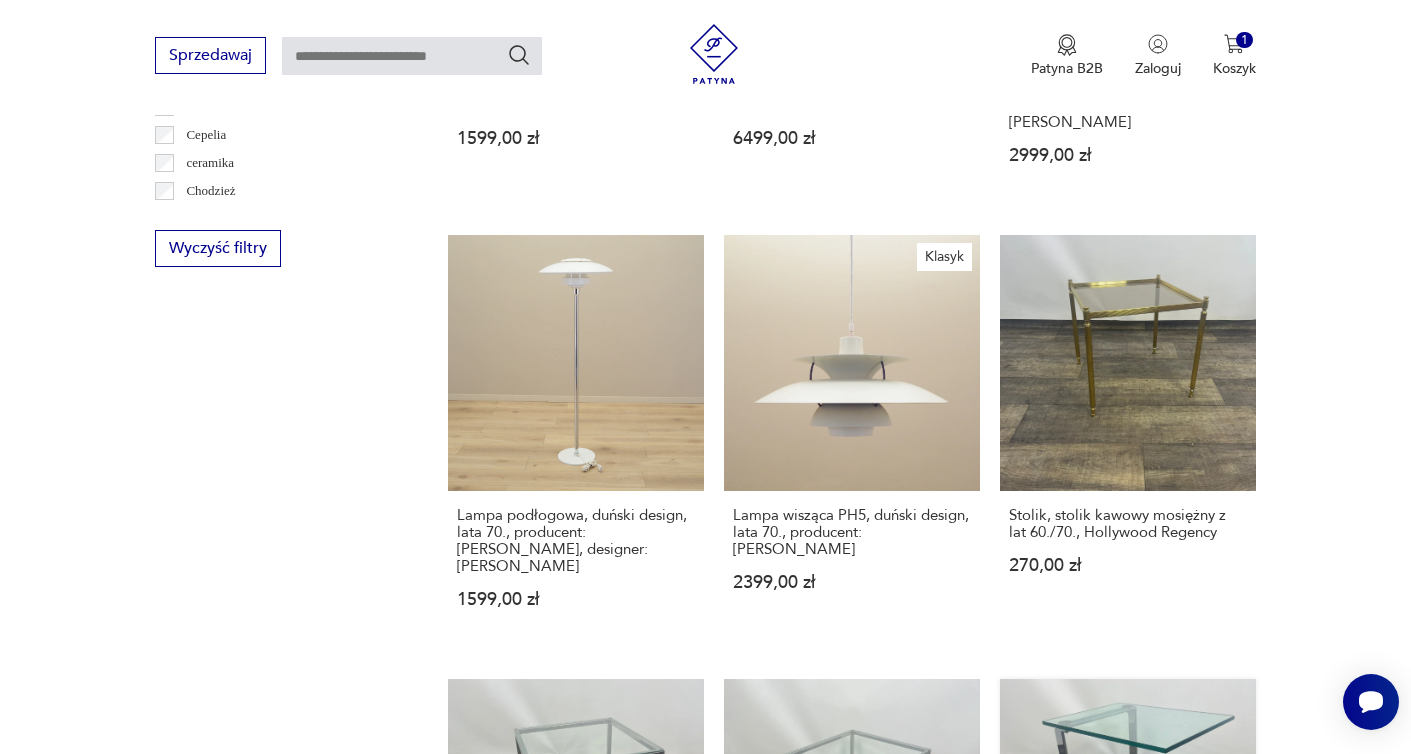 click on "Stolik chromowany GEBRA w stylu postmodernistycznym 350,00 zł" at bounding box center (1128, 868) 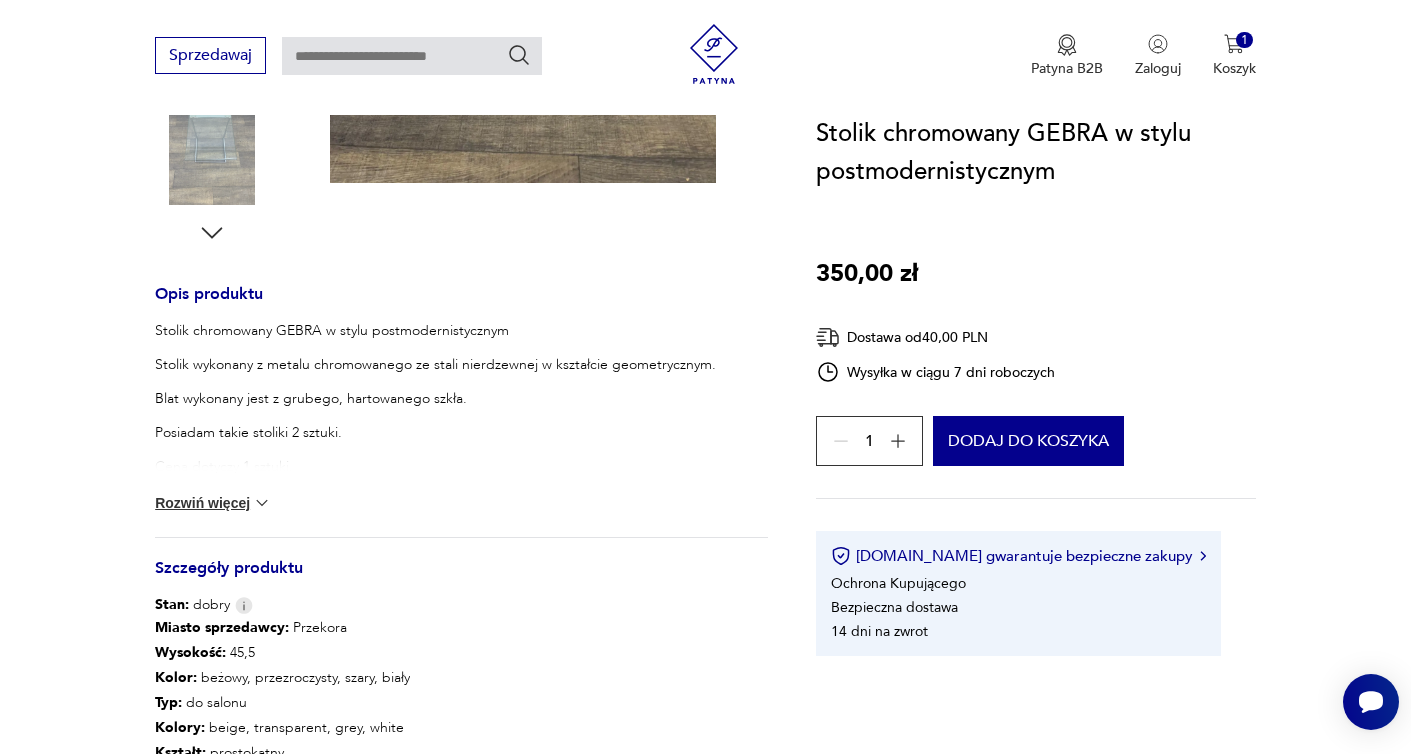 scroll, scrollTop: 739, scrollLeft: 0, axis: vertical 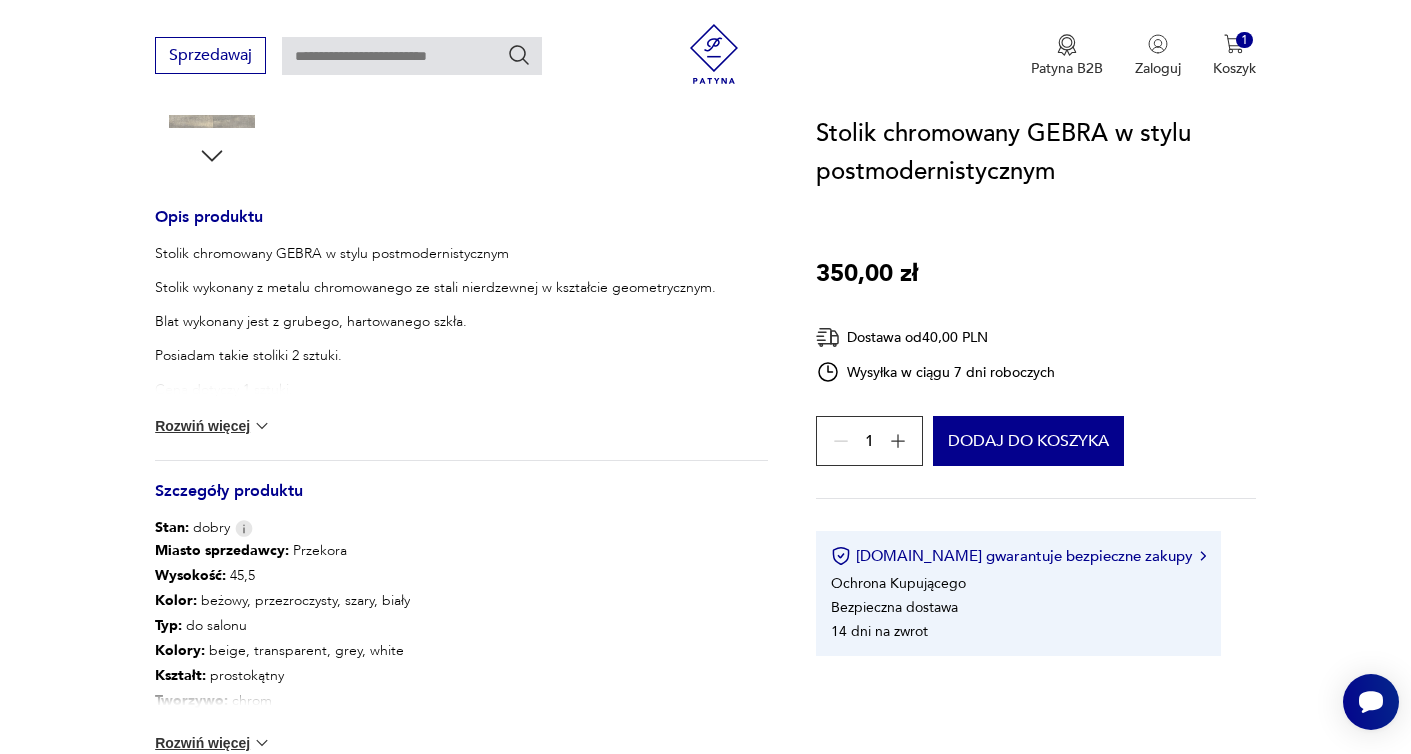 click on "Rozwiń więcej" at bounding box center (213, 426) 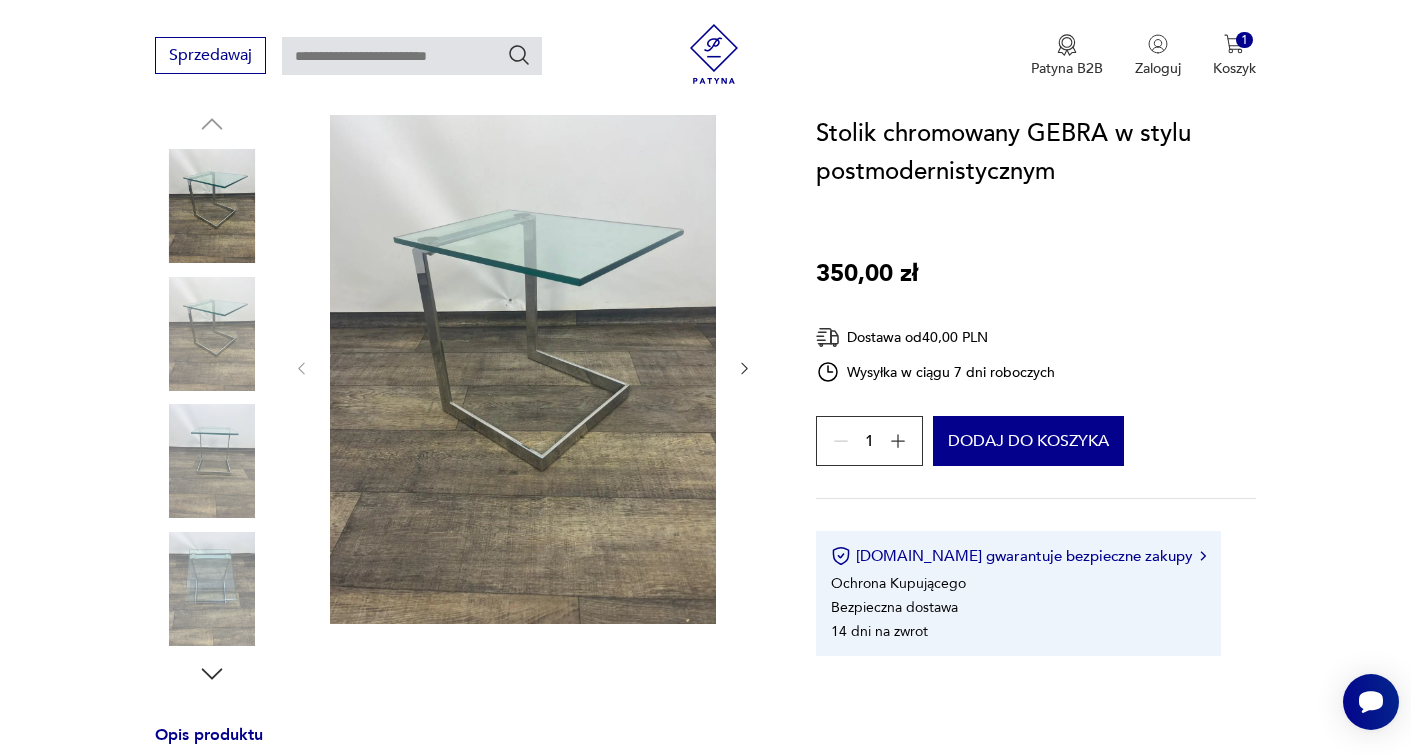 scroll, scrollTop: 221, scrollLeft: 0, axis: vertical 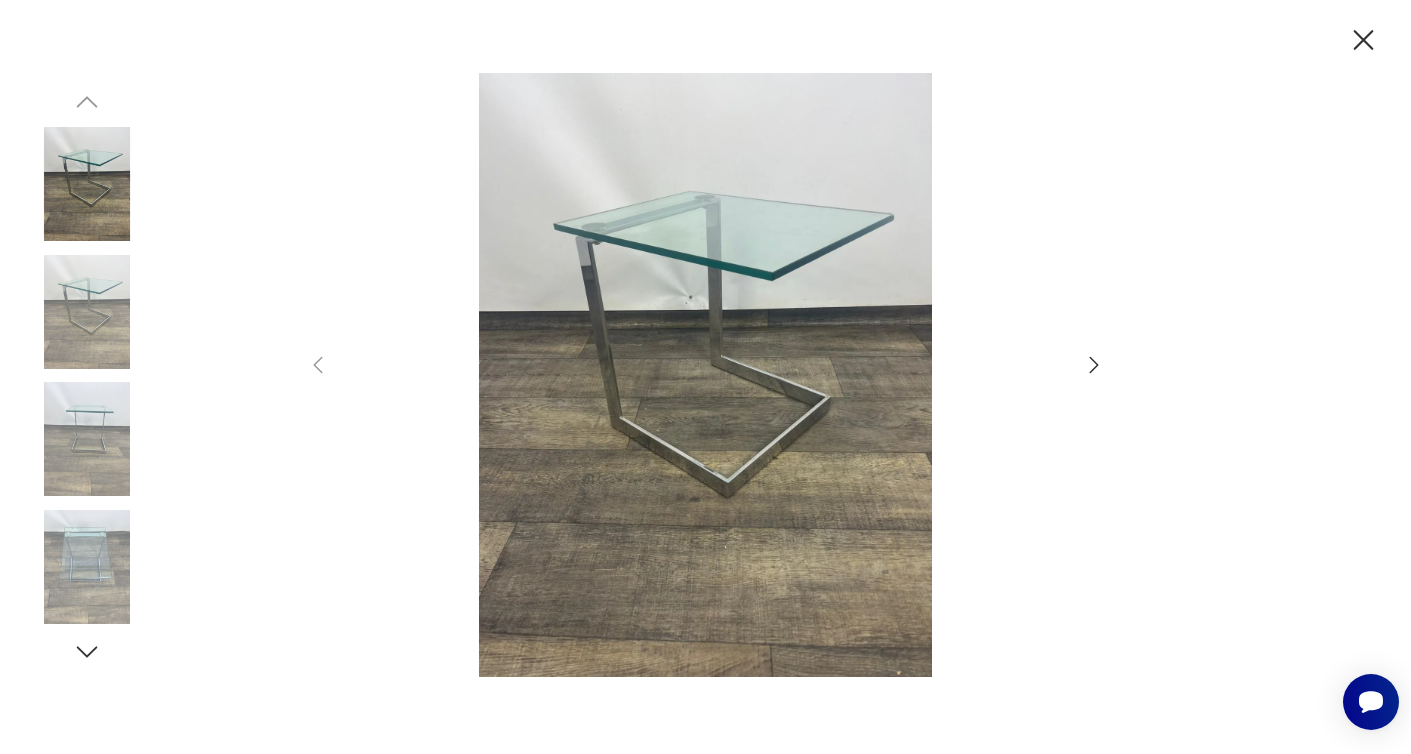 click 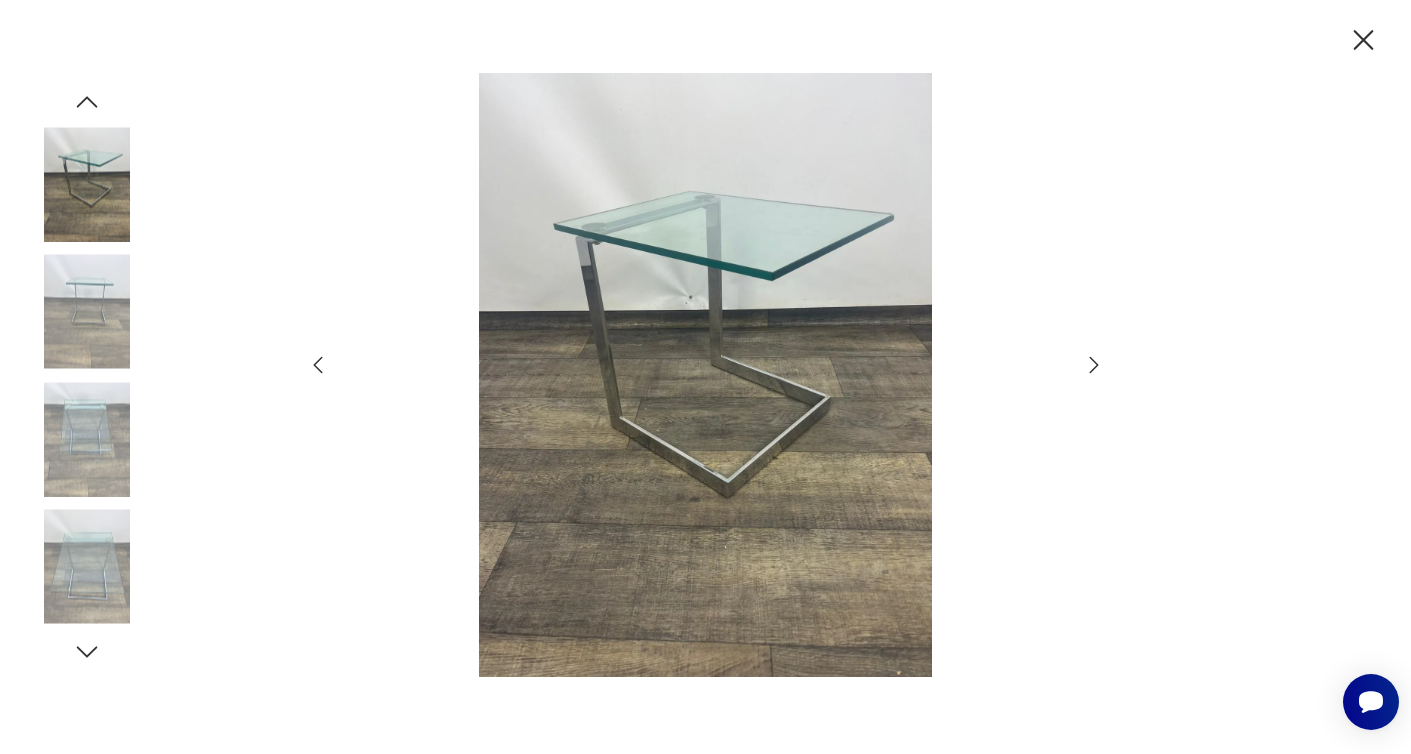 click 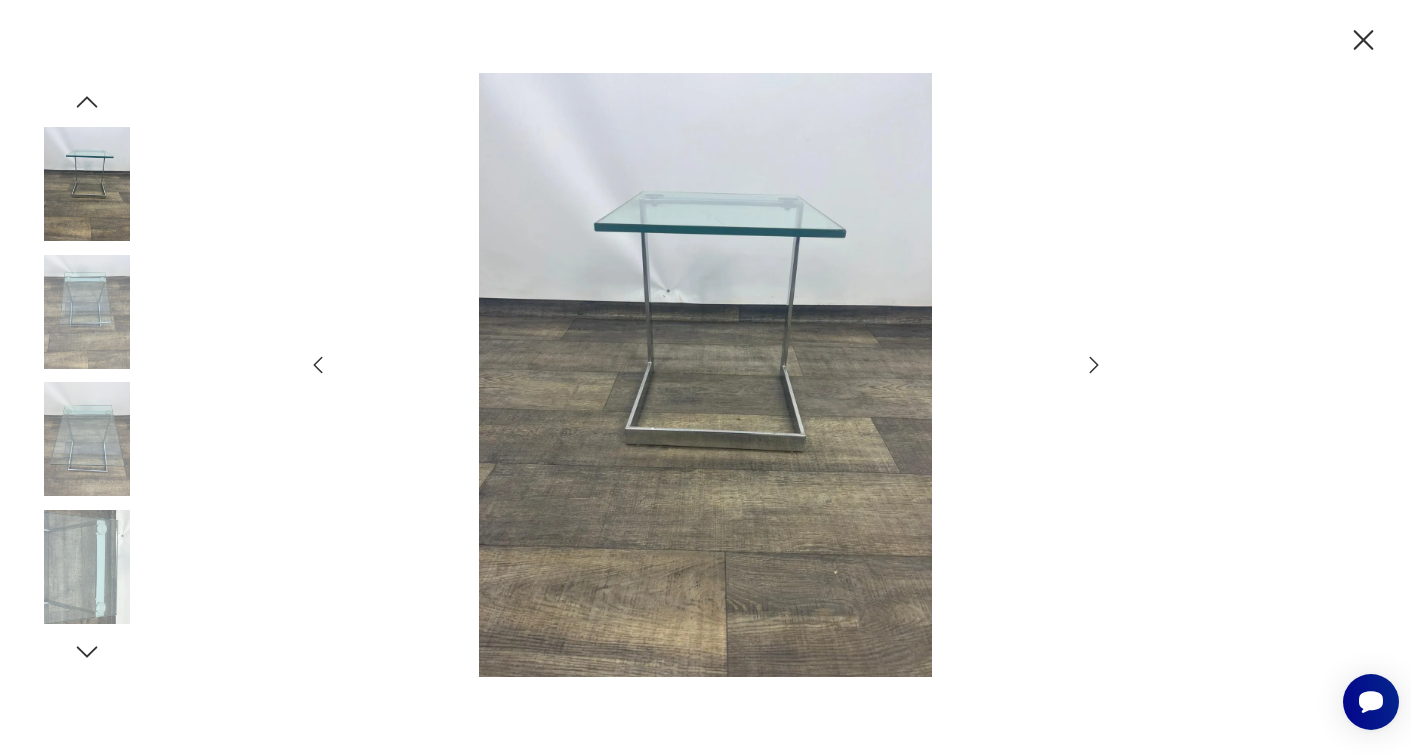 click 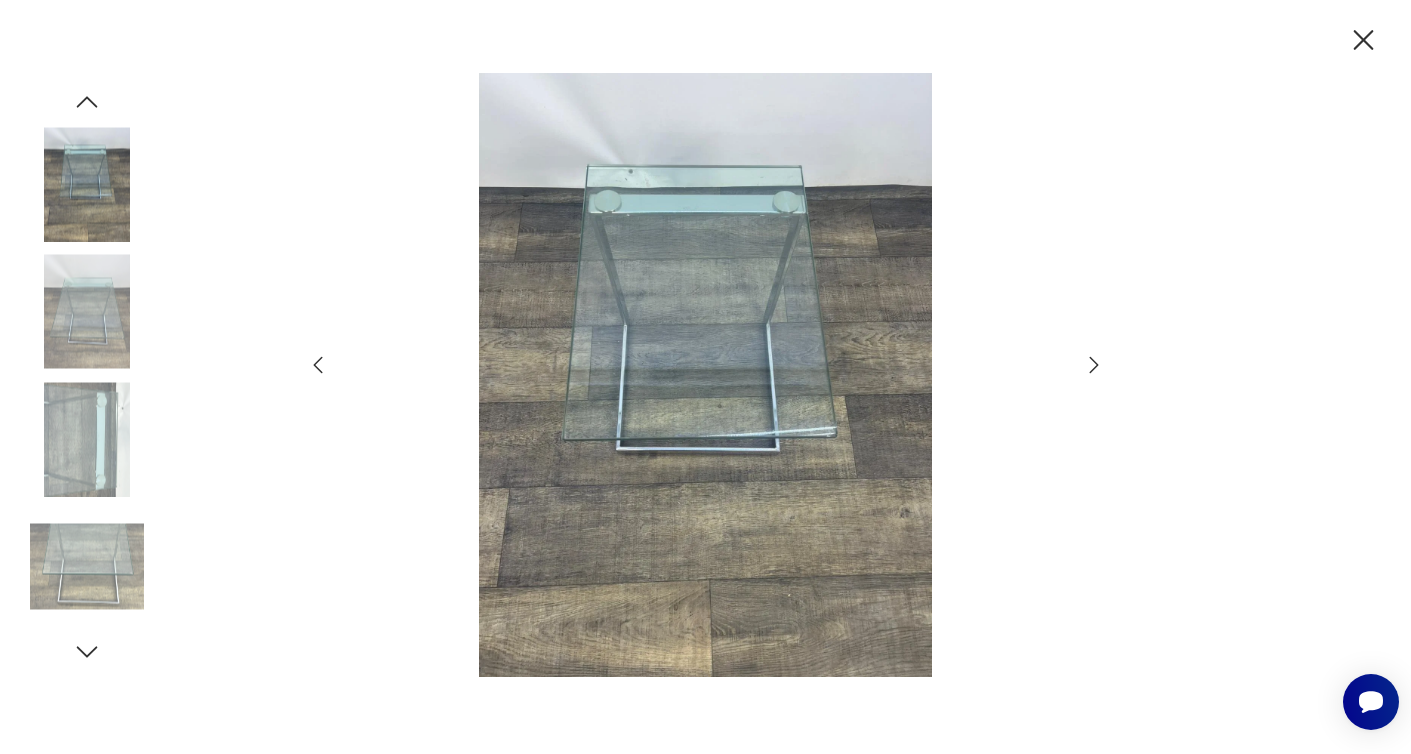 click 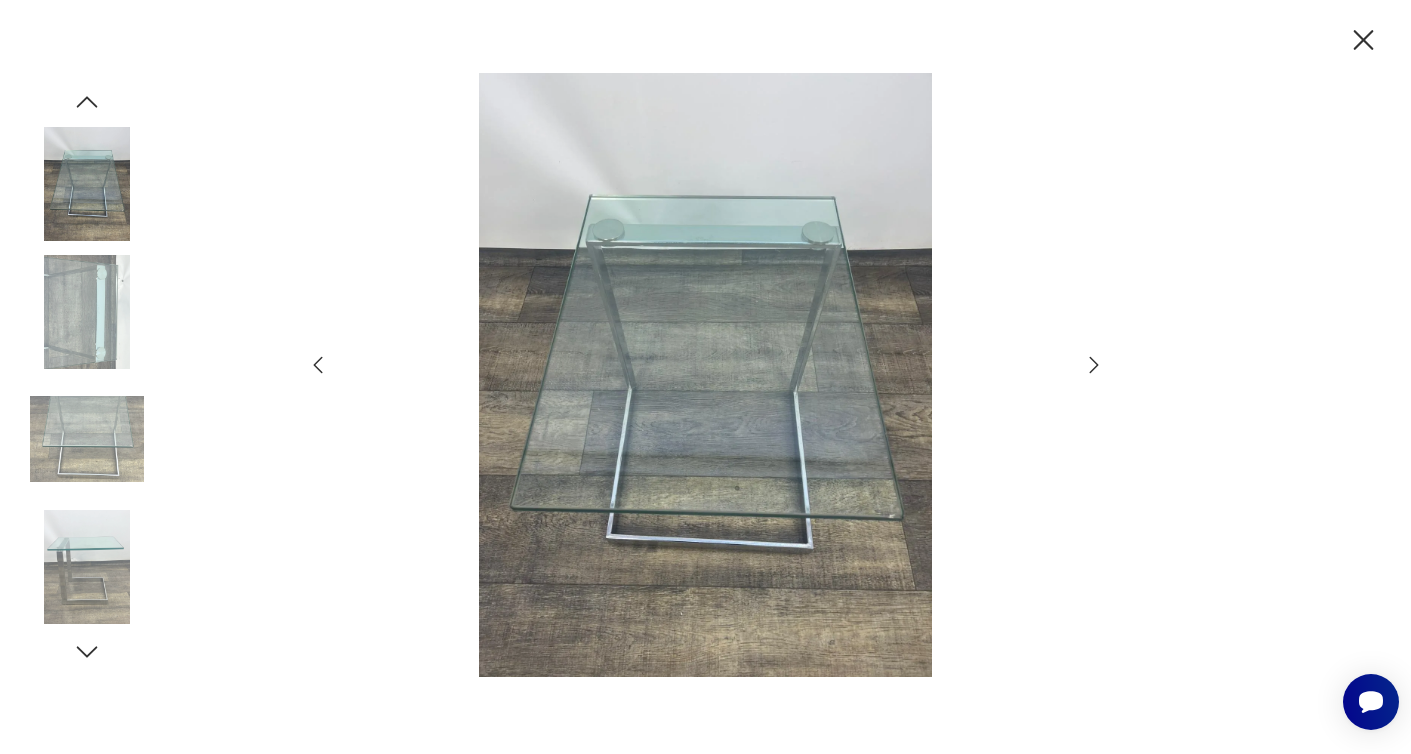 click 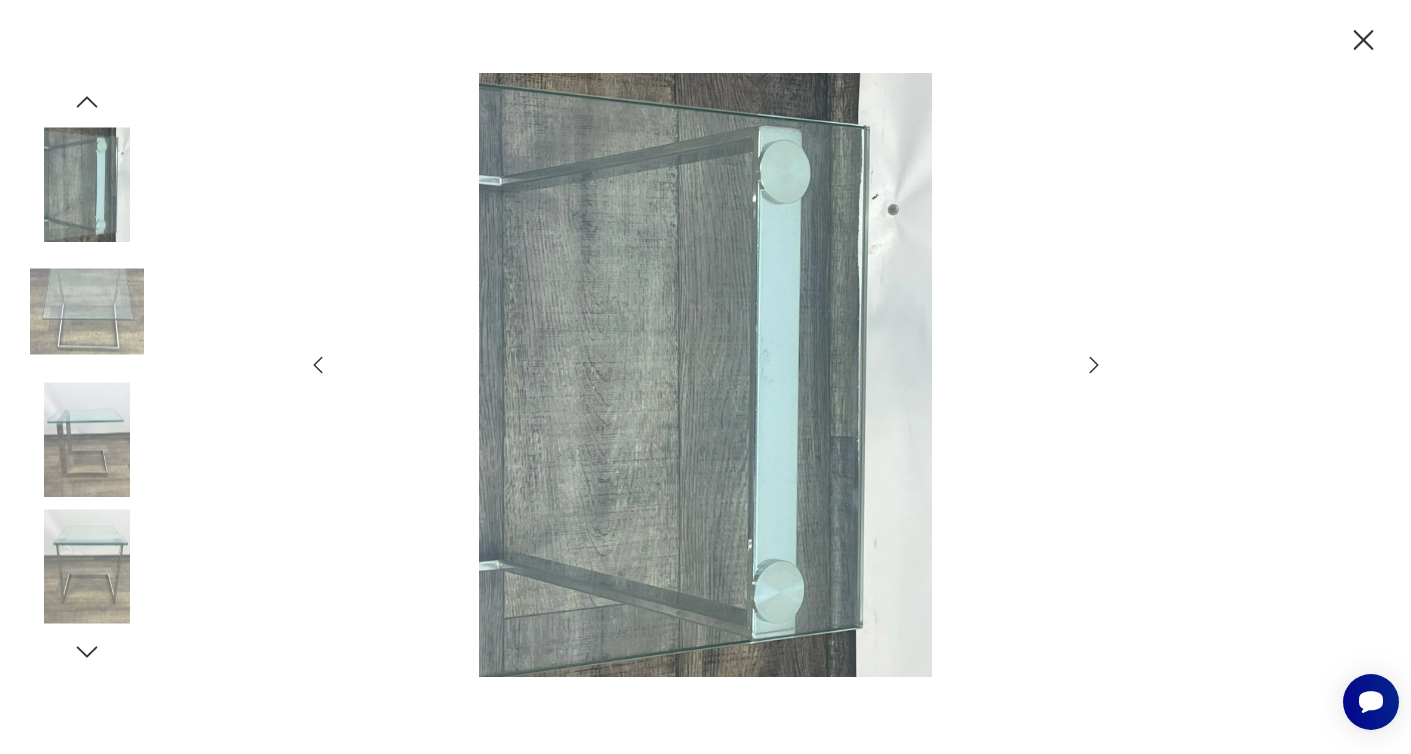 click 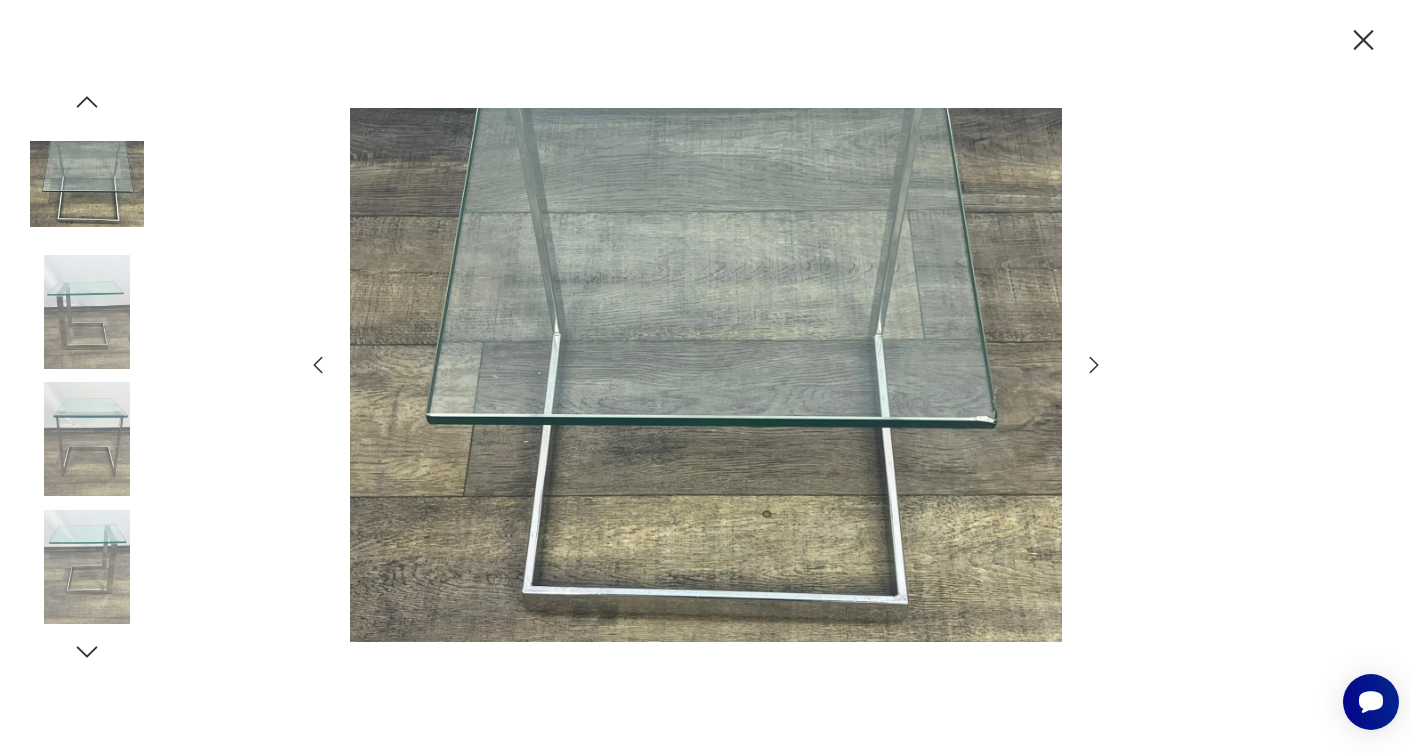 click 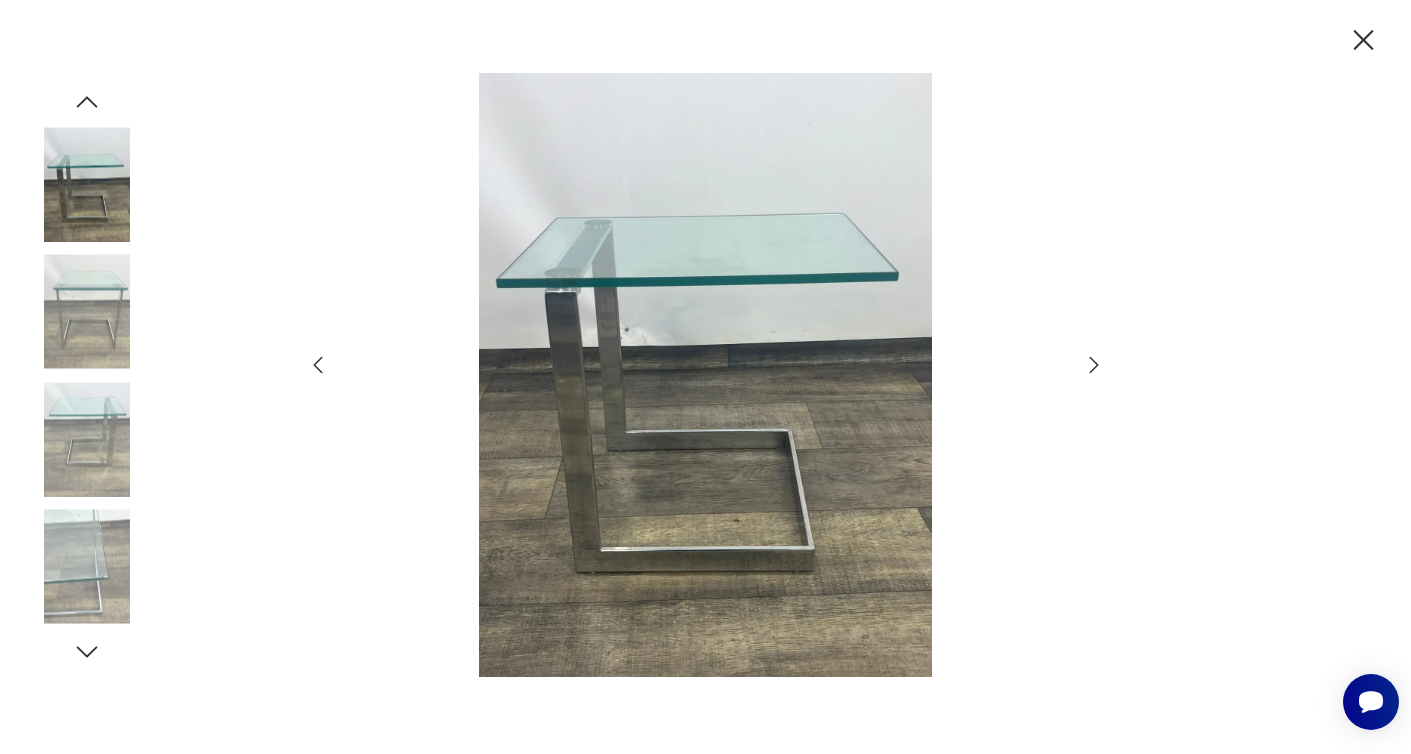 click 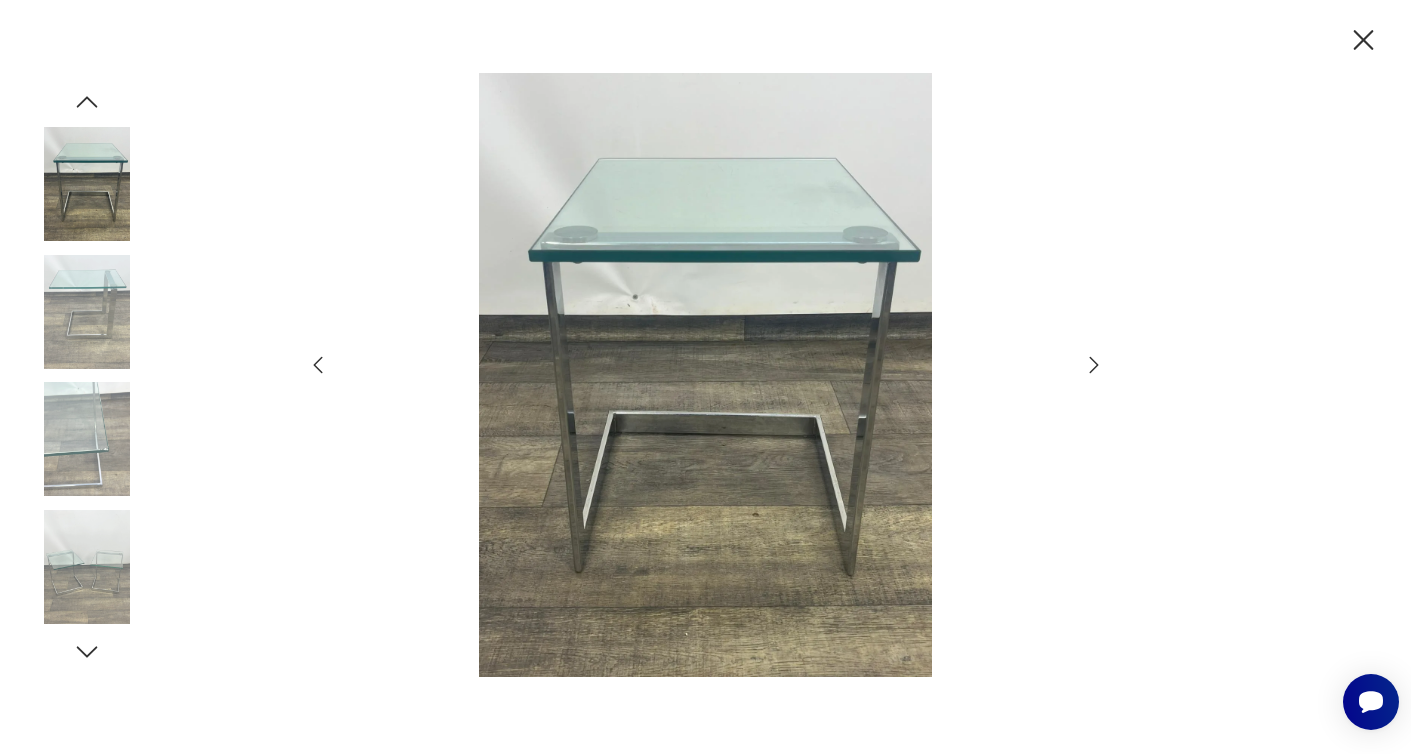 click 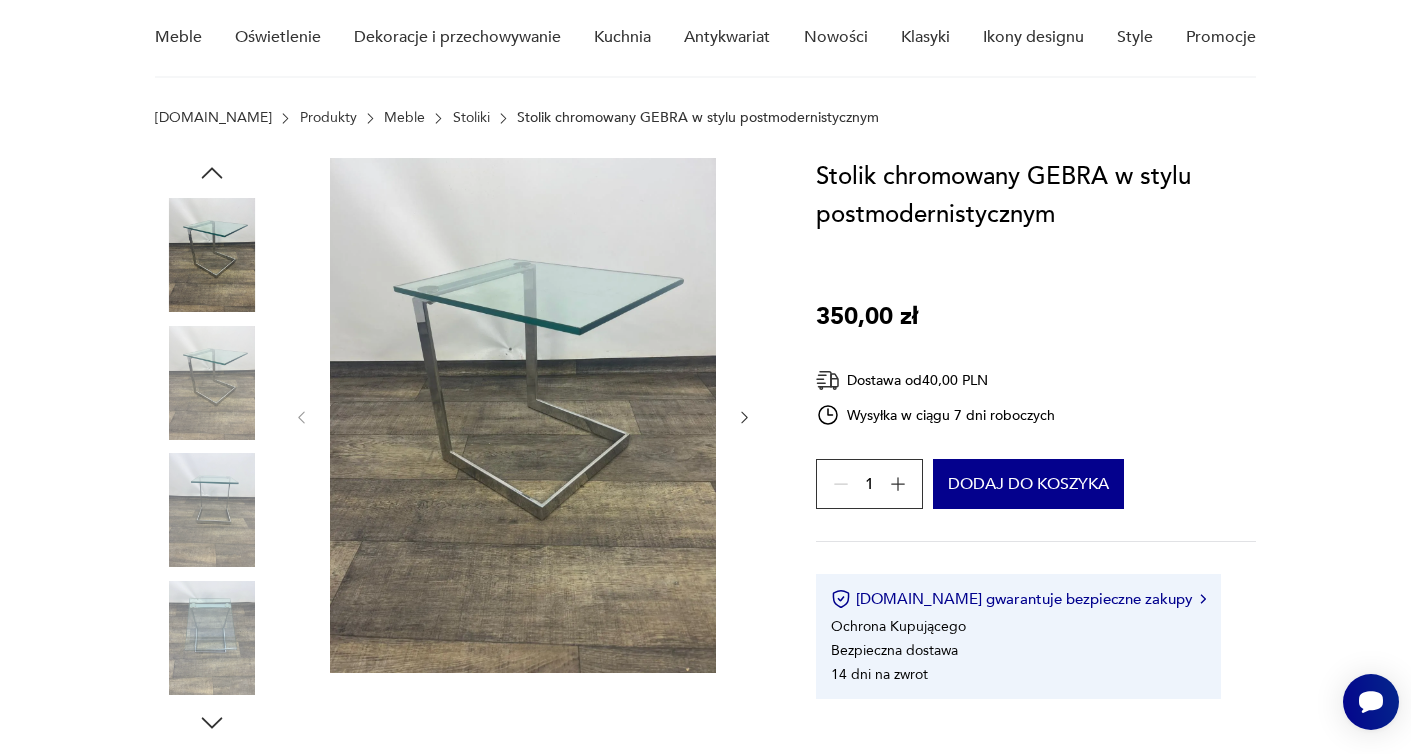 scroll, scrollTop: 171, scrollLeft: 0, axis: vertical 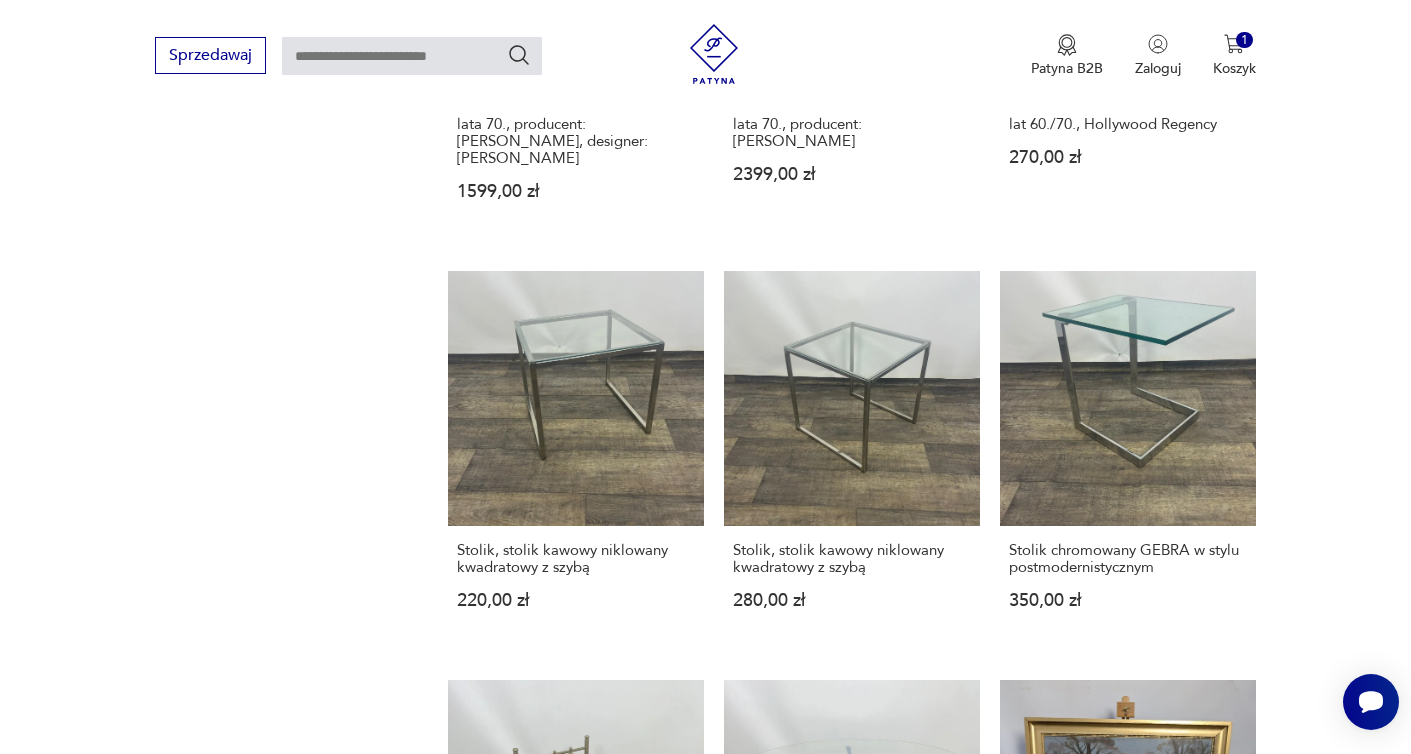 click 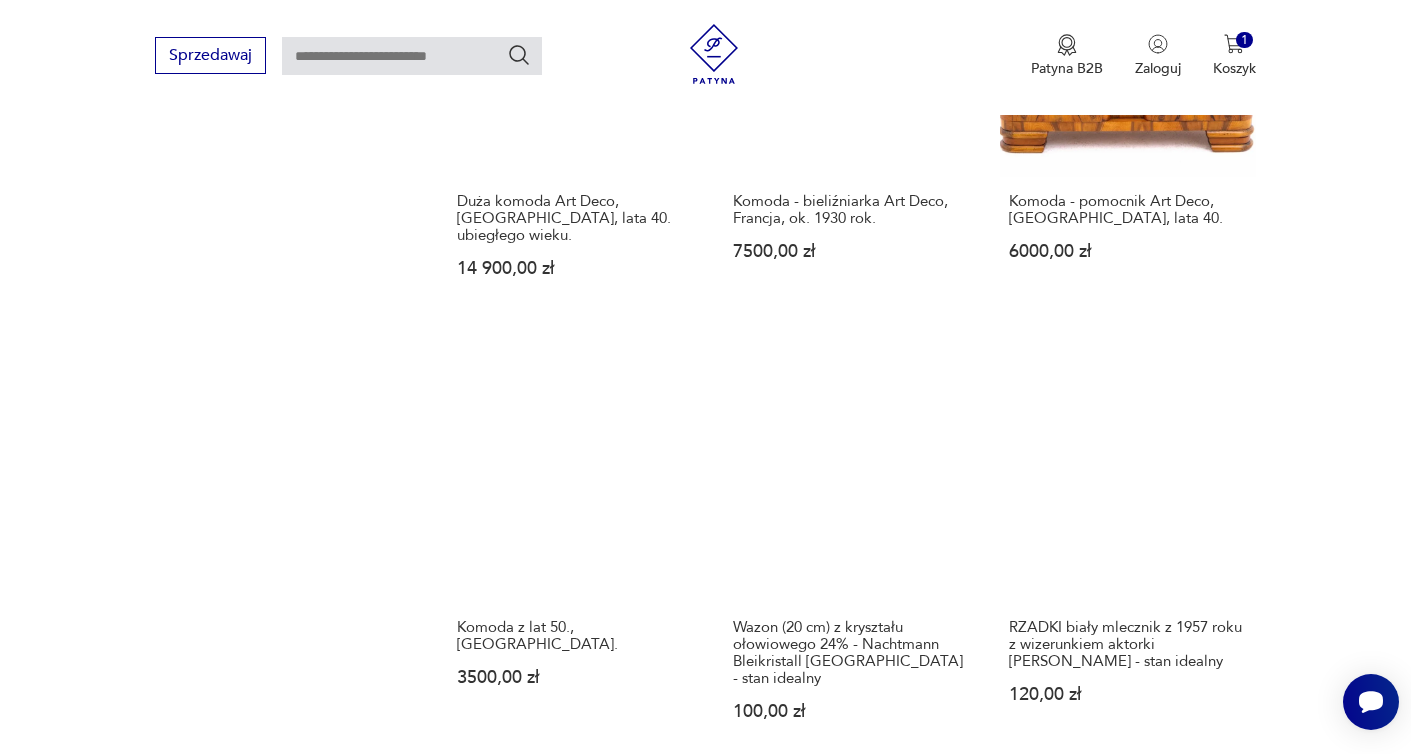 scroll, scrollTop: 1574, scrollLeft: 0, axis: vertical 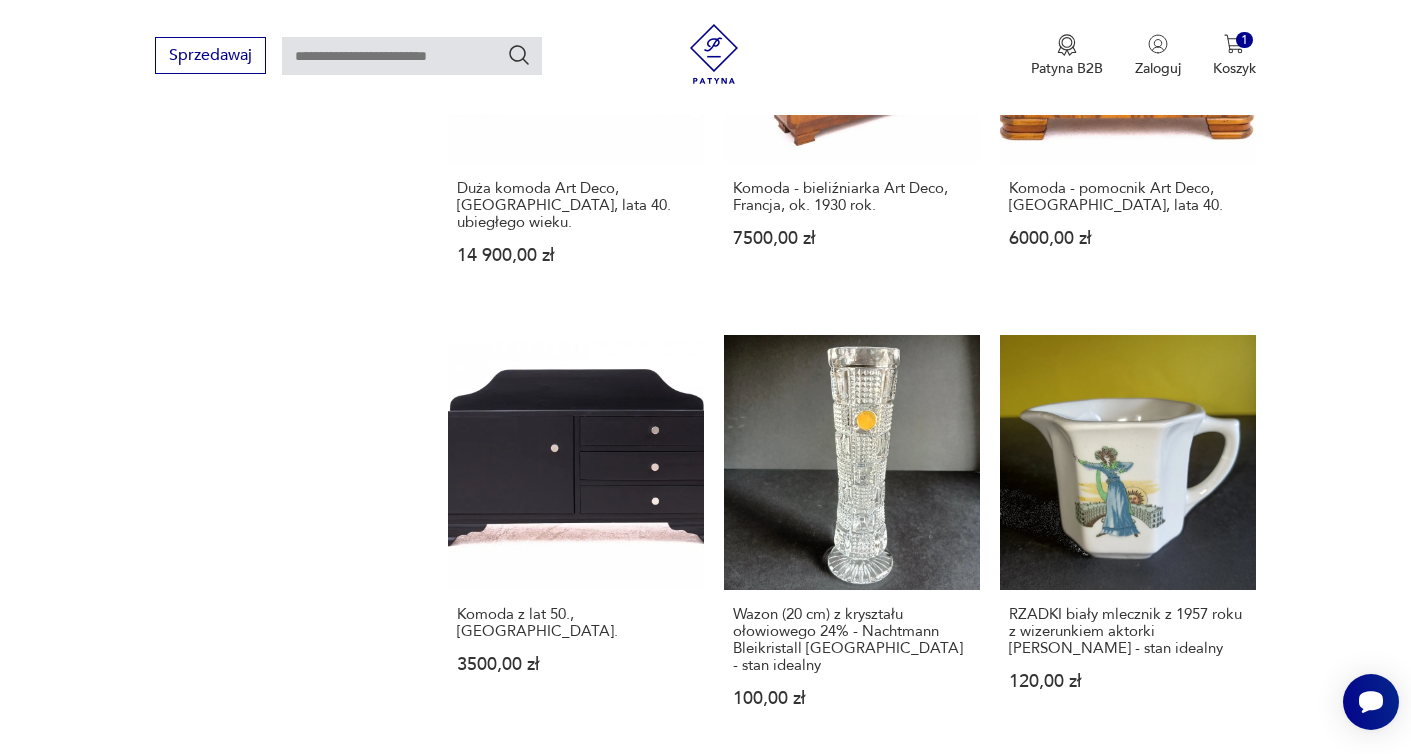 click 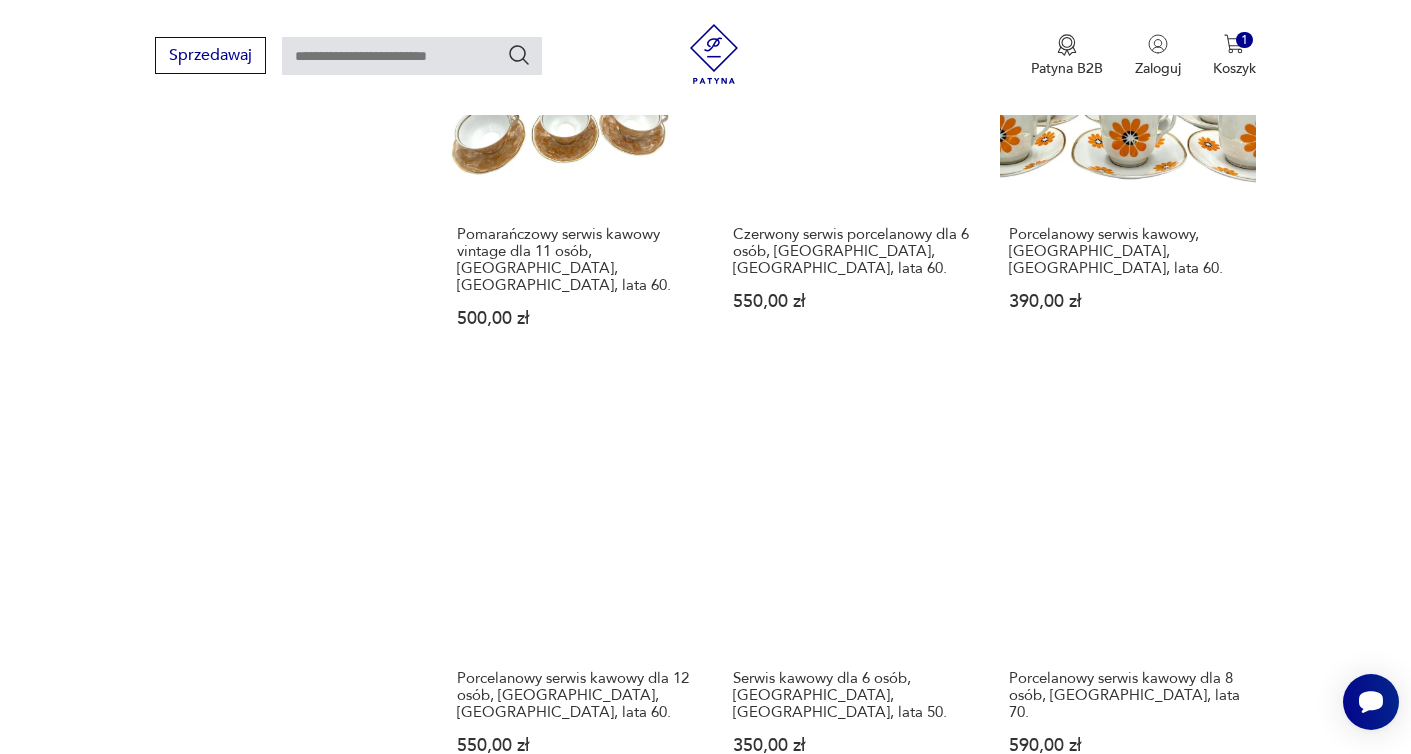 scroll, scrollTop: 1955, scrollLeft: 0, axis: vertical 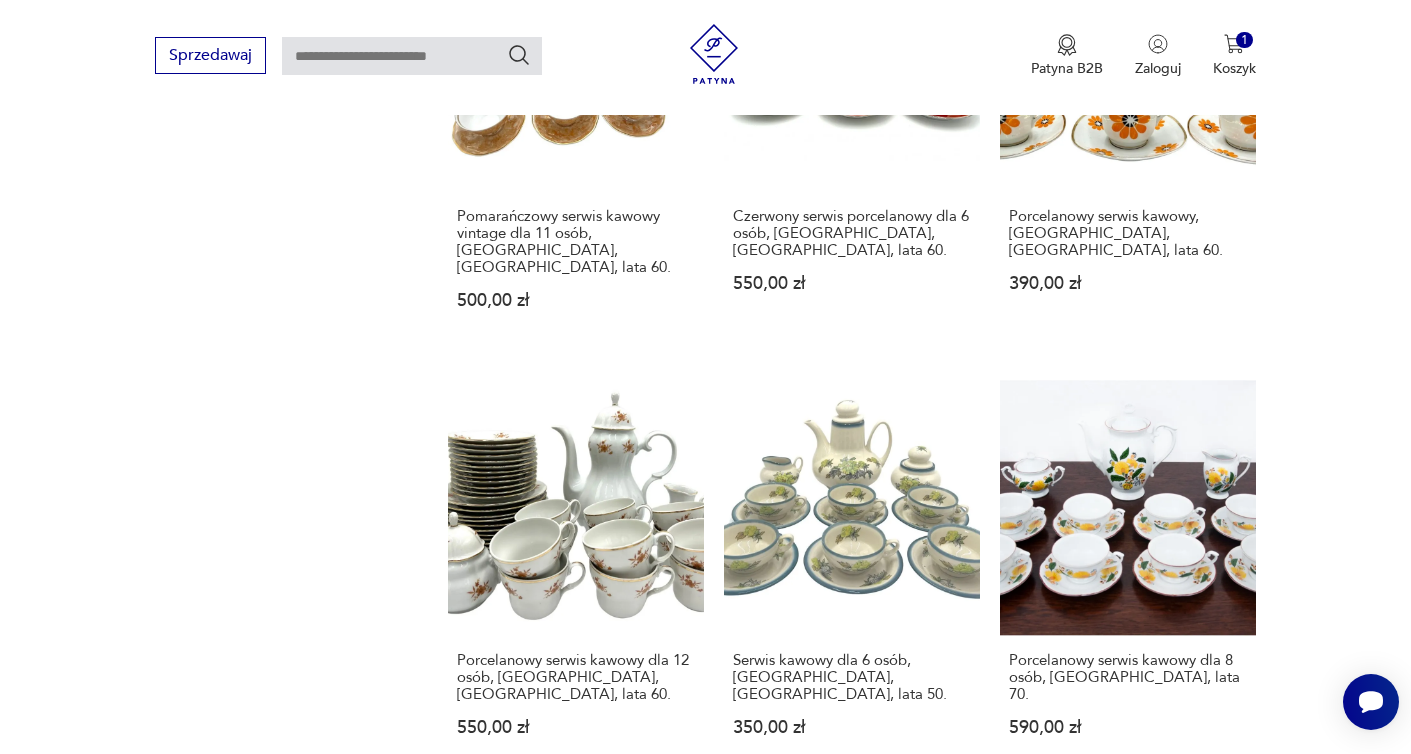 click 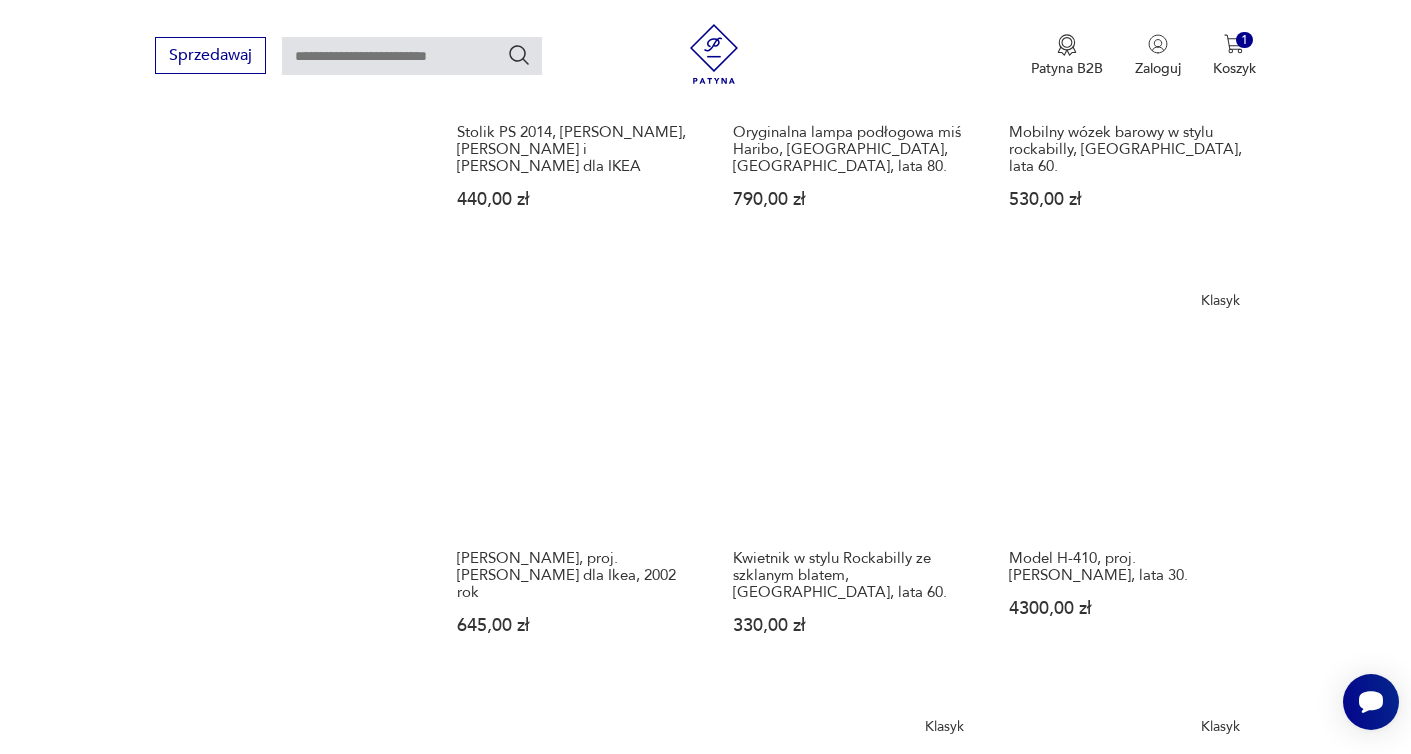 scroll, scrollTop: 1679, scrollLeft: 0, axis: vertical 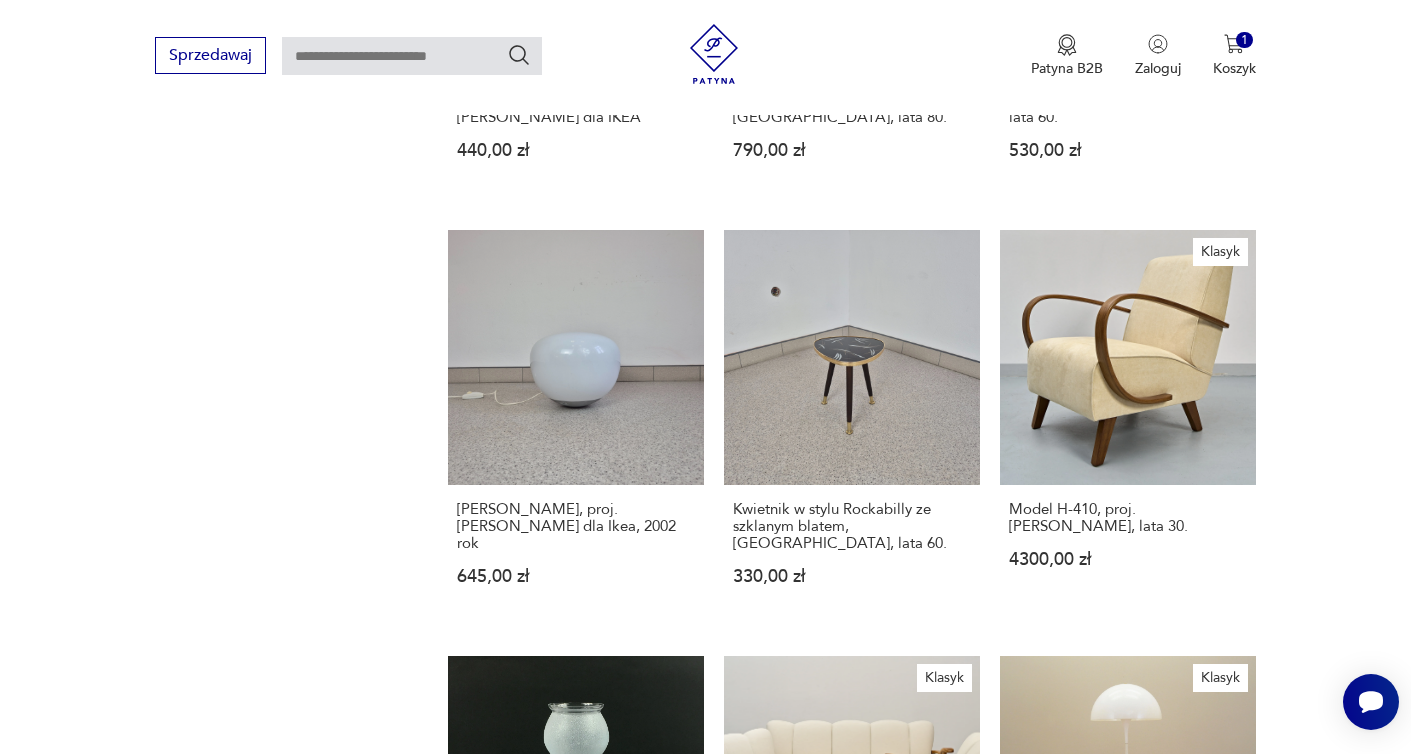 click 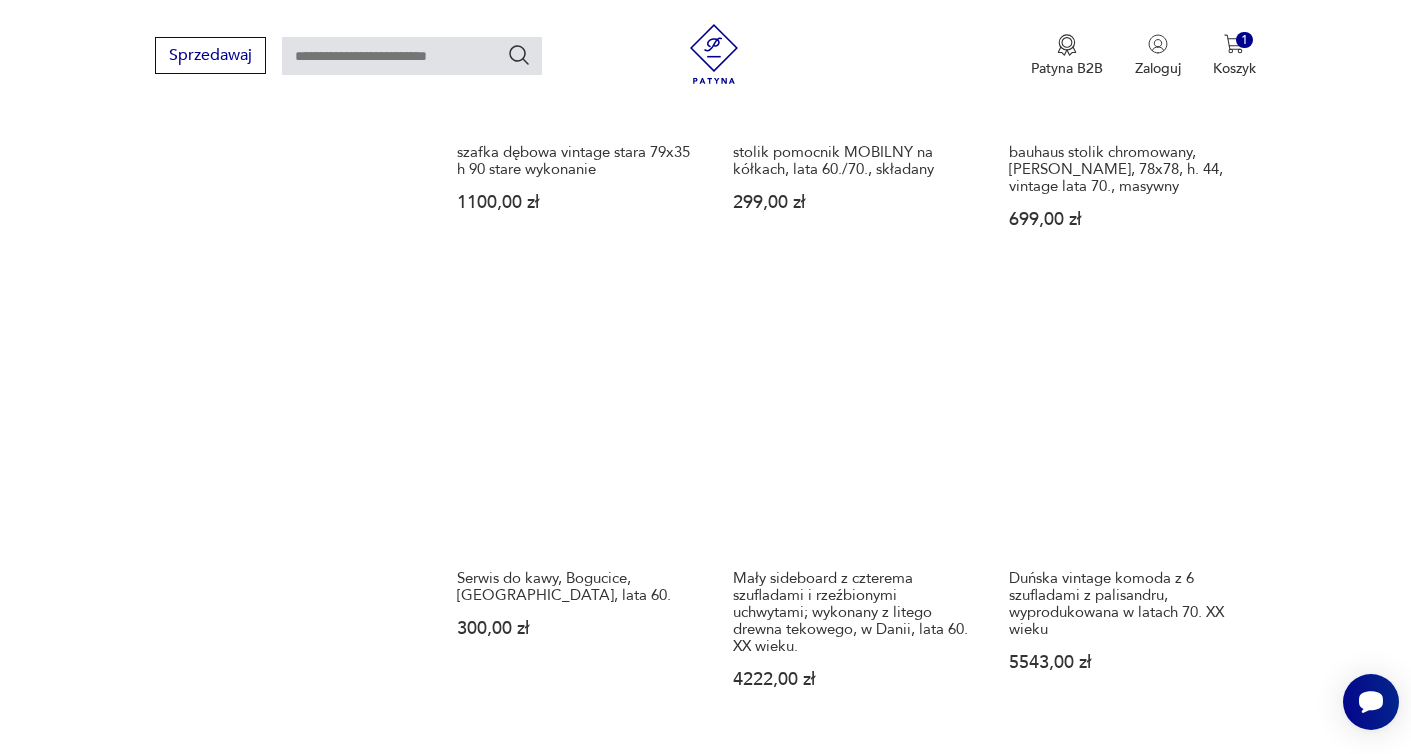 scroll, scrollTop: 1652, scrollLeft: 0, axis: vertical 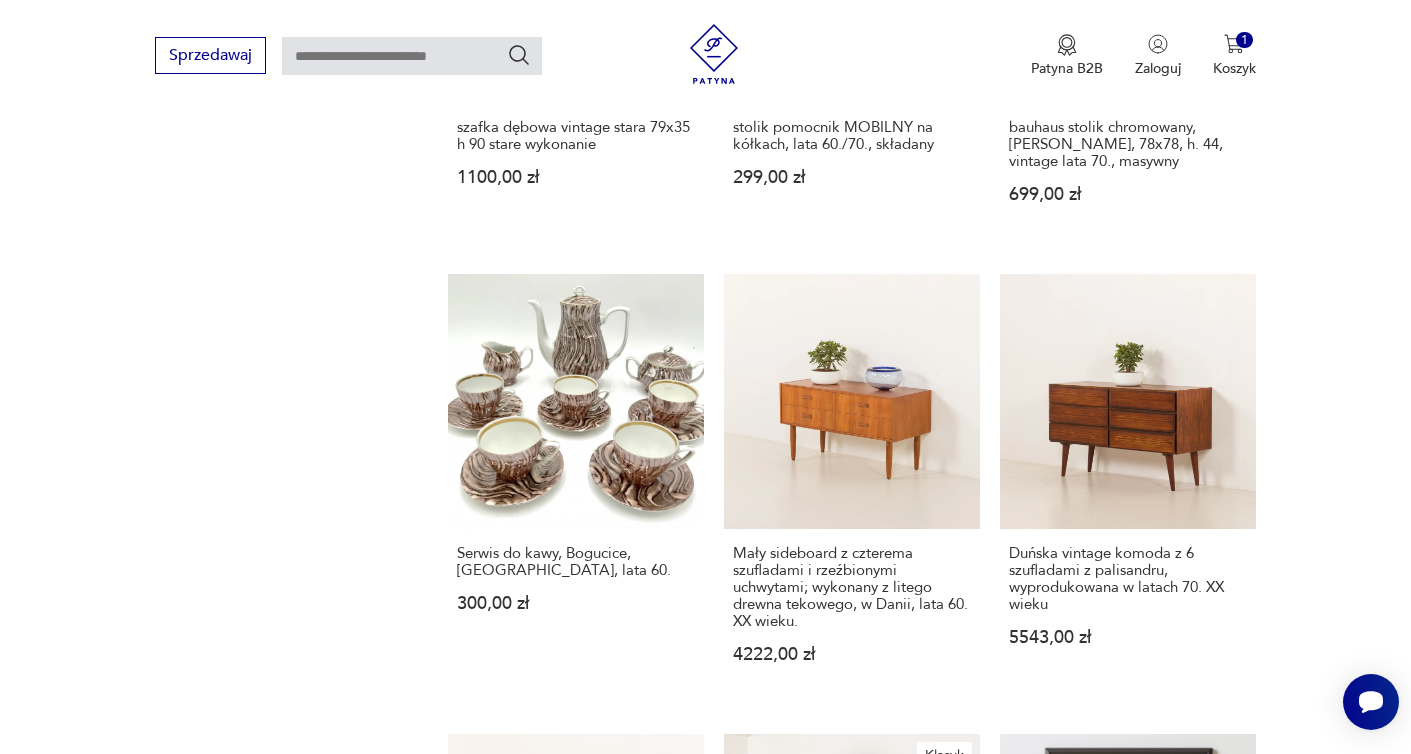 click 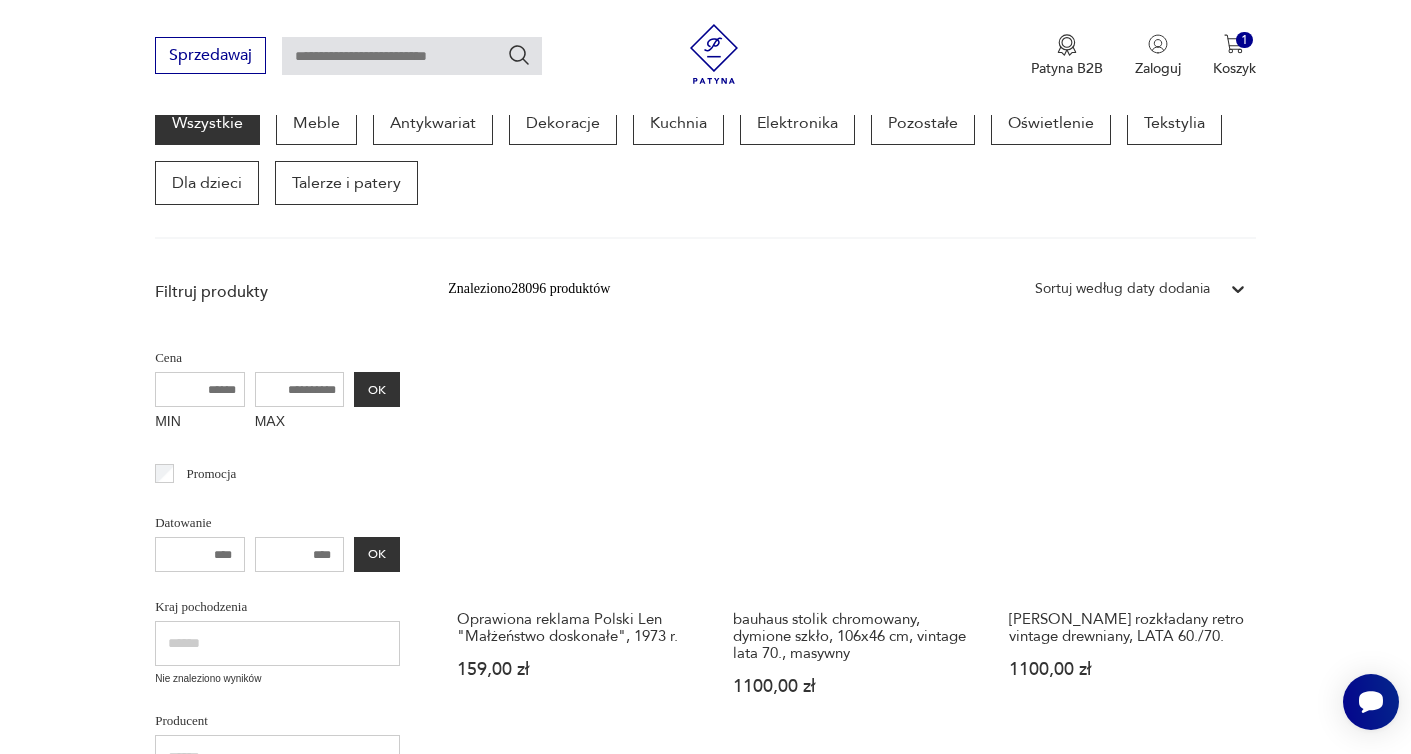 scroll, scrollTop: 291, scrollLeft: 0, axis: vertical 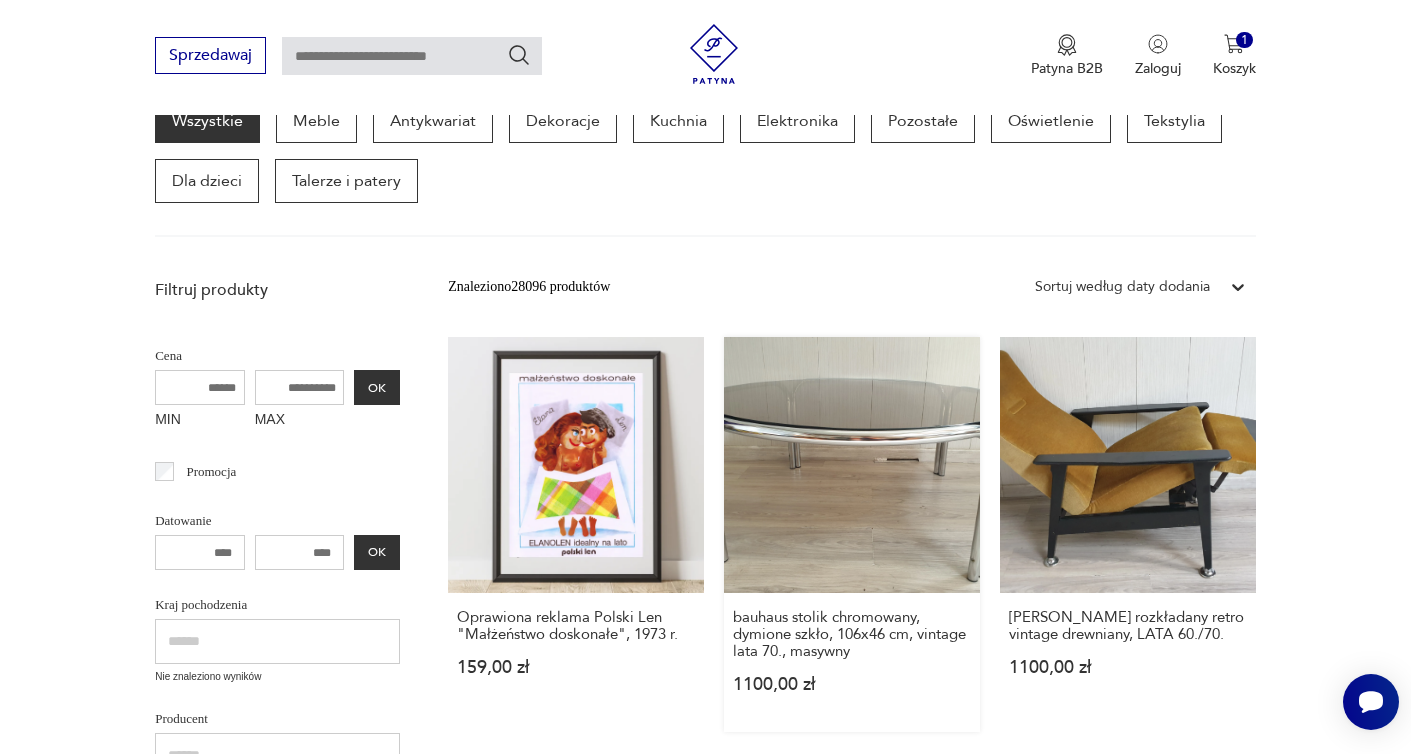 click on "bauhaus stolik chromowany, dymione szkło, 106x46 cm, vintage lata 70., masywny 1100,00 zł" at bounding box center (852, 534) 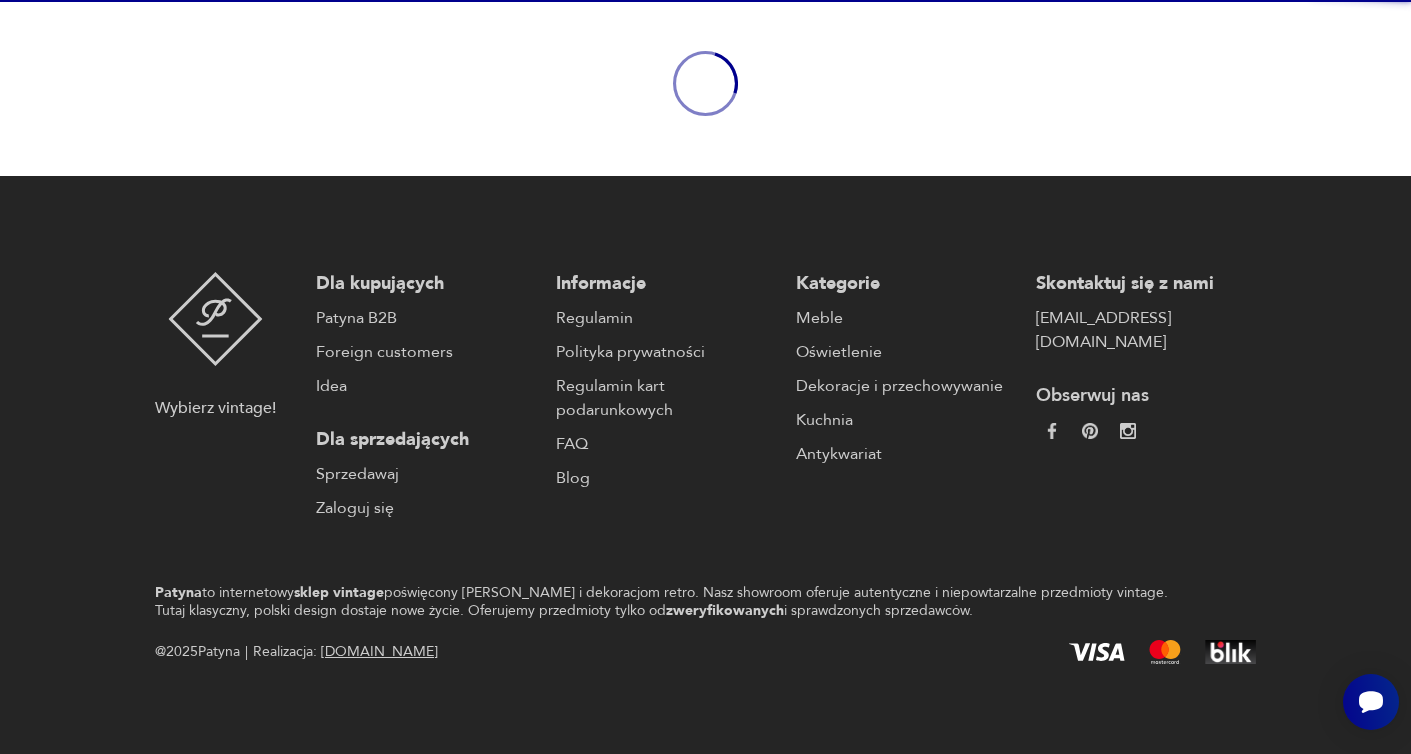 scroll, scrollTop: 0, scrollLeft: 0, axis: both 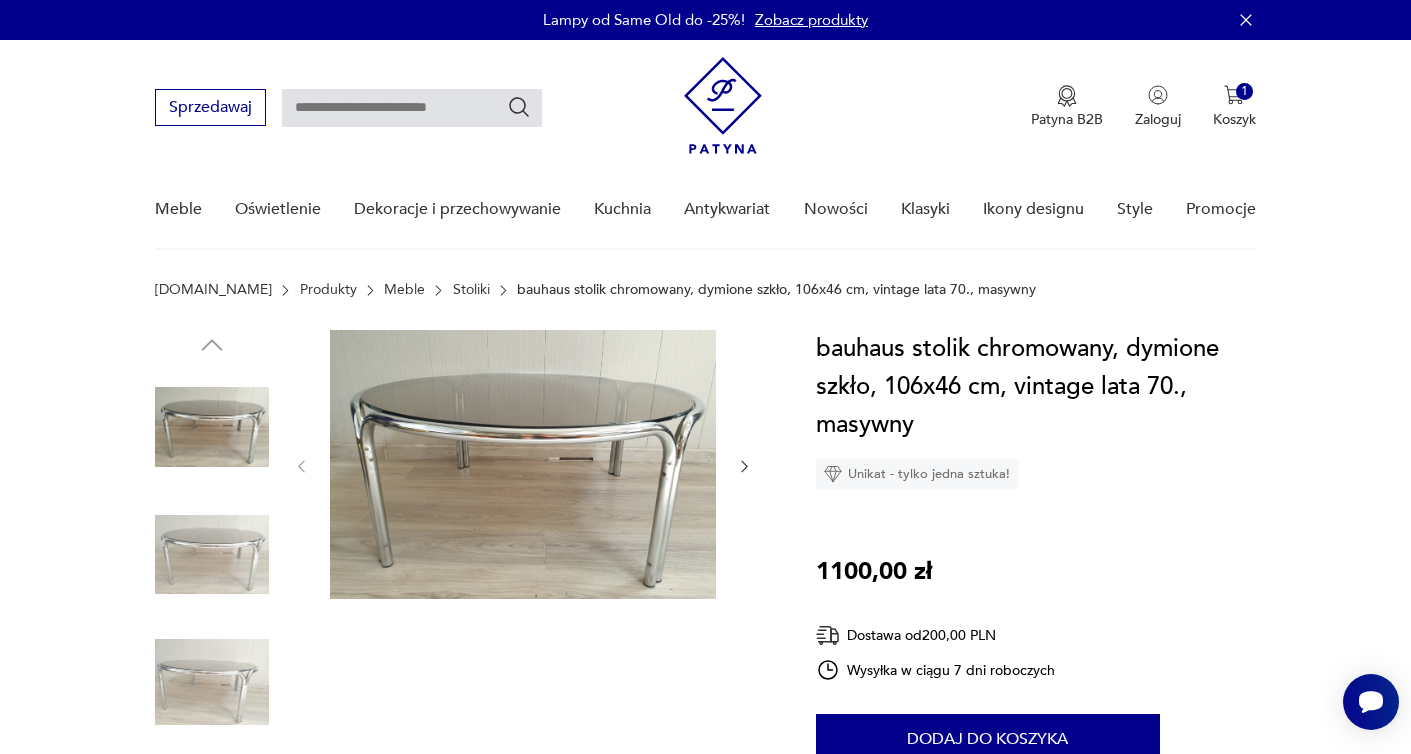 click 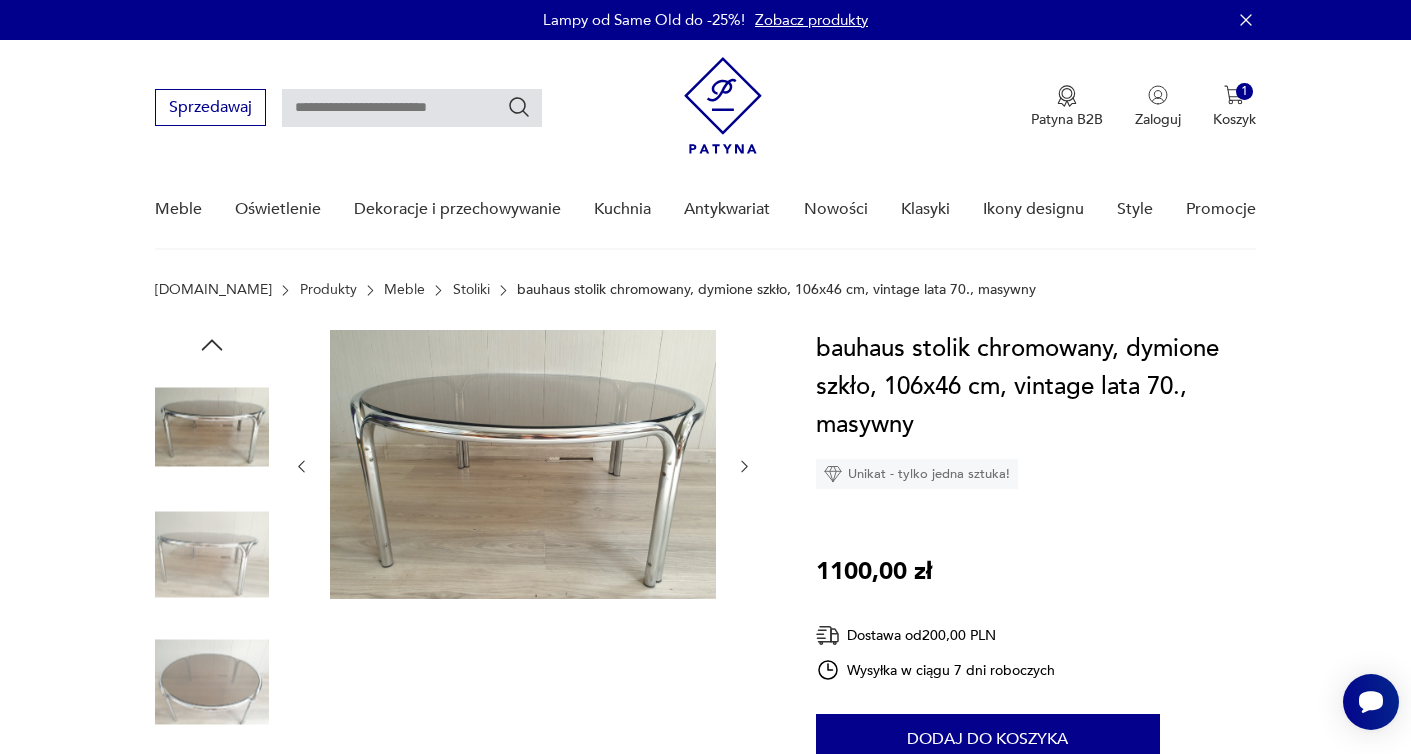 click 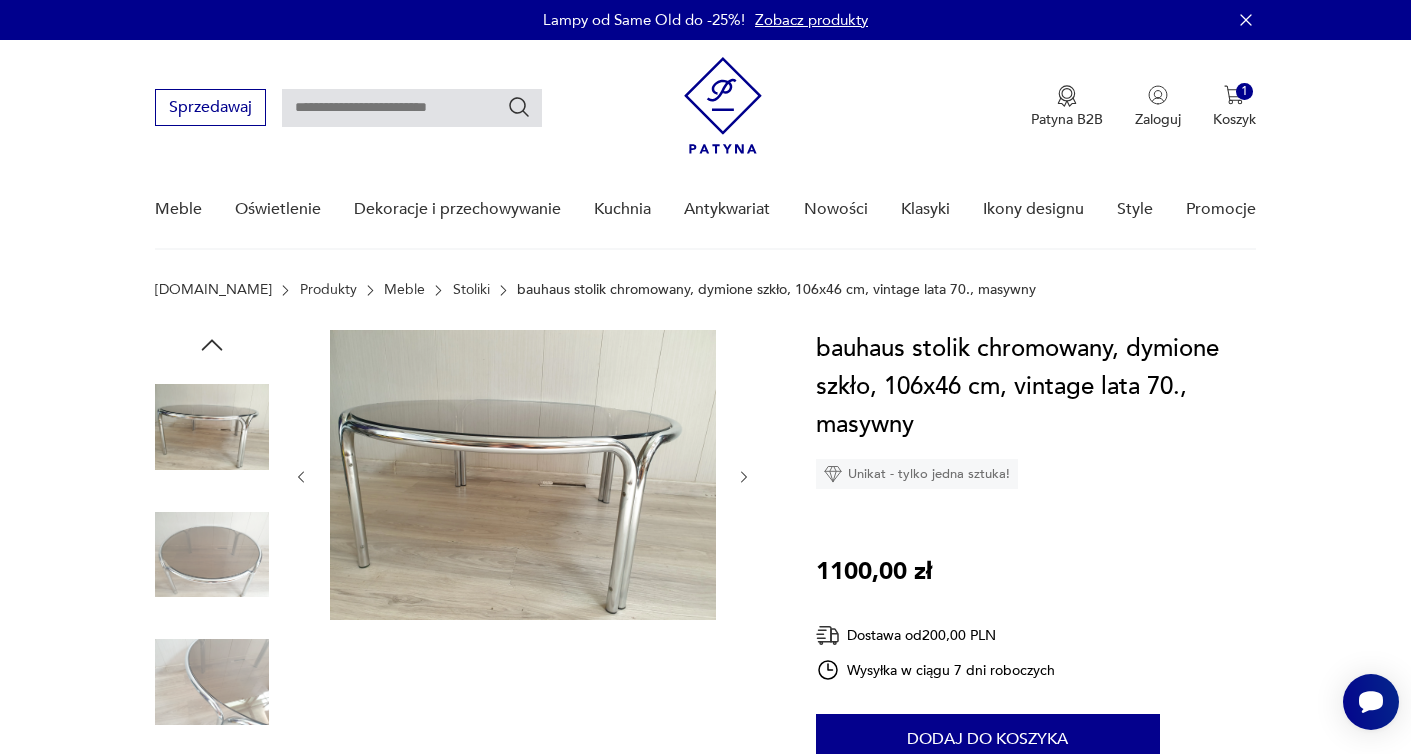 click at bounding box center (523, 477) 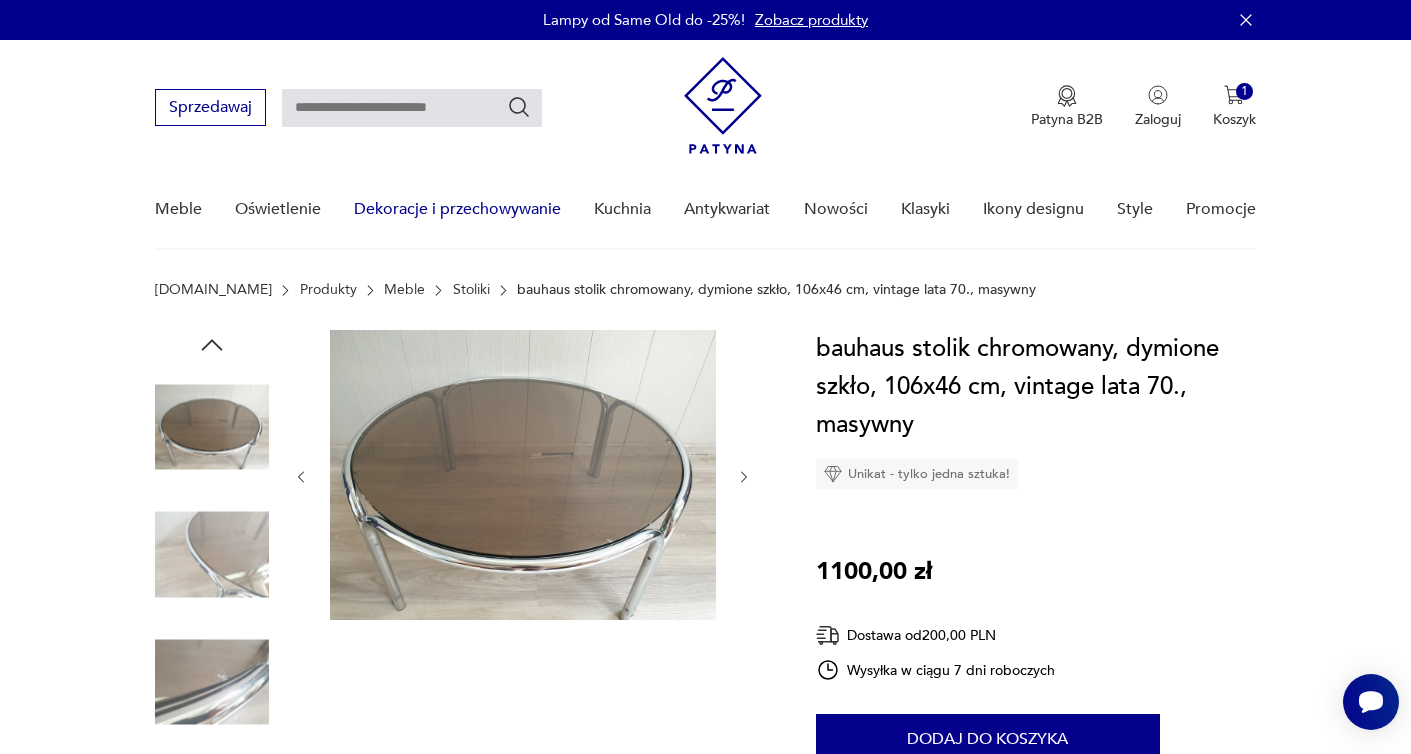 scroll, scrollTop: 0, scrollLeft: 0, axis: both 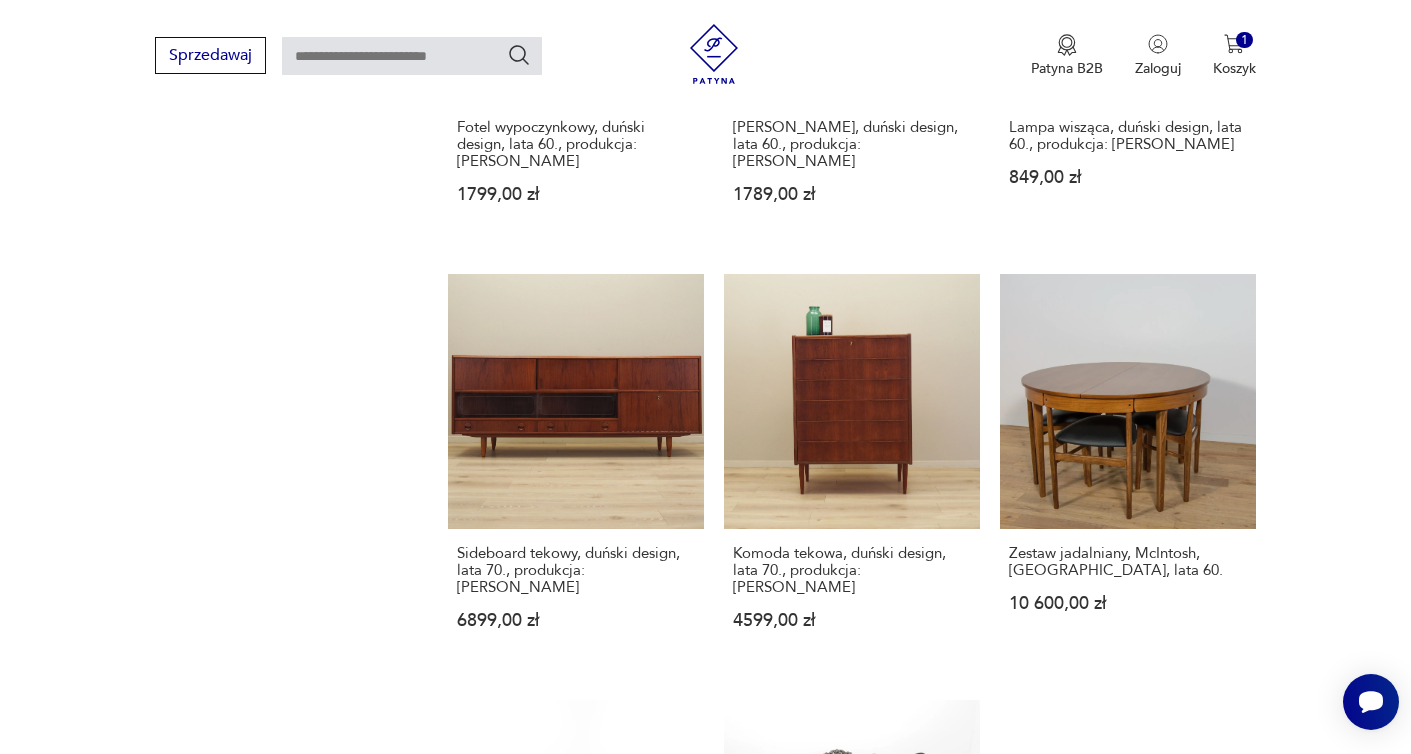 click 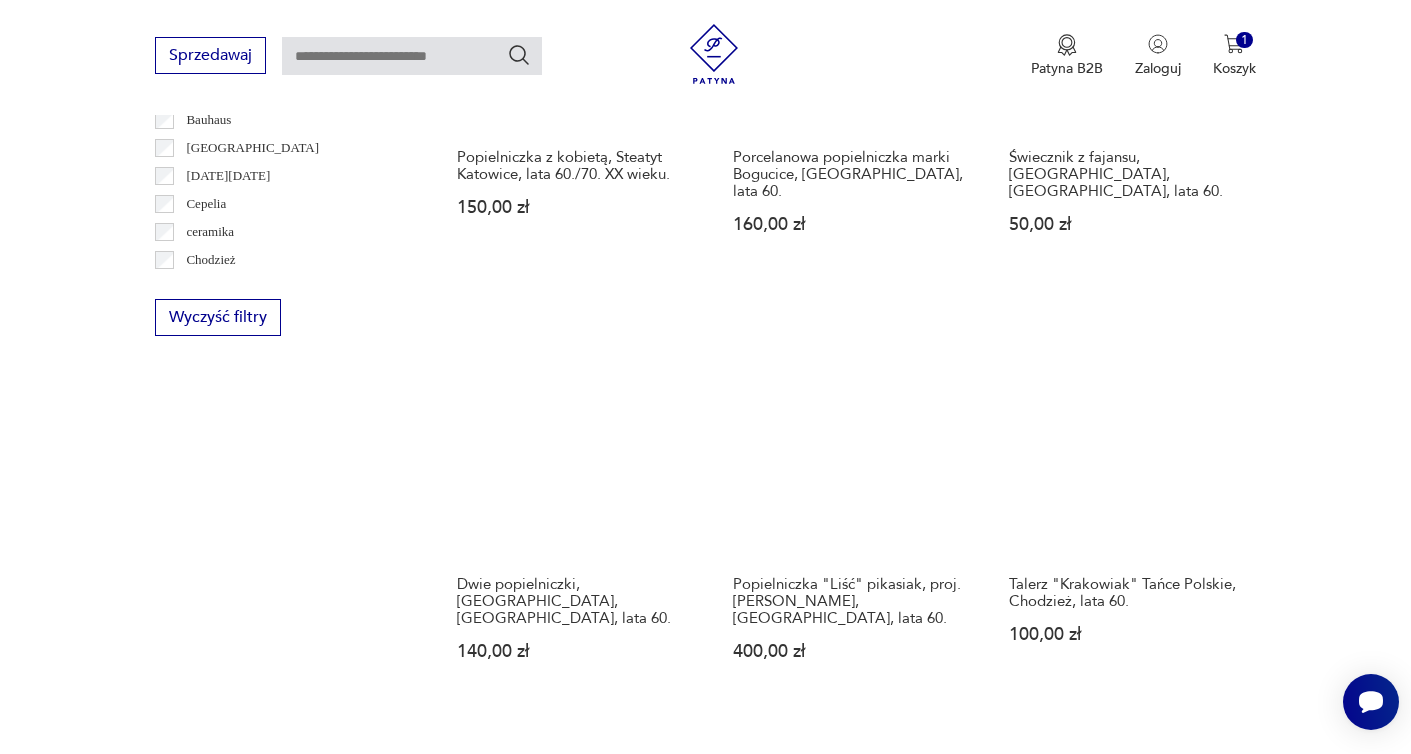 scroll, scrollTop: 1558, scrollLeft: 0, axis: vertical 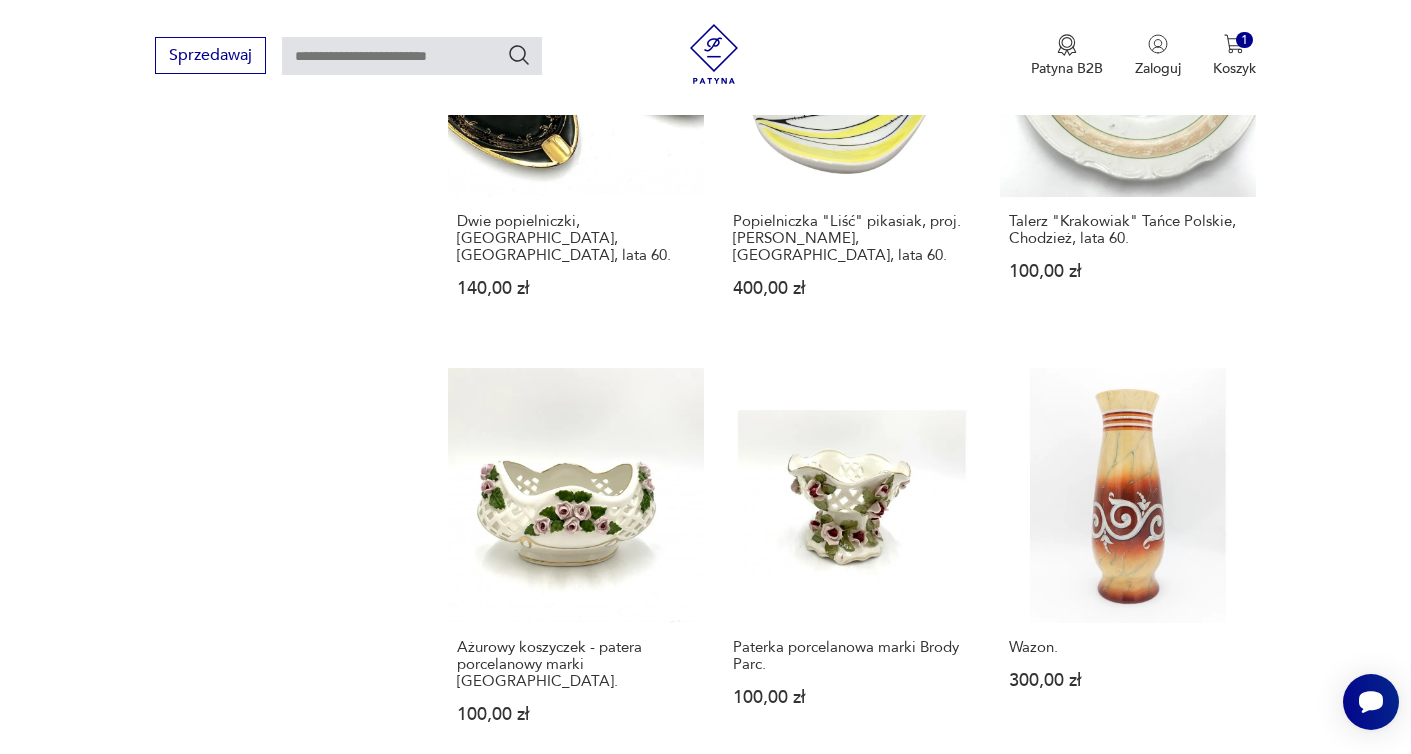 click on "38" at bounding box center [1012, 1670] 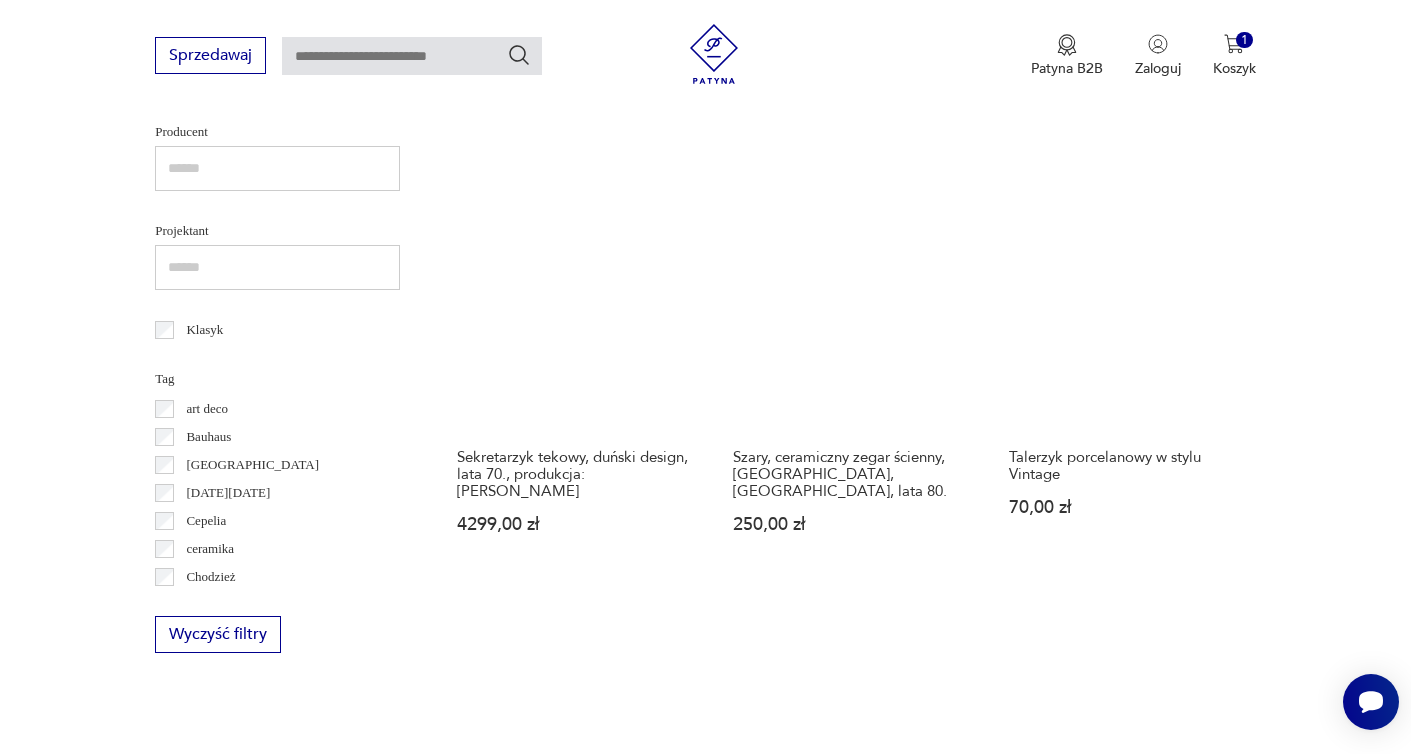 scroll, scrollTop: 806, scrollLeft: 0, axis: vertical 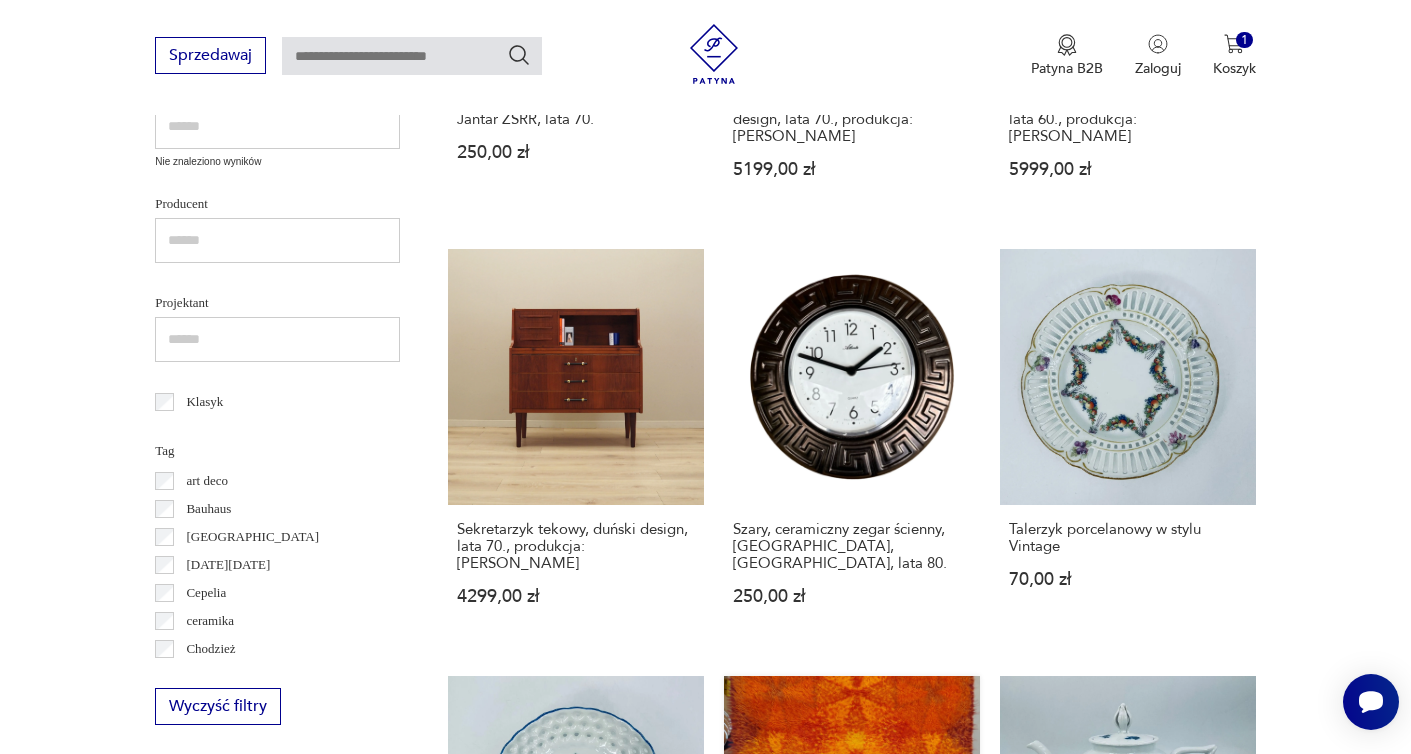 click on "Op Art, [PERSON_NAME] dywan wełniany 70/138 420,00 zł" at bounding box center (852, 865) 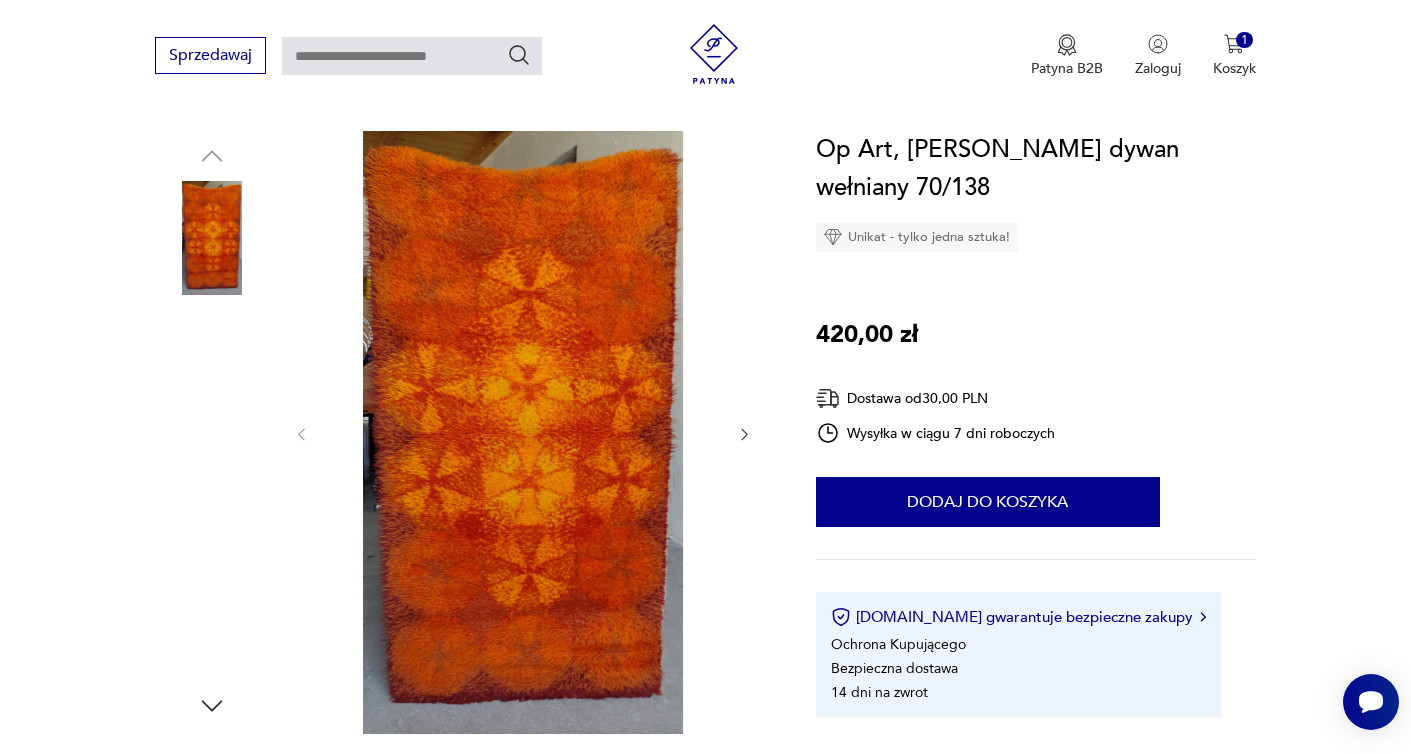 scroll, scrollTop: 201, scrollLeft: 0, axis: vertical 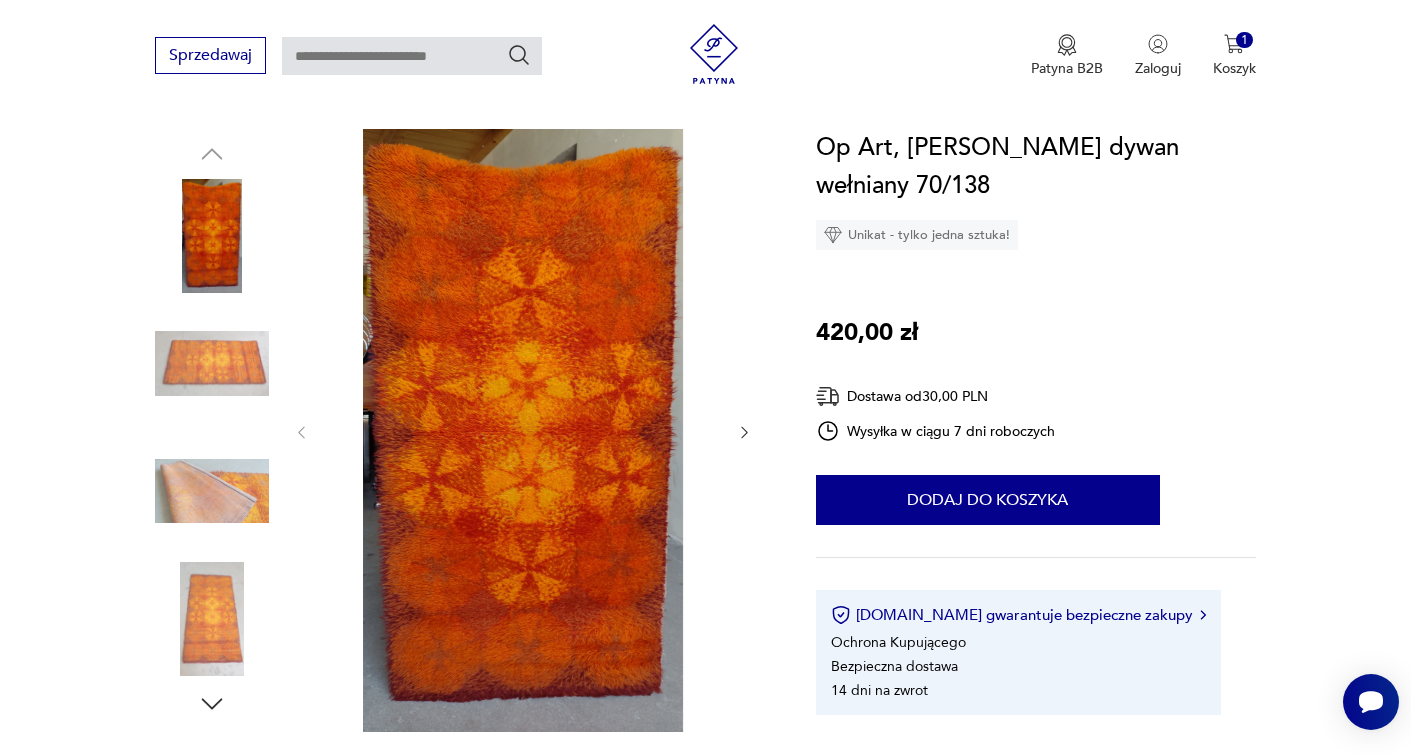 click 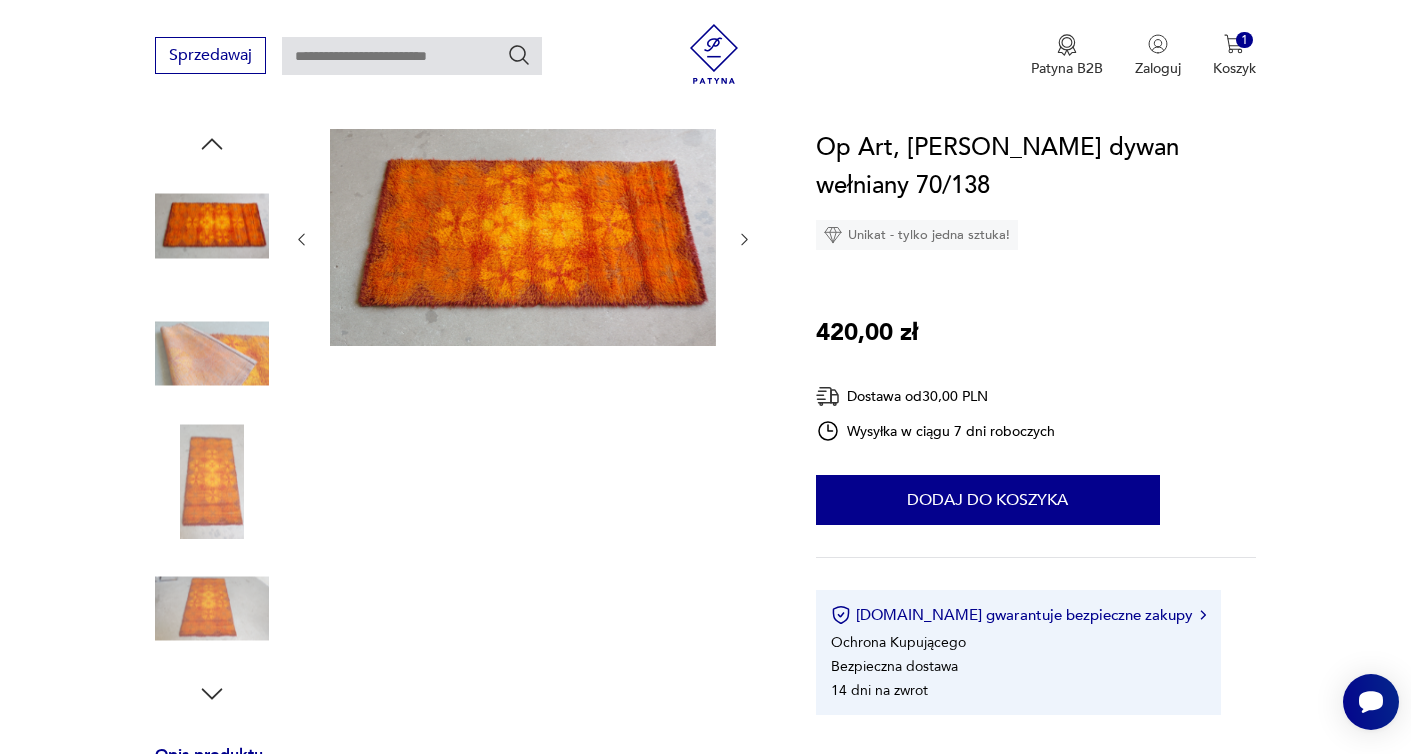 click 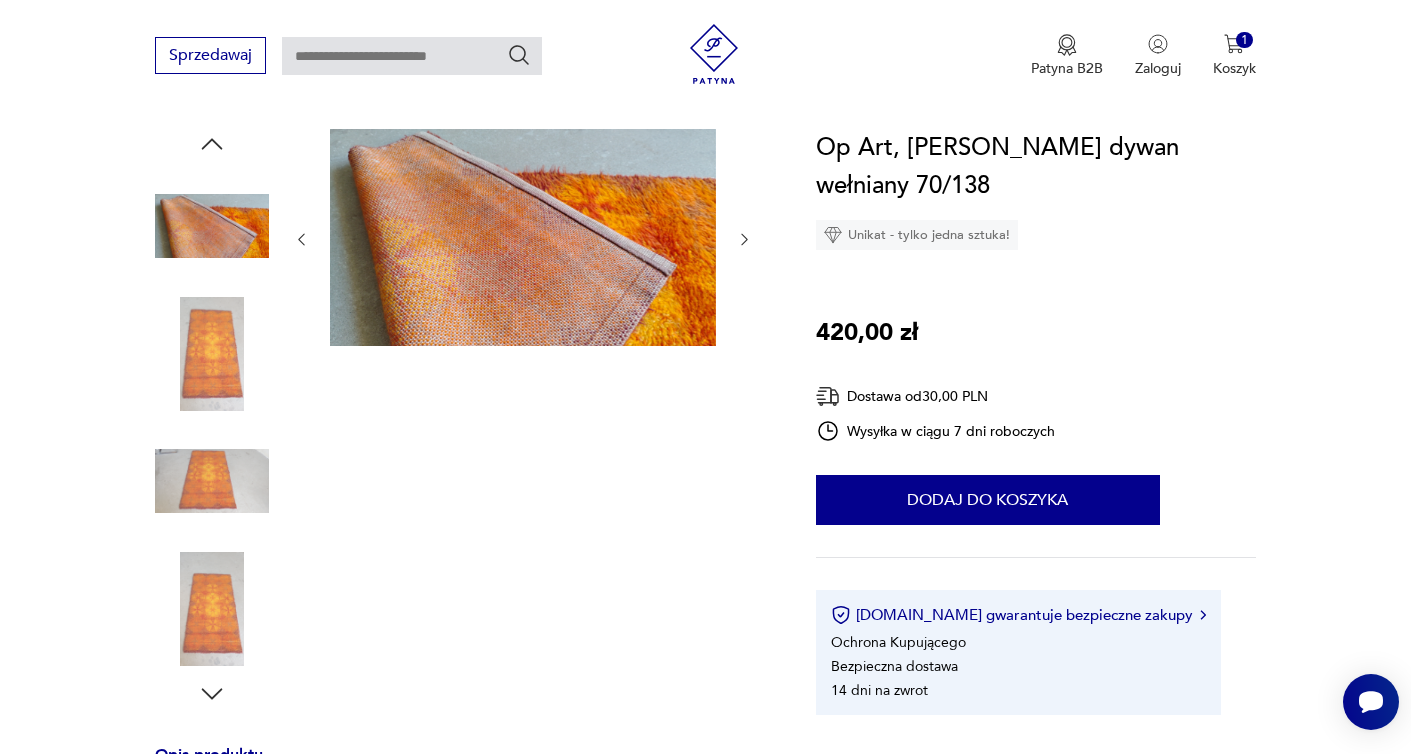 click 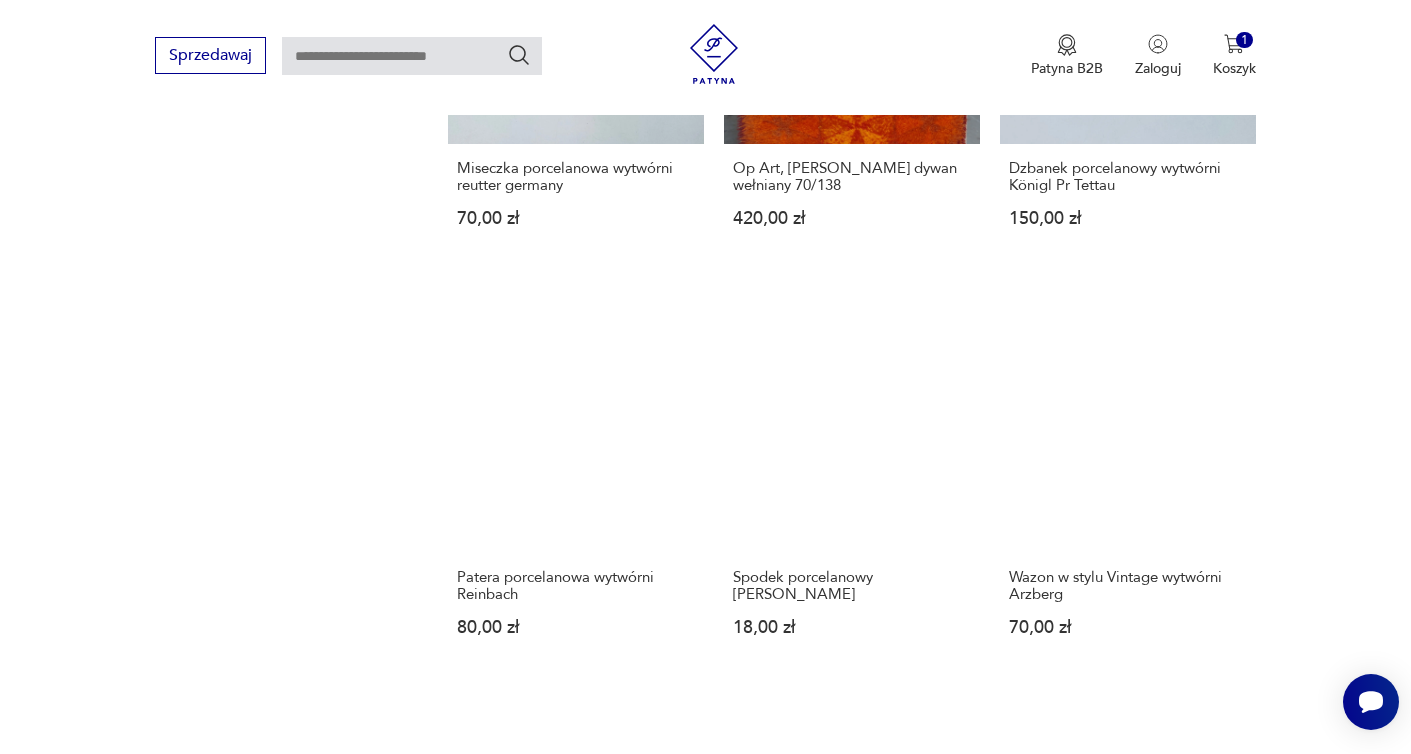 scroll, scrollTop: 1593, scrollLeft: 0, axis: vertical 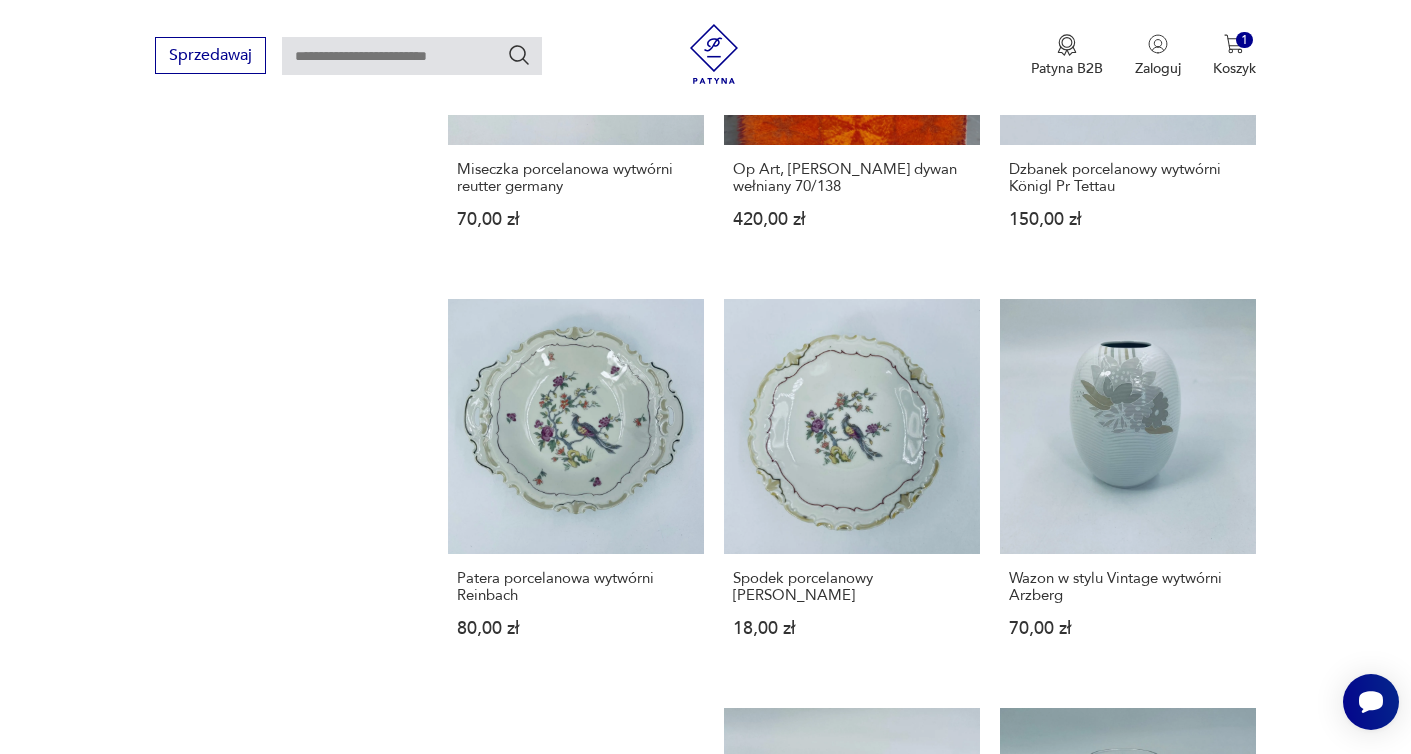 click 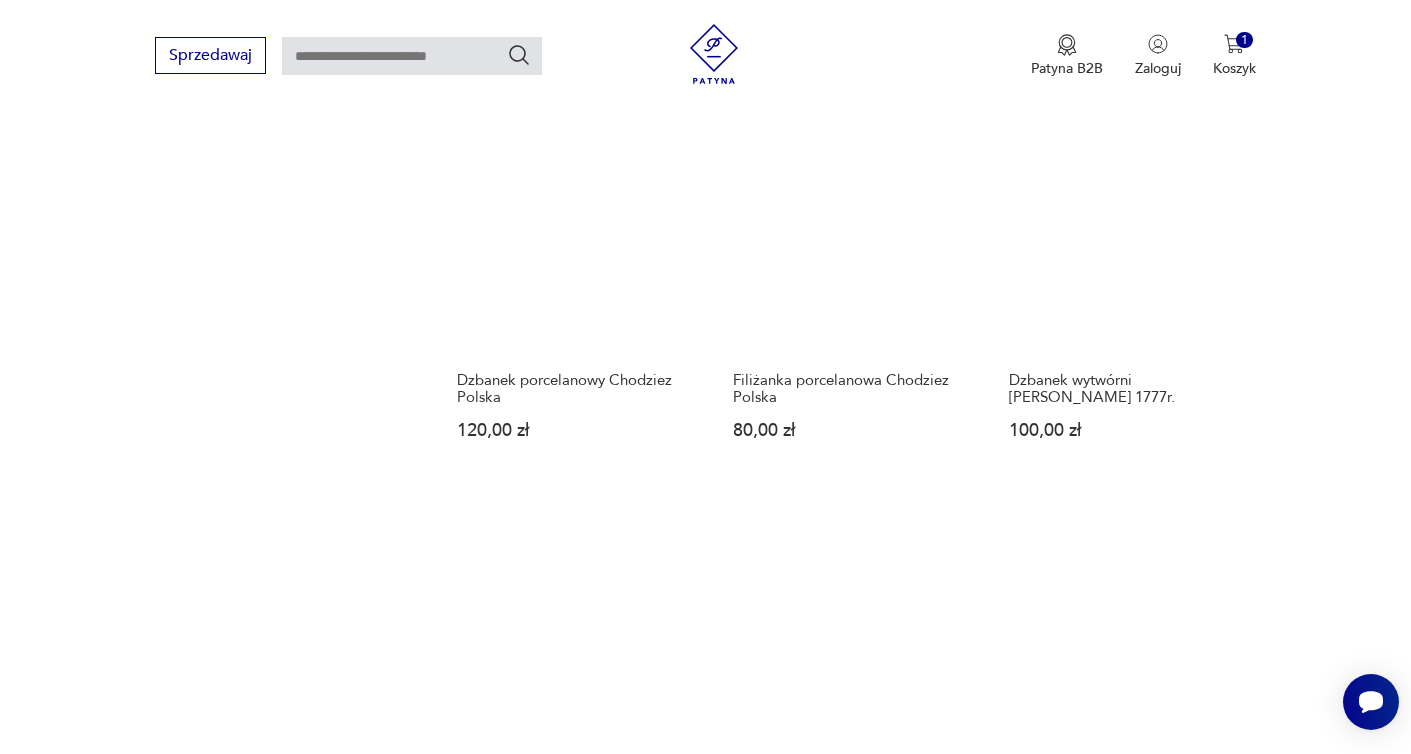 scroll, scrollTop: 1790, scrollLeft: 0, axis: vertical 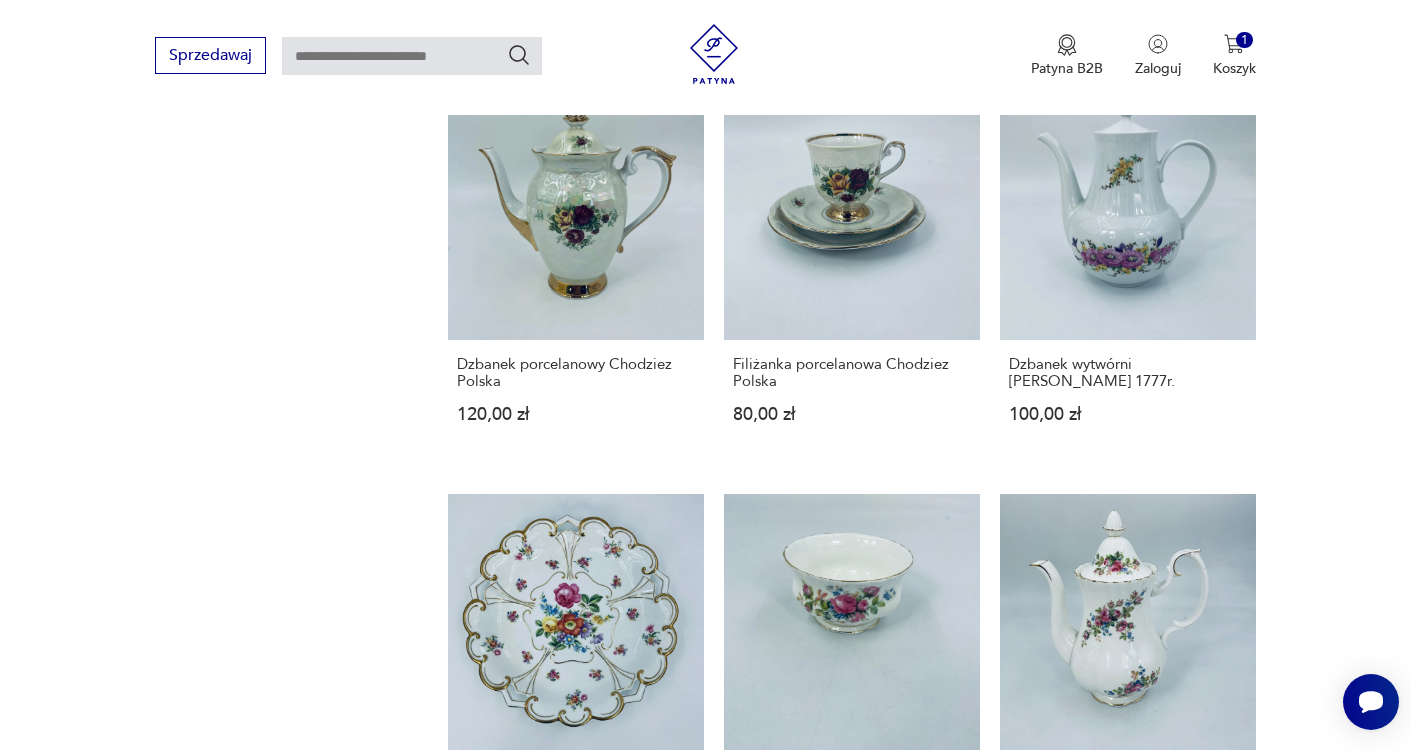click 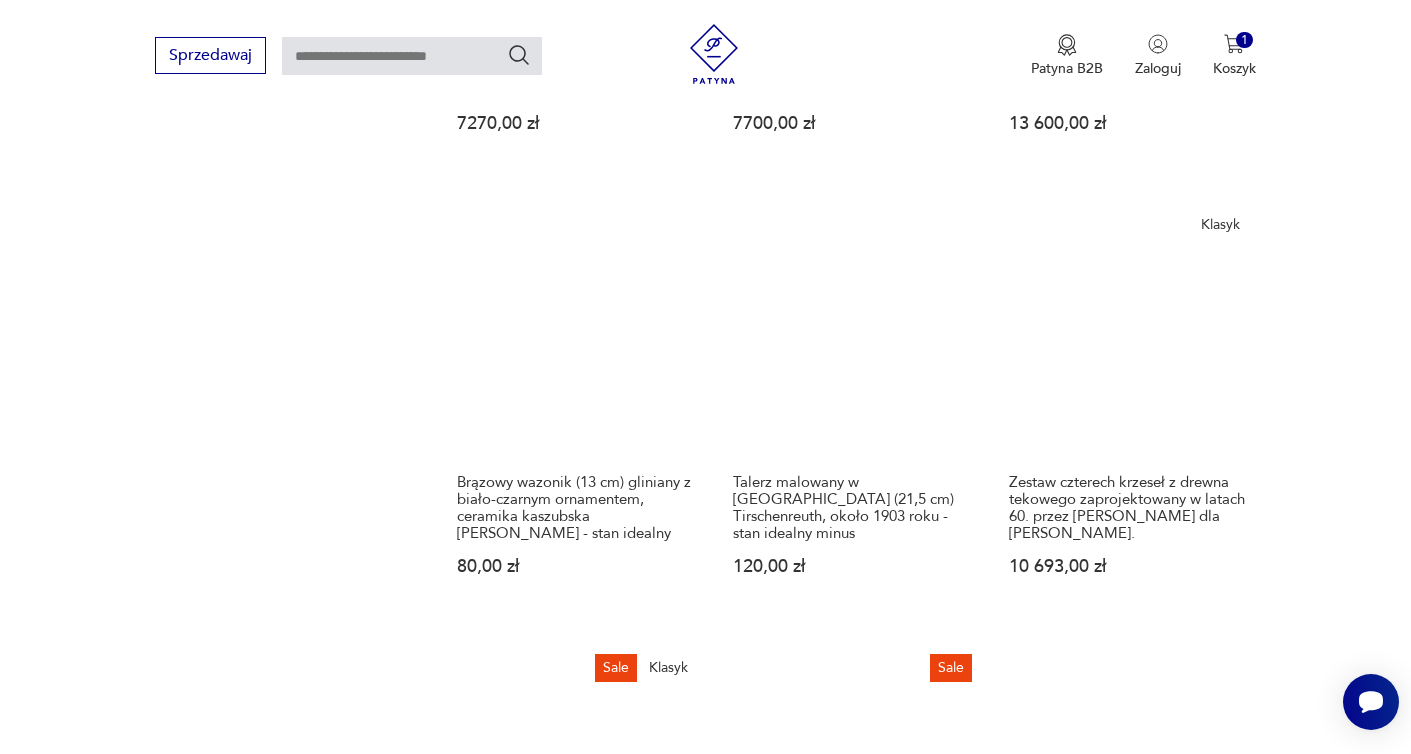 scroll, scrollTop: 1789, scrollLeft: 0, axis: vertical 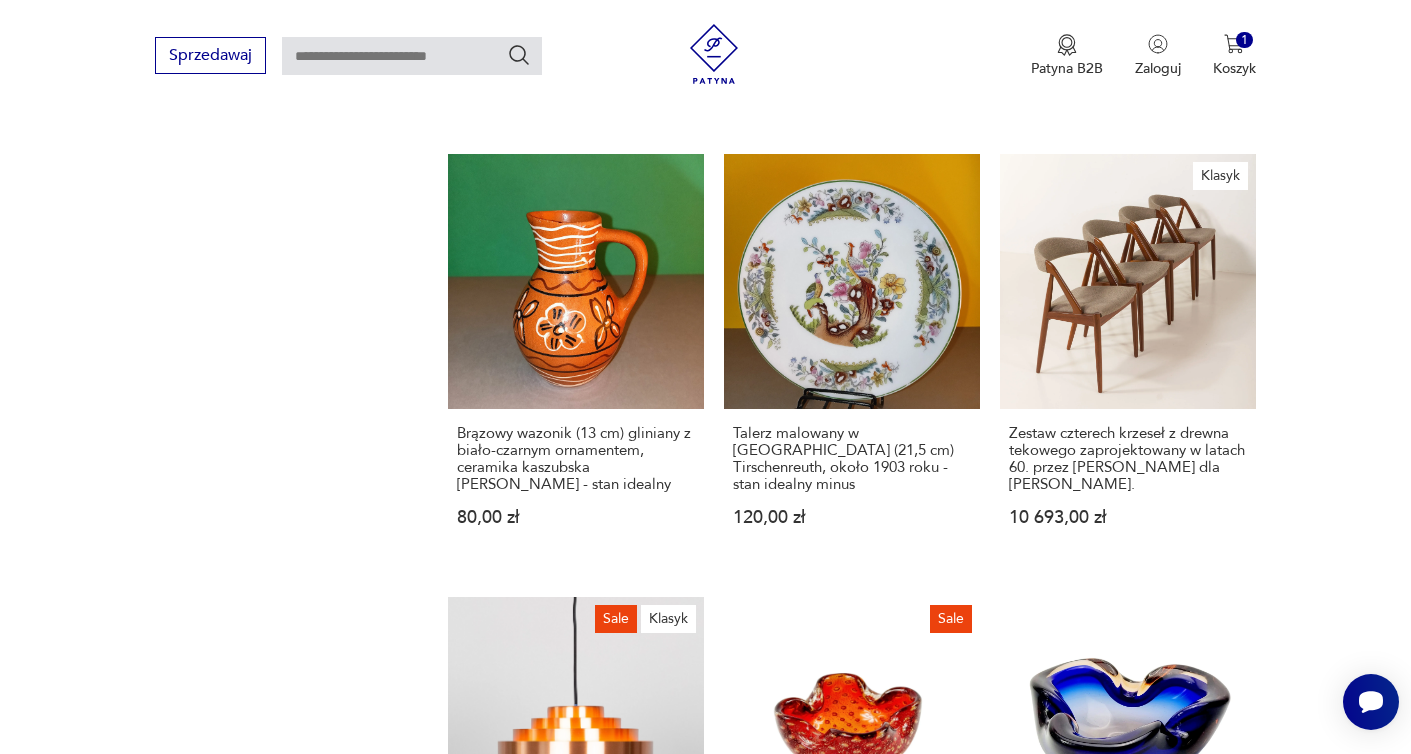 click 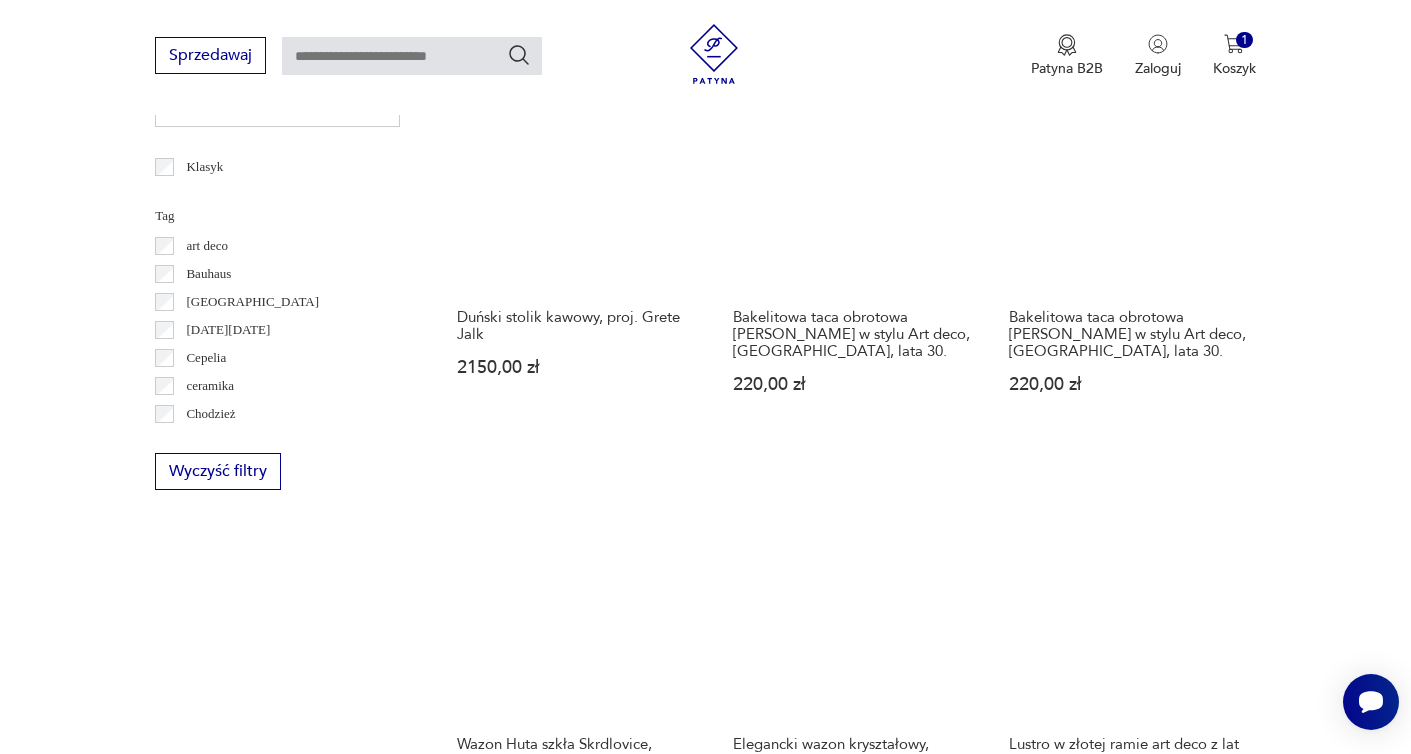 scroll, scrollTop: 1114, scrollLeft: 0, axis: vertical 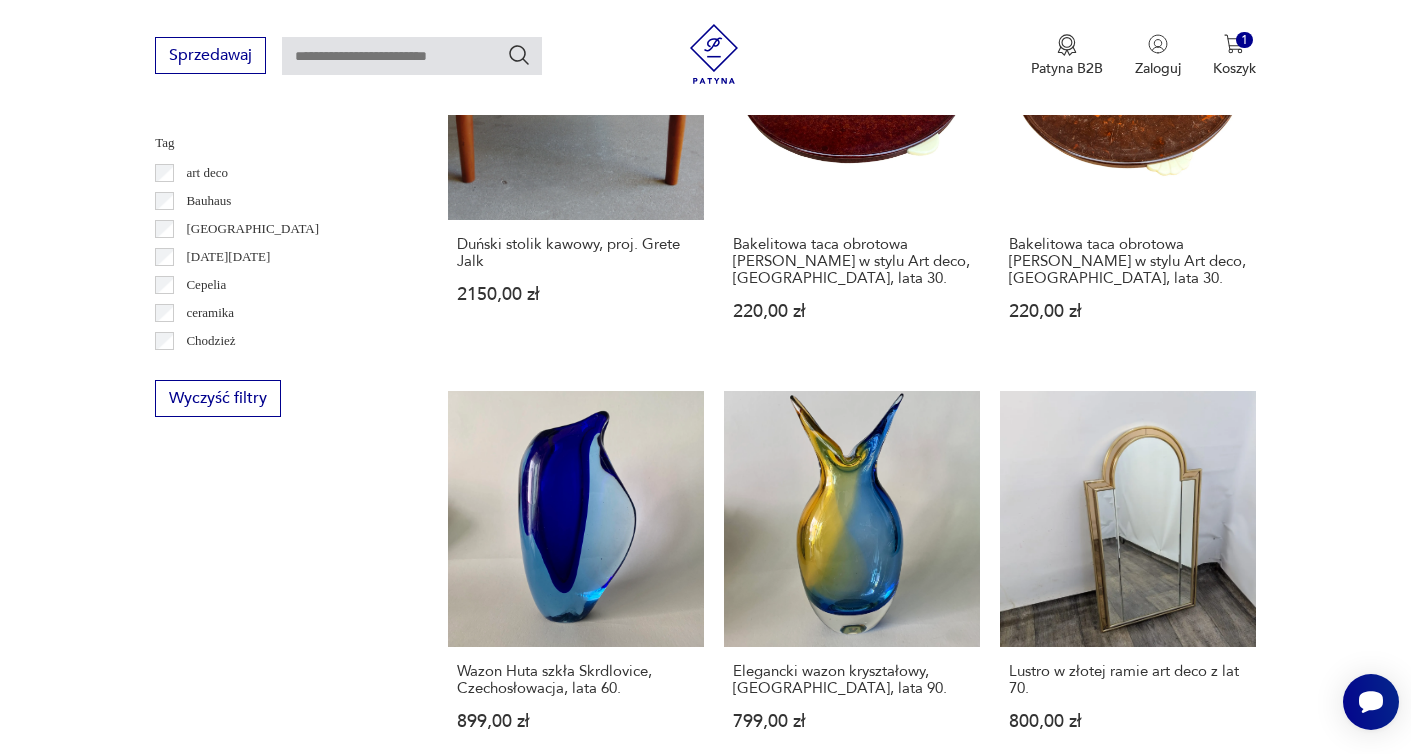click on "Stolik pomocniczy, projekt: [PERSON_NAME]. Francja, lata 70. 690,00 zł" at bounding box center [852, 1007] 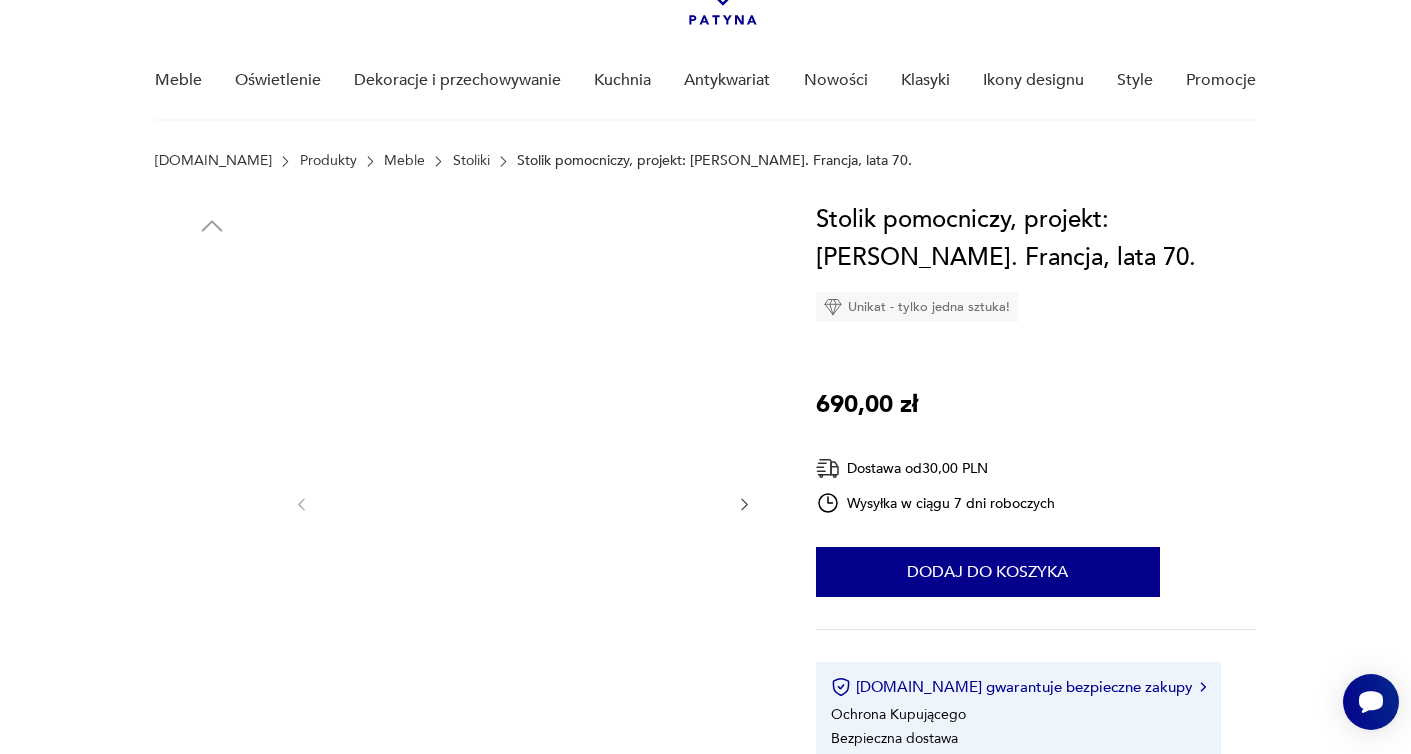 scroll, scrollTop: 169, scrollLeft: 0, axis: vertical 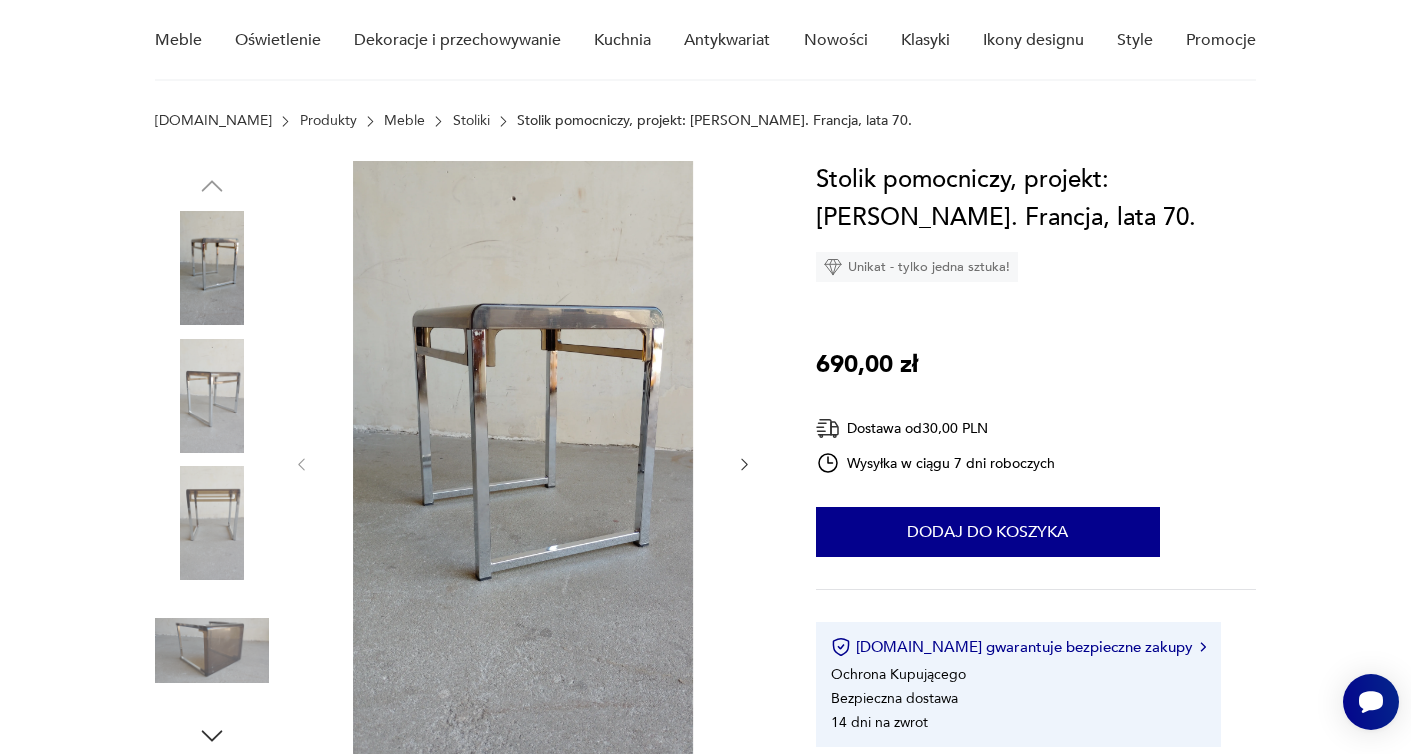click 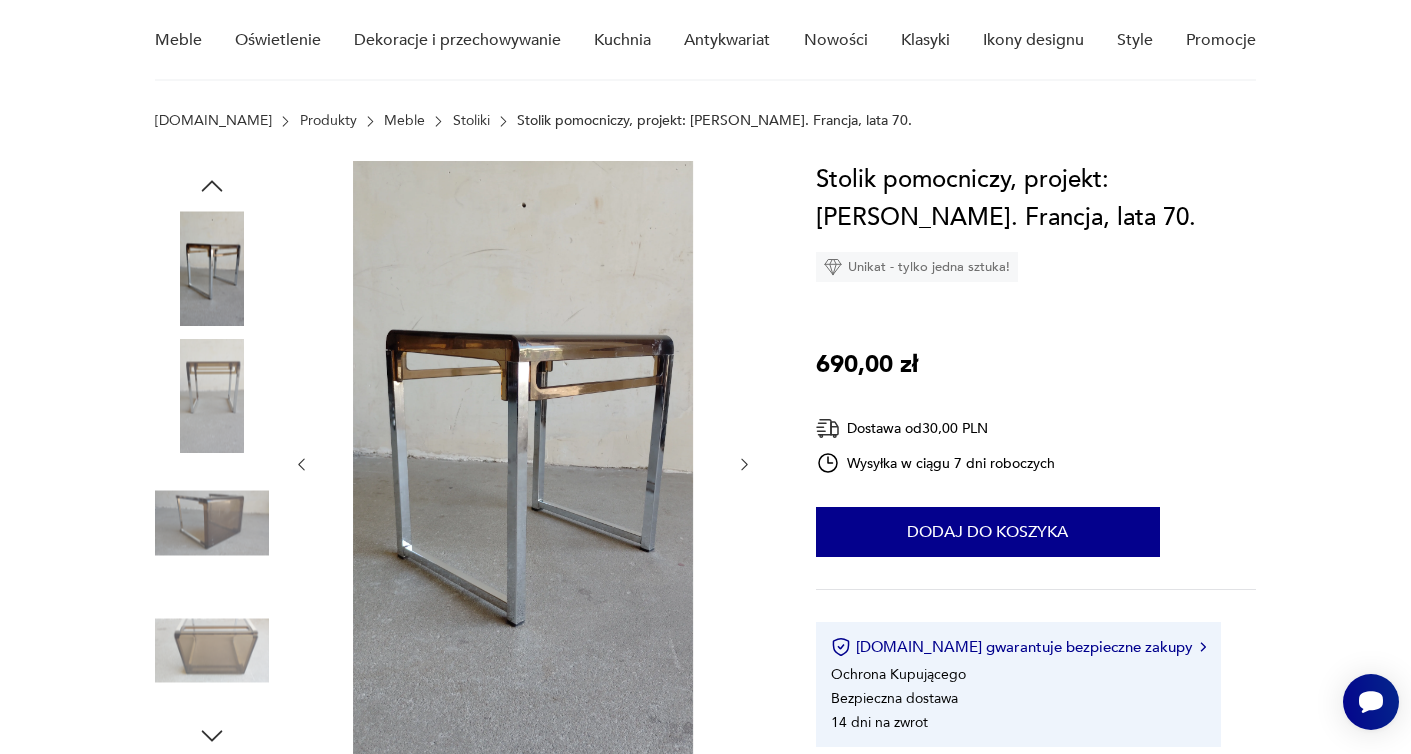 click 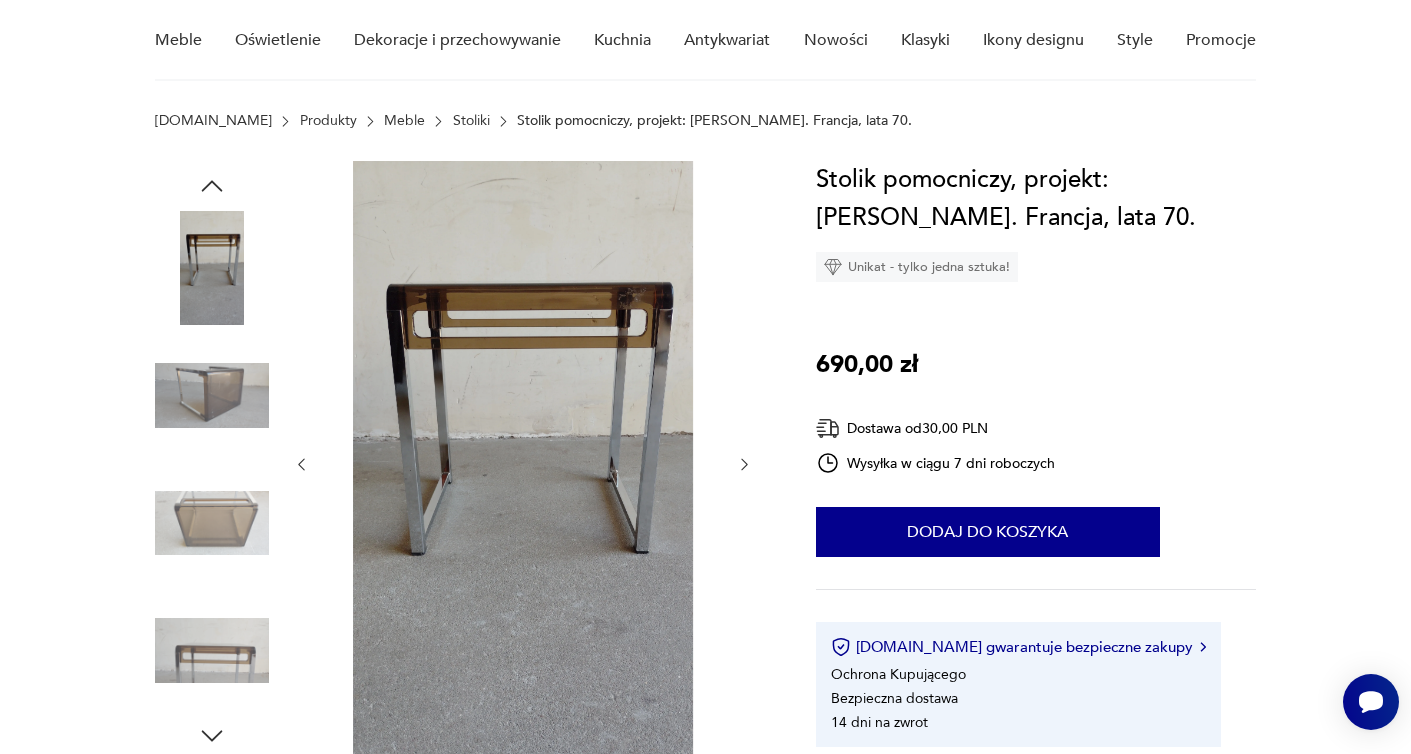 click 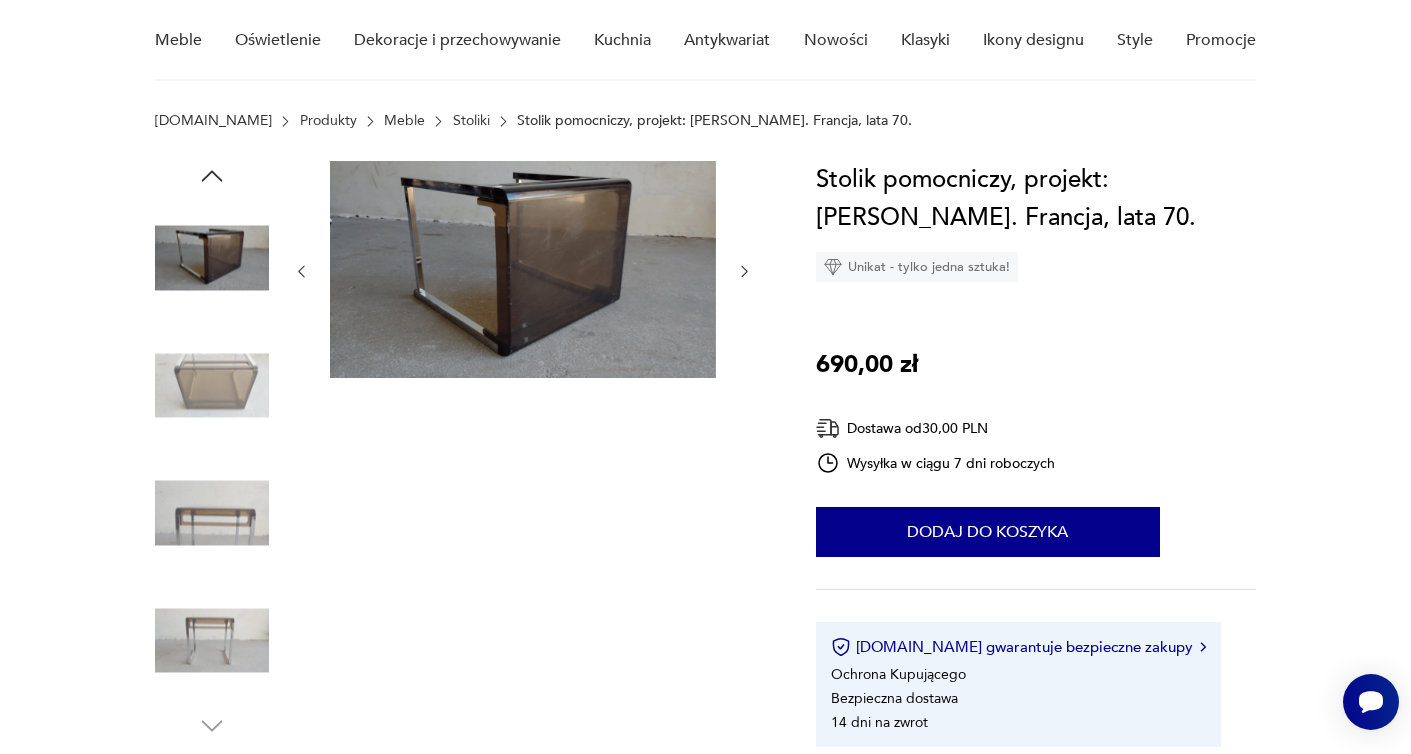click 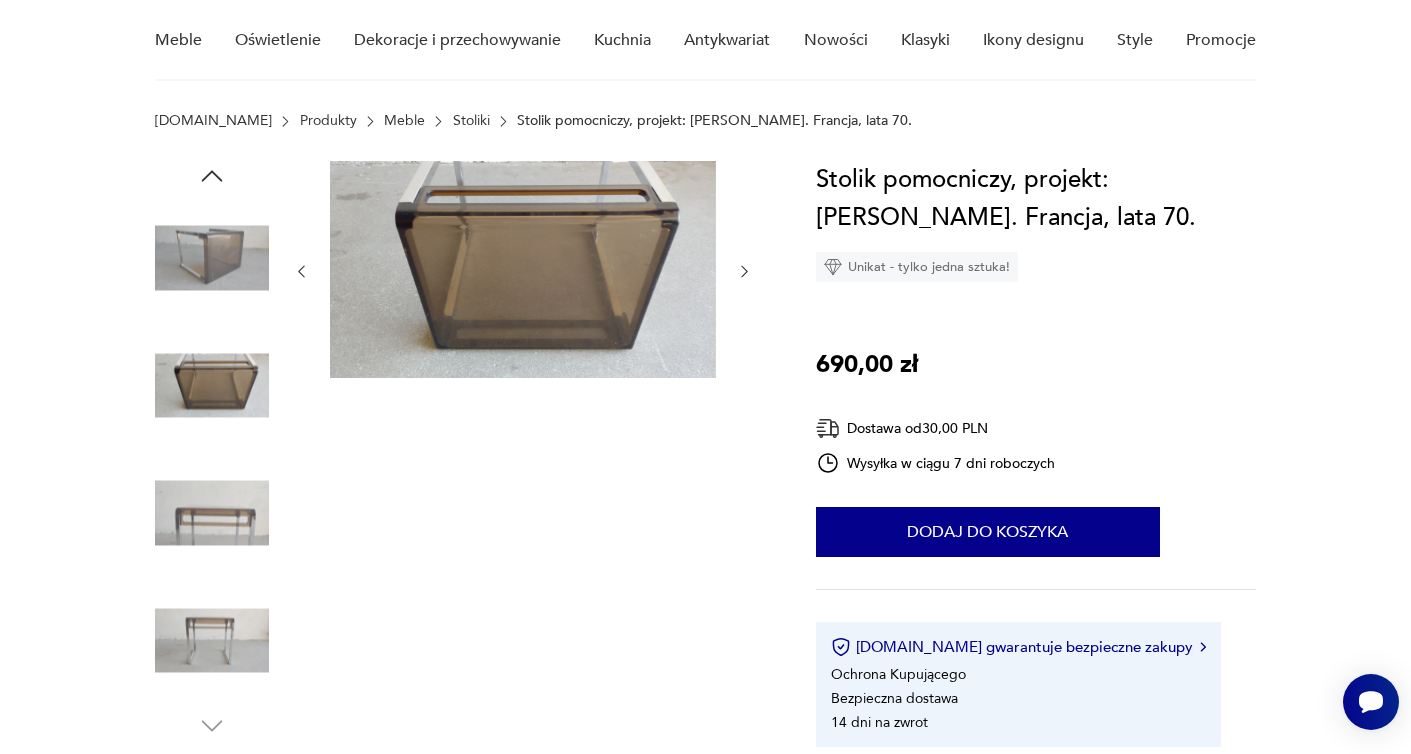 click 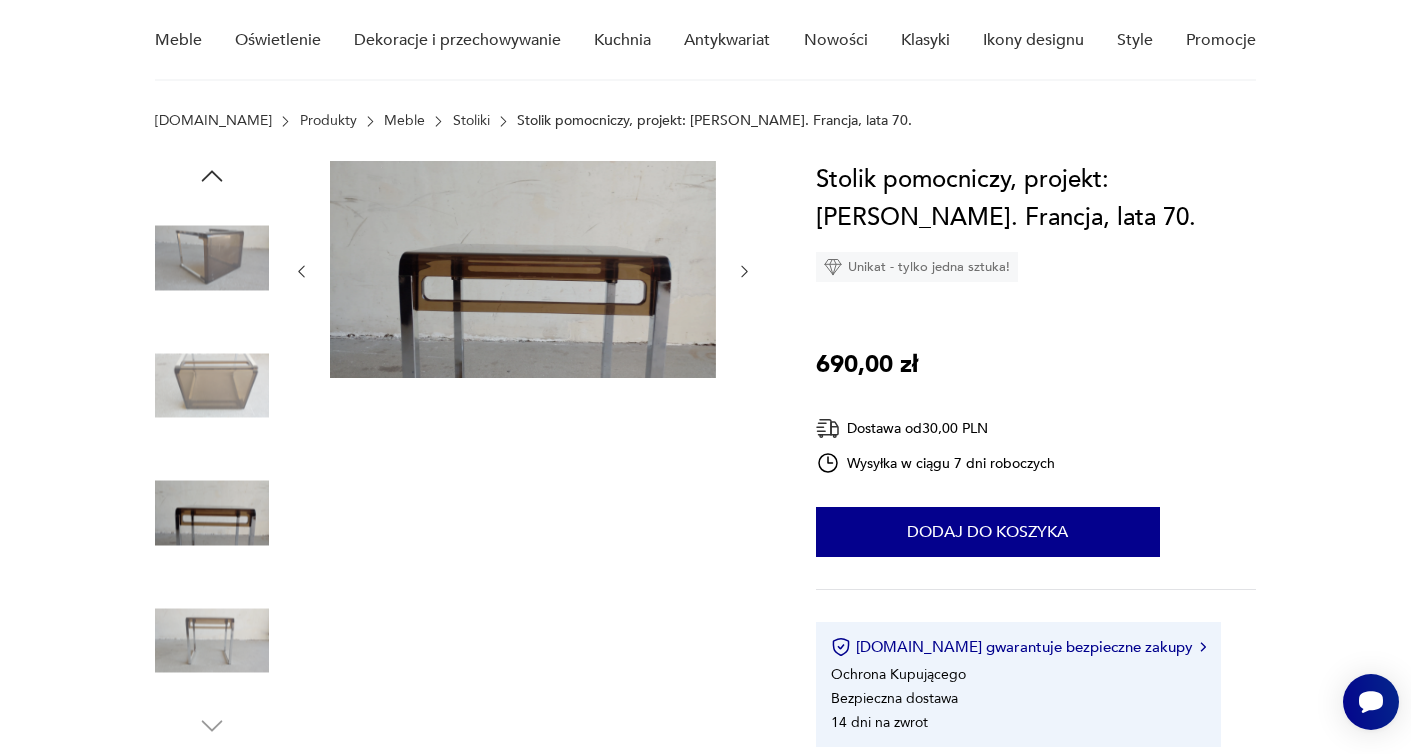 click 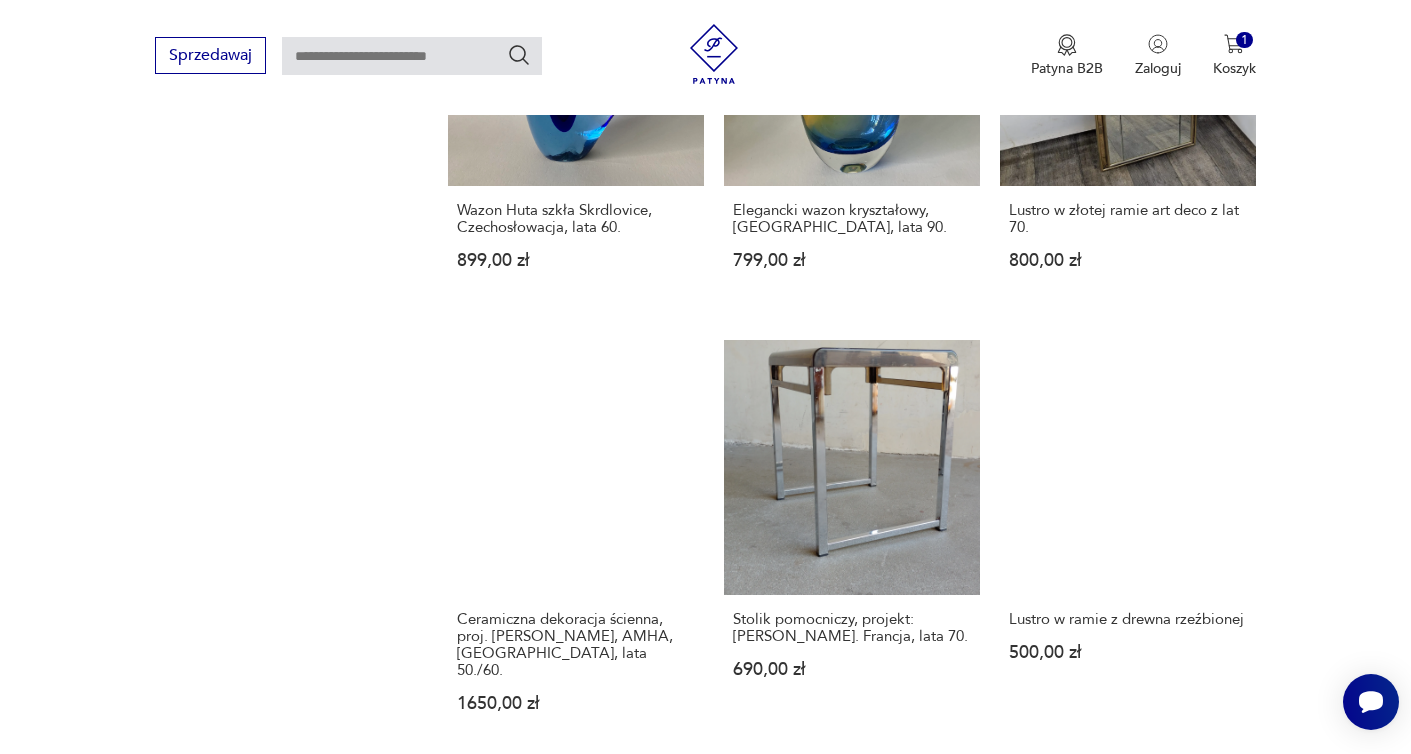 scroll, scrollTop: 1555, scrollLeft: 0, axis: vertical 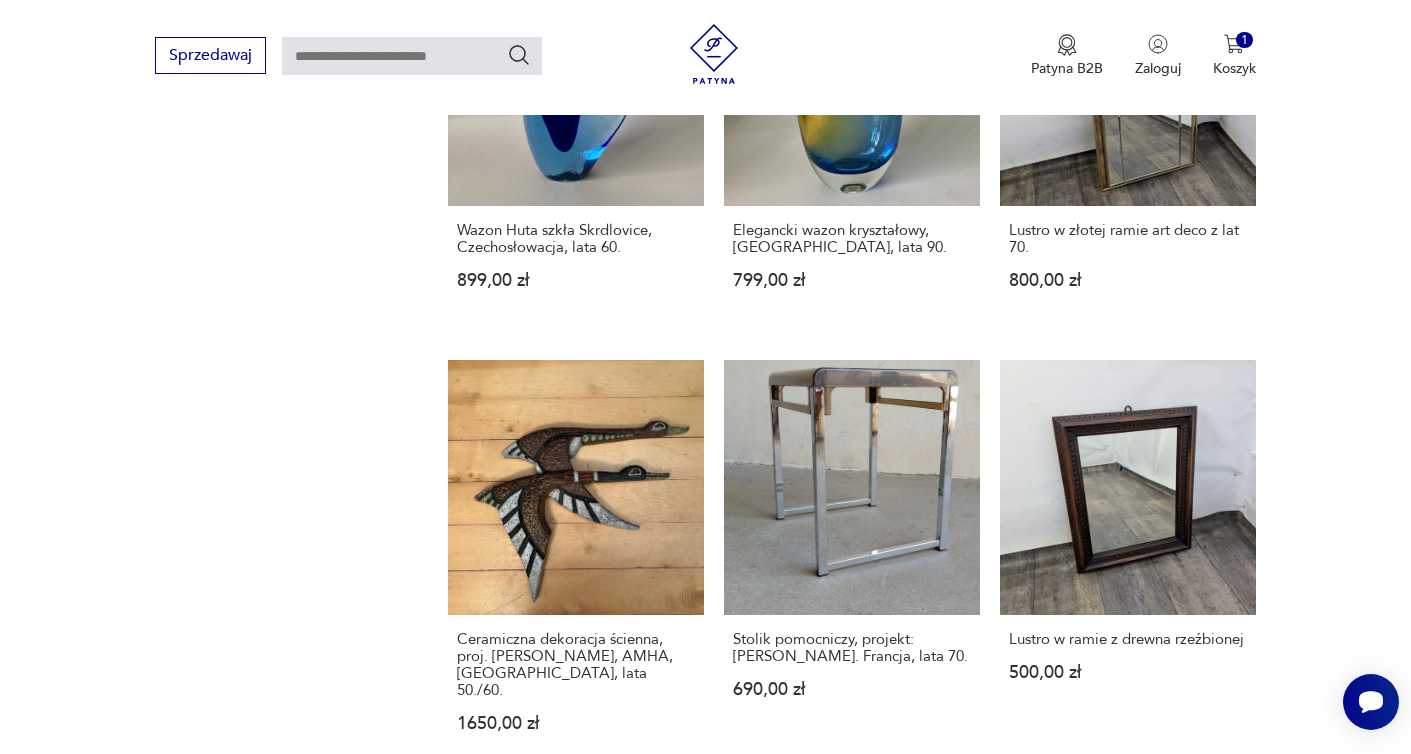 click on "Lustro w ramie z drewna z złoconej postarzałej 500,00 zł" at bounding box center (576, 992) 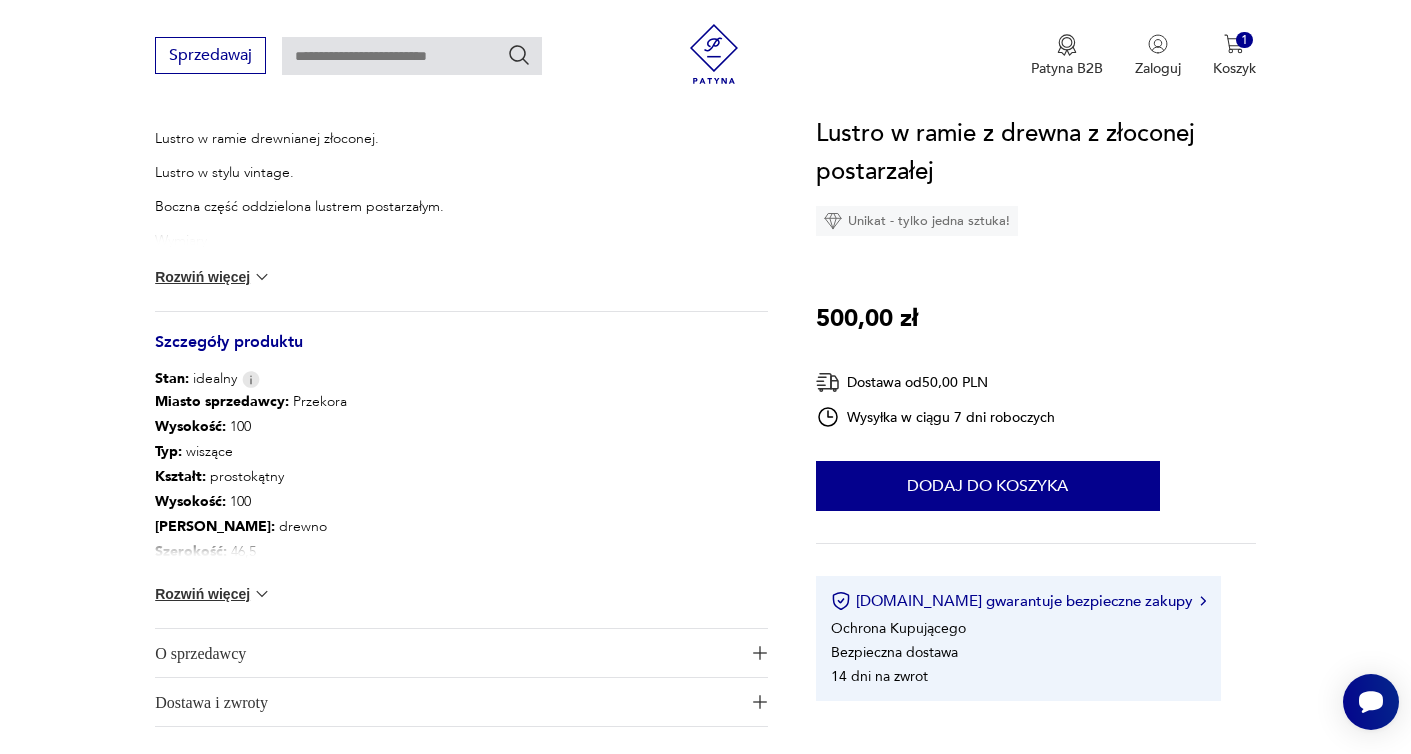 scroll, scrollTop: 908, scrollLeft: 0, axis: vertical 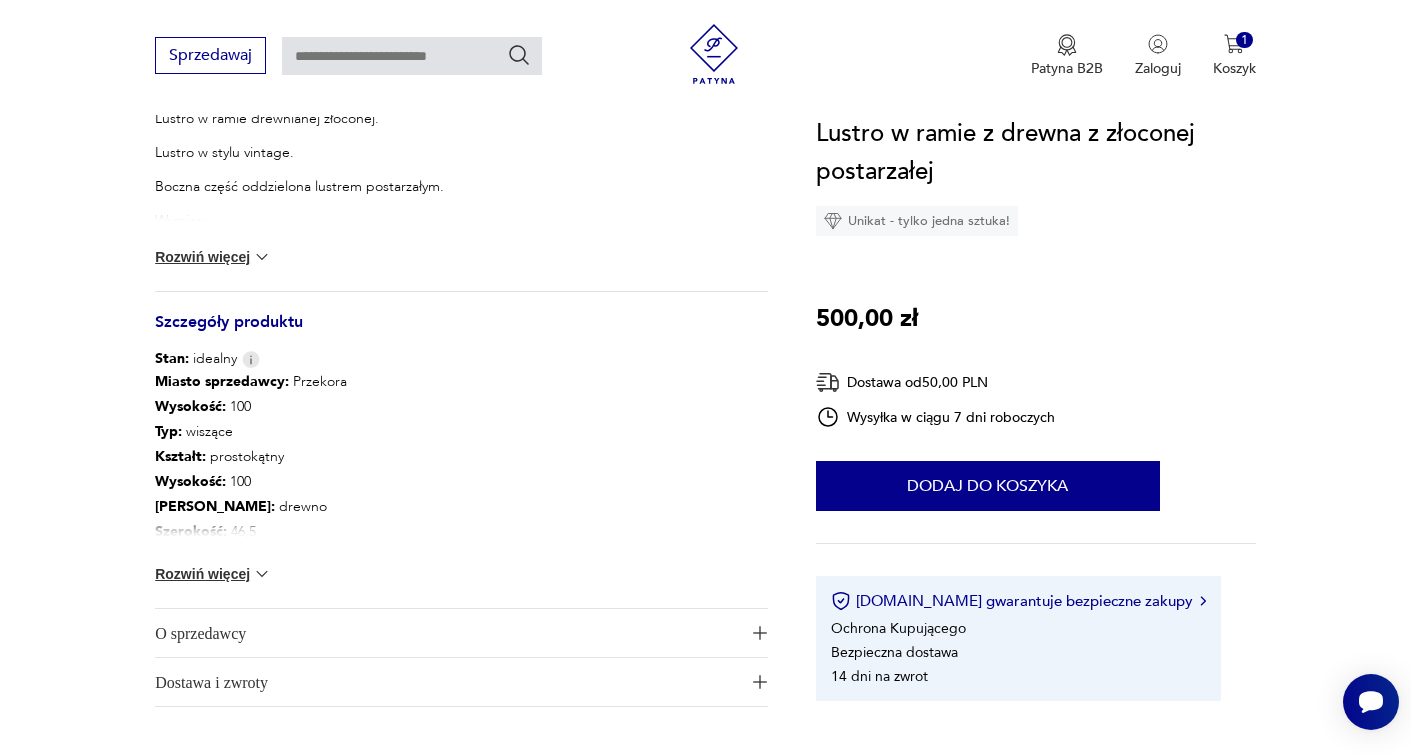 click on "Rozwiń więcej" at bounding box center (213, 574) 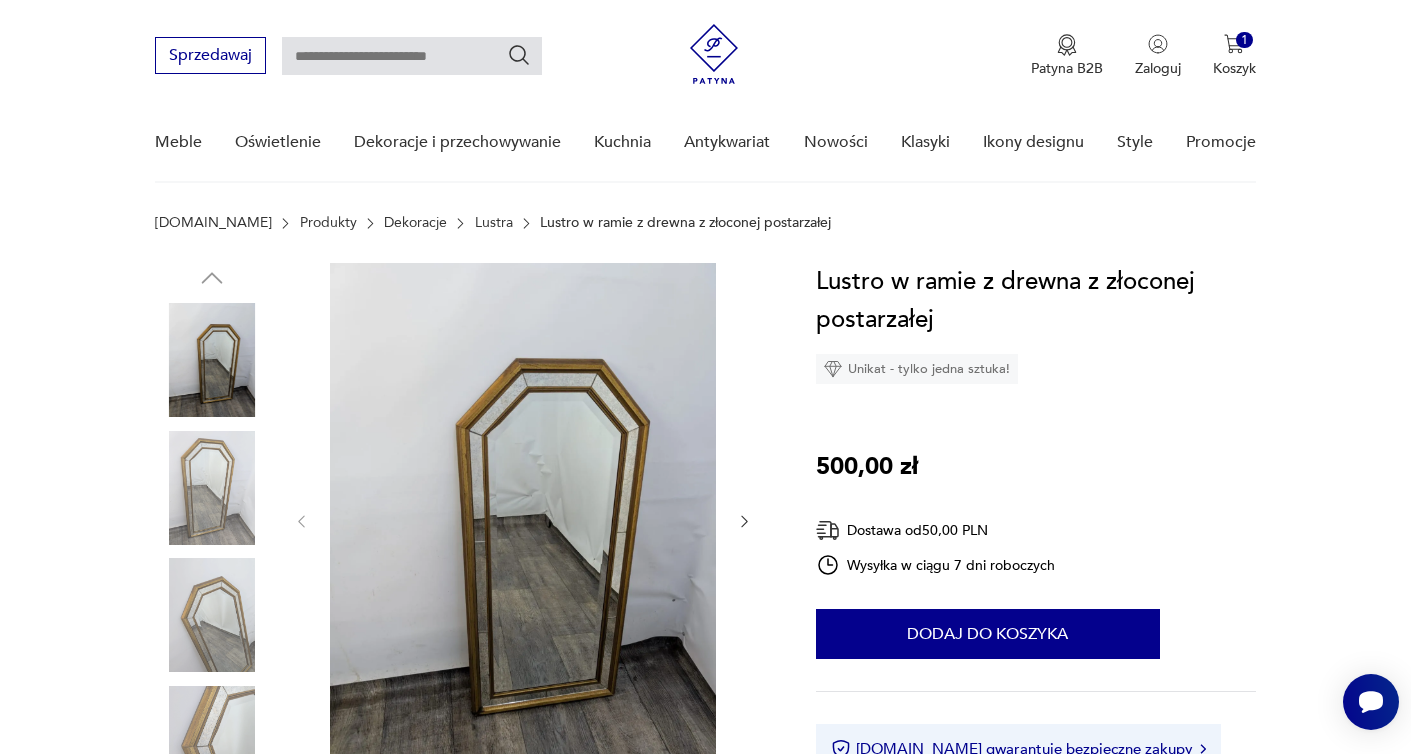 scroll, scrollTop: 26, scrollLeft: 0, axis: vertical 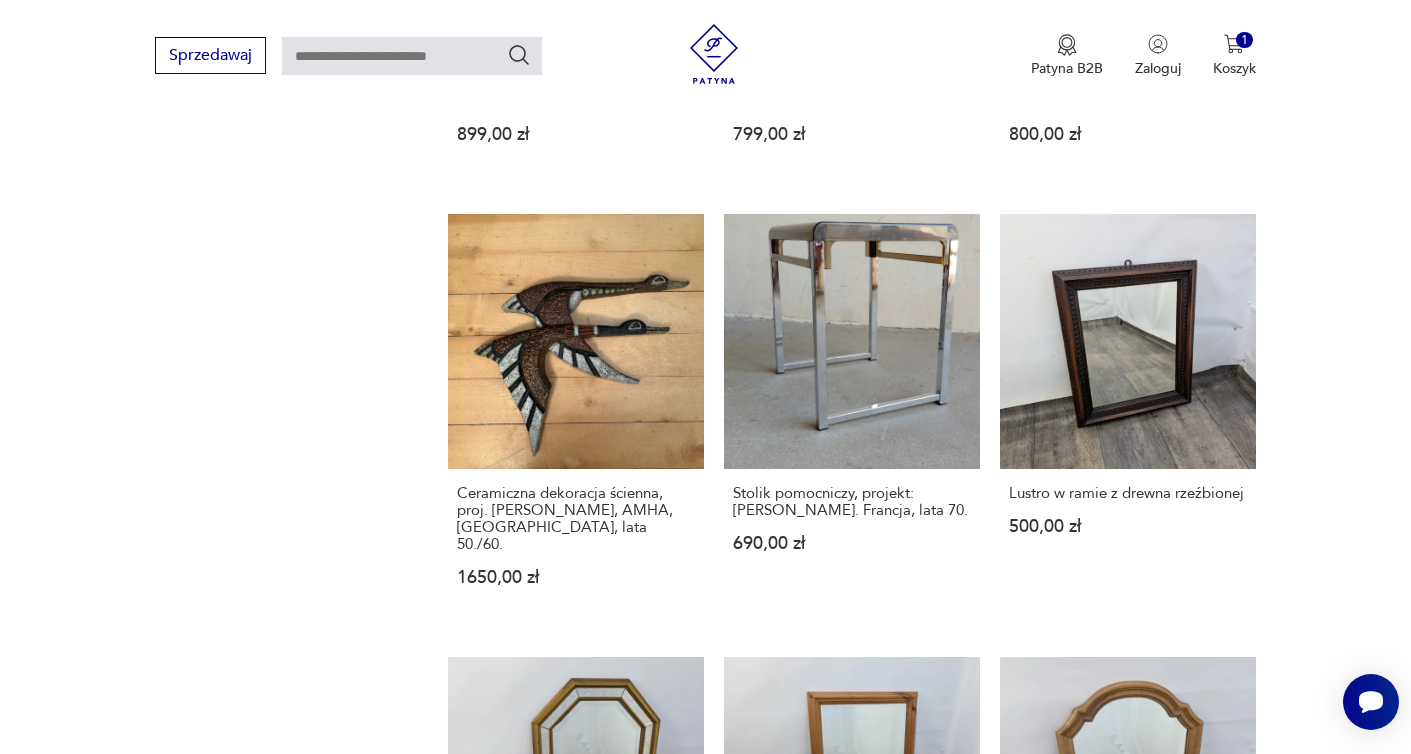 click 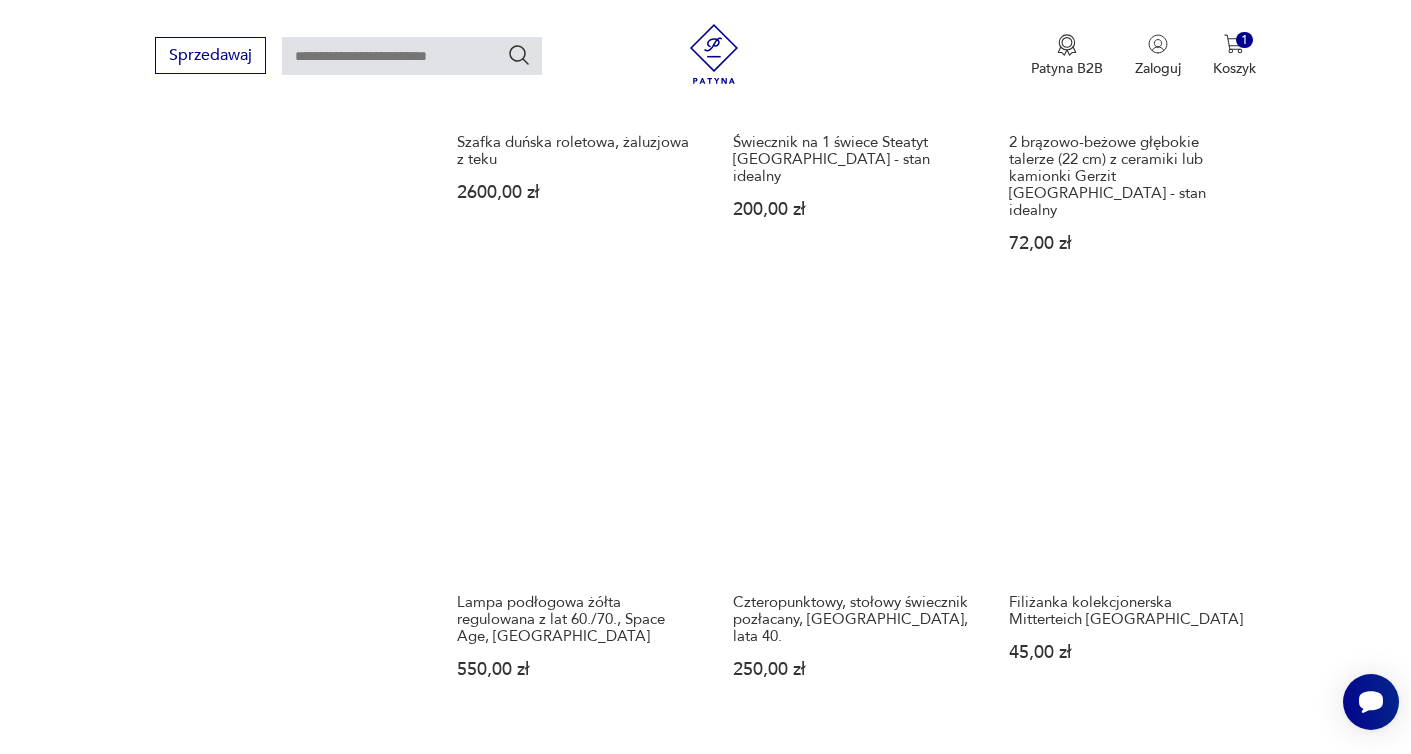 scroll, scrollTop: 1591, scrollLeft: 0, axis: vertical 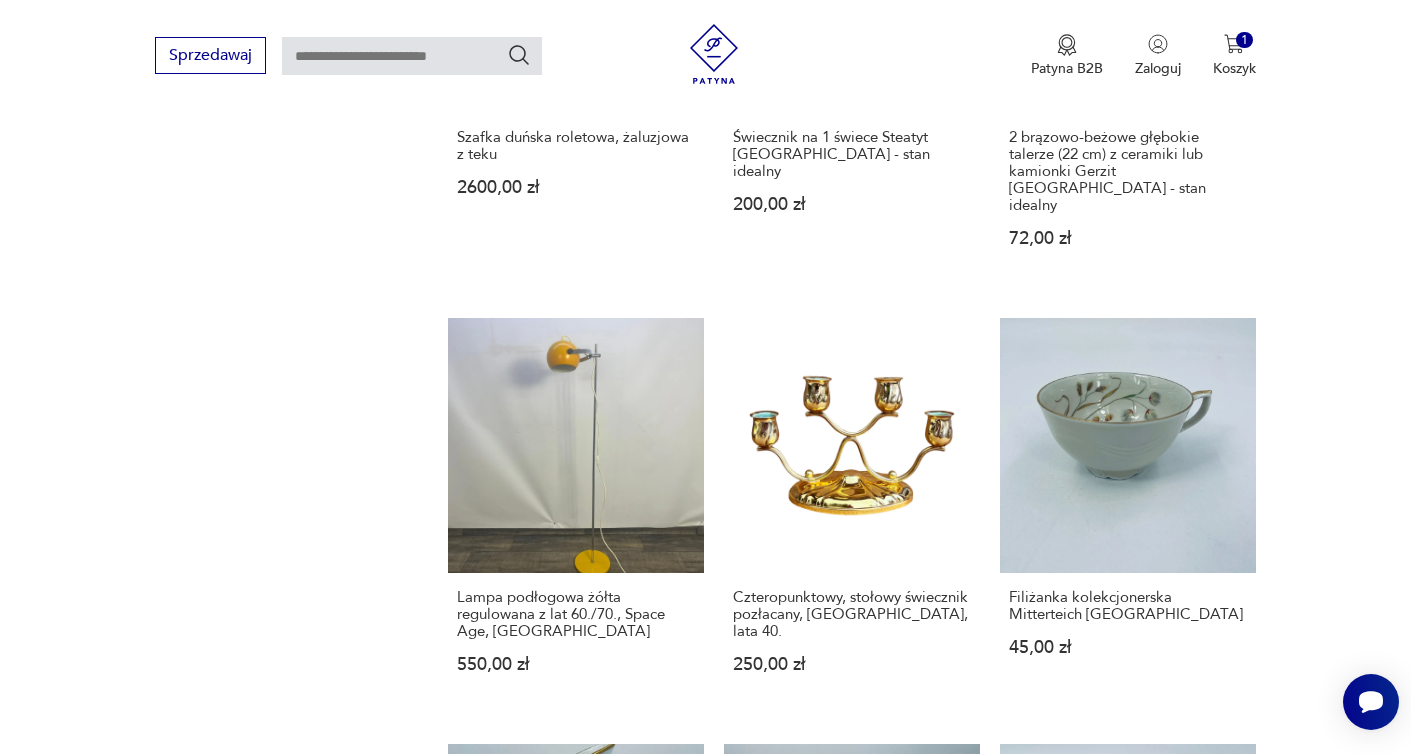 click 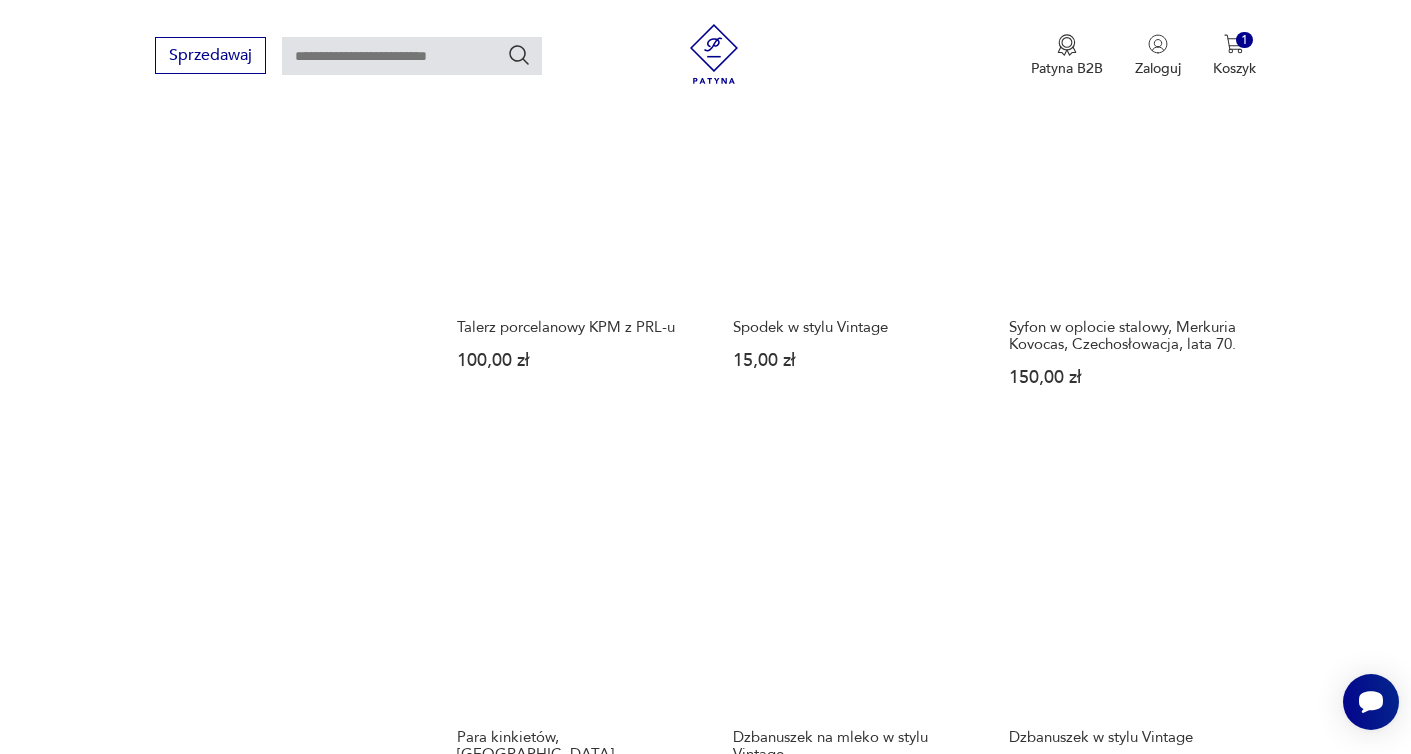 scroll, scrollTop: 1865, scrollLeft: 0, axis: vertical 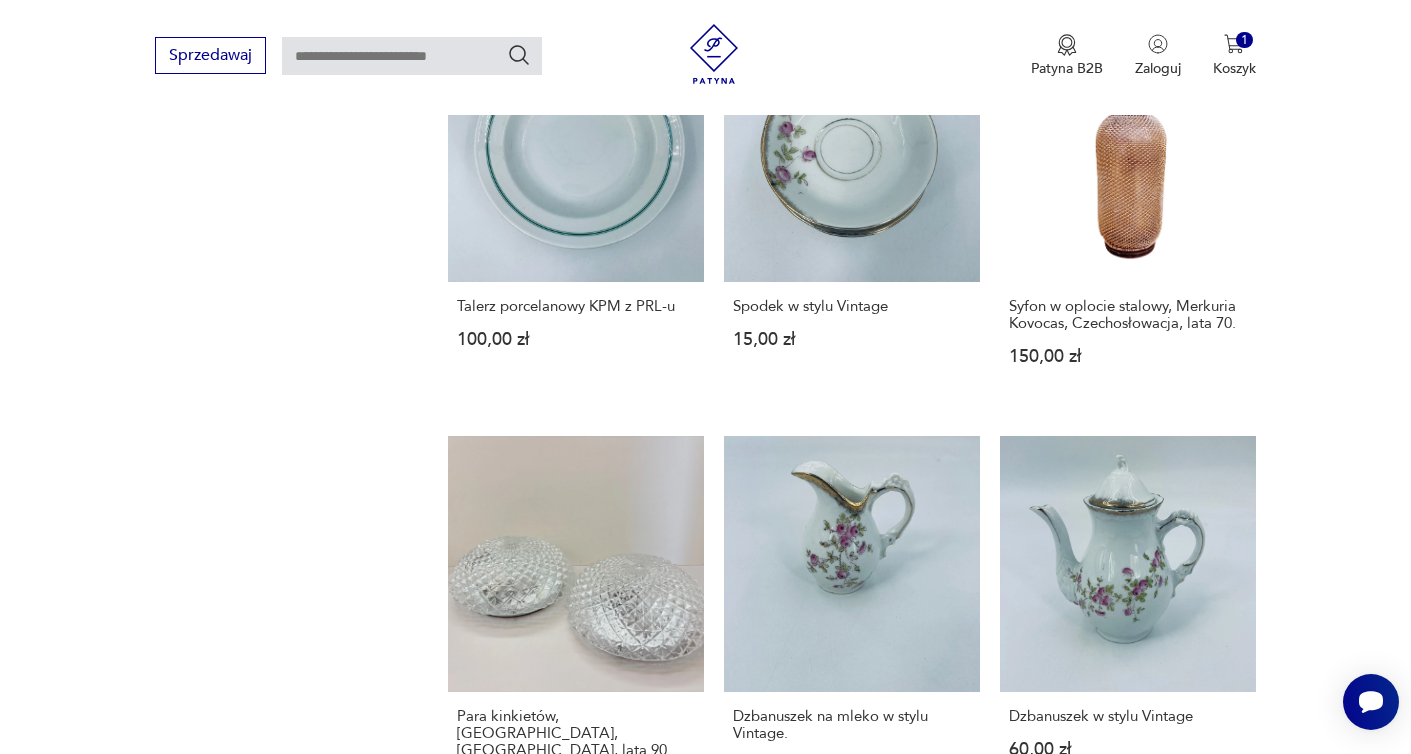 click 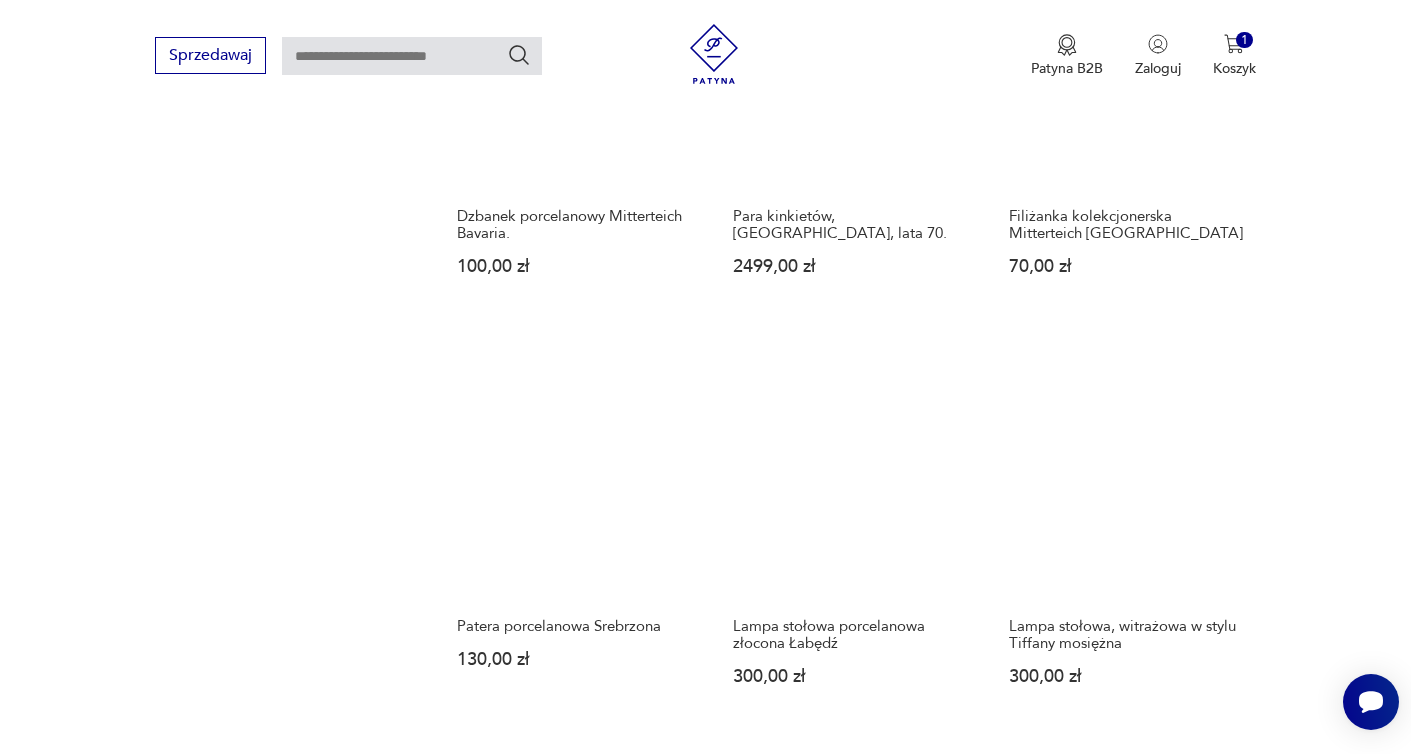 scroll, scrollTop: 1947, scrollLeft: 0, axis: vertical 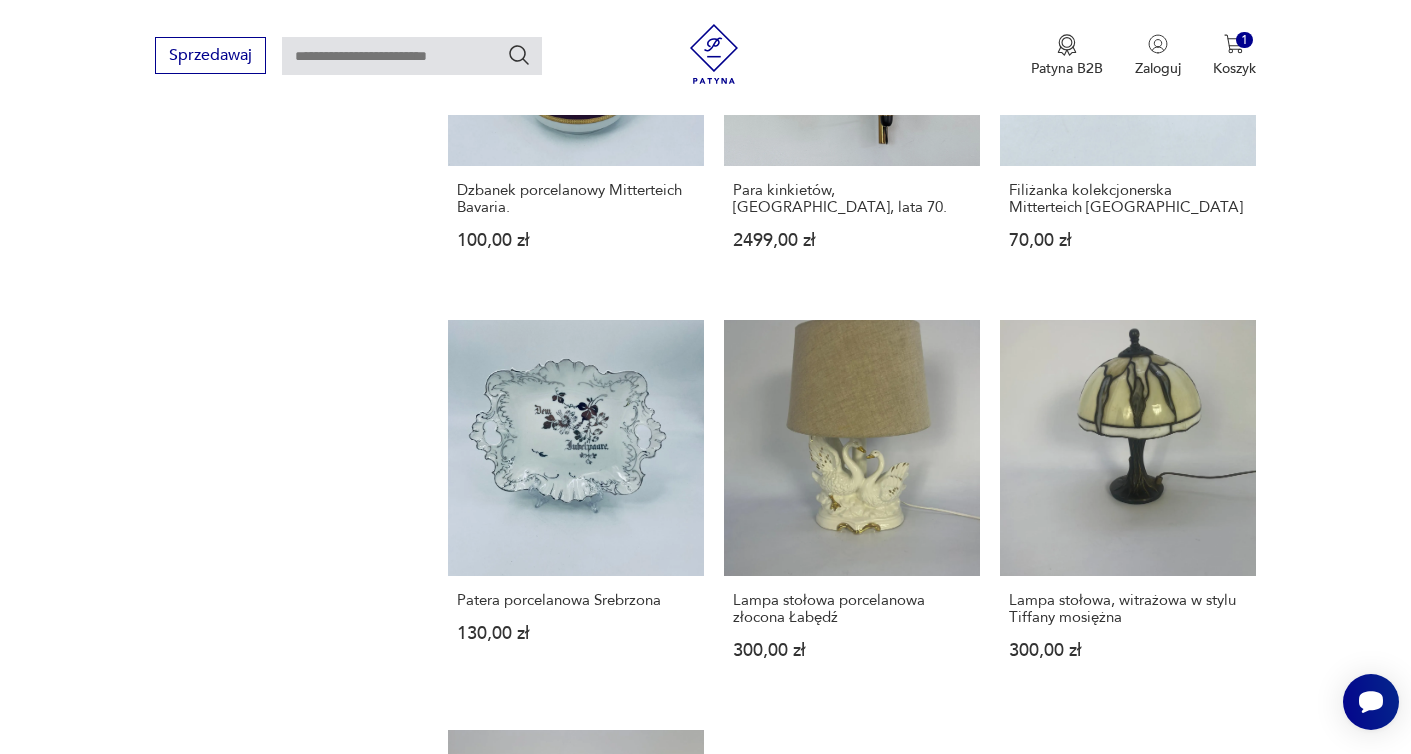 click 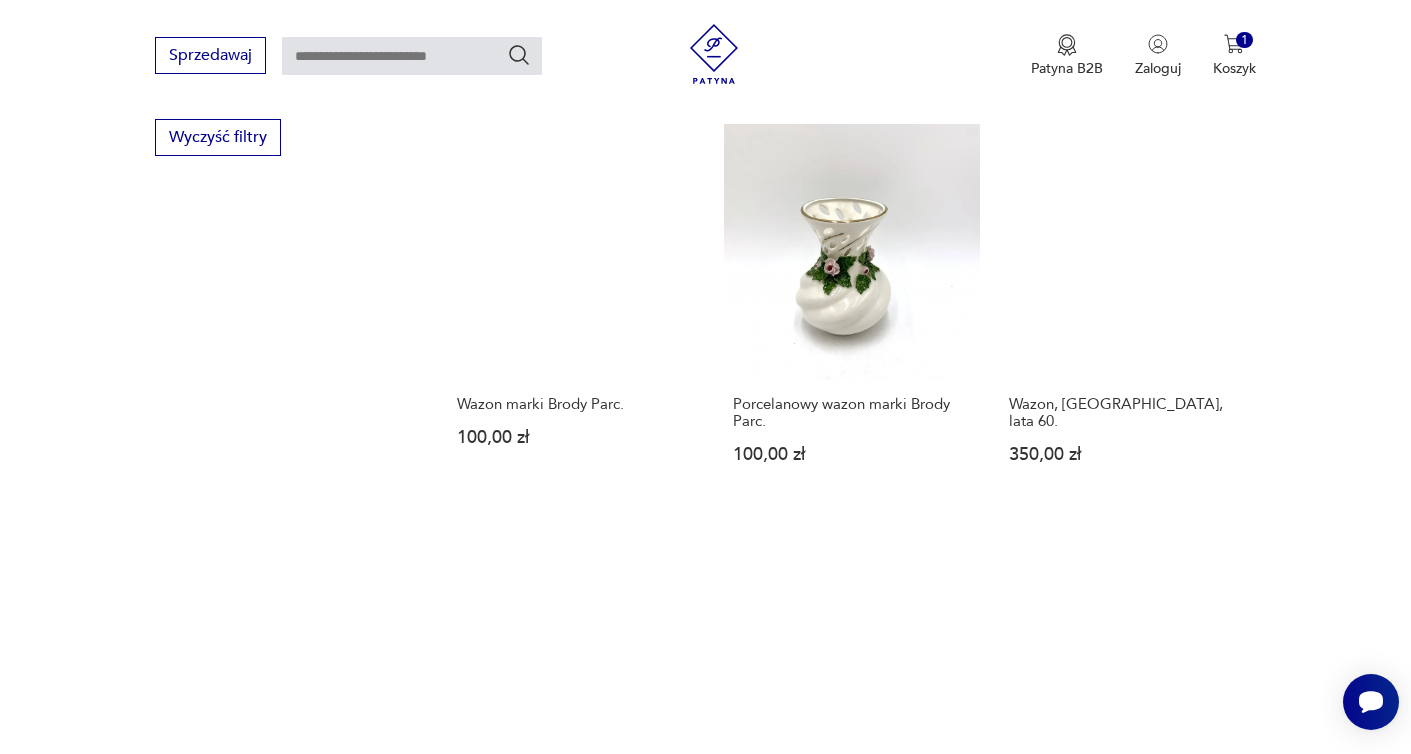 scroll, scrollTop: 1619, scrollLeft: 0, axis: vertical 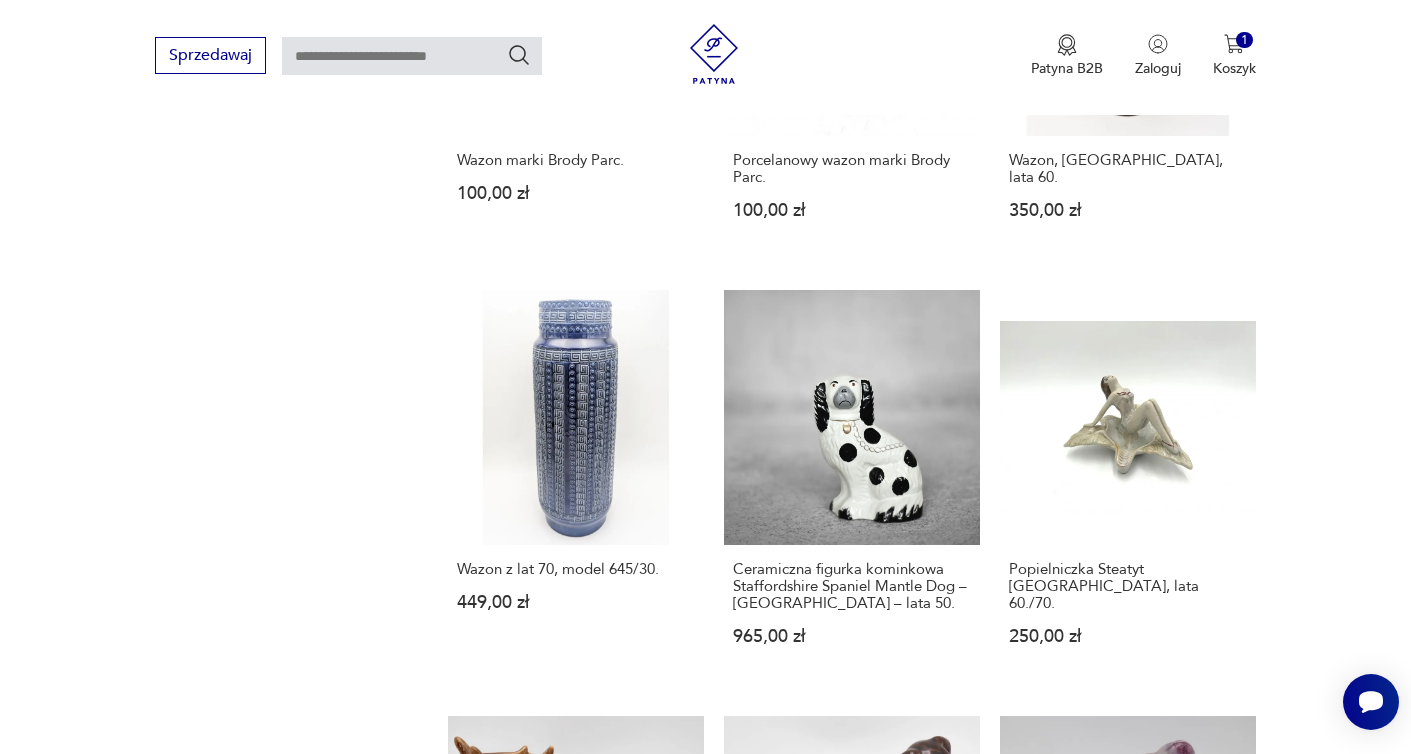 click 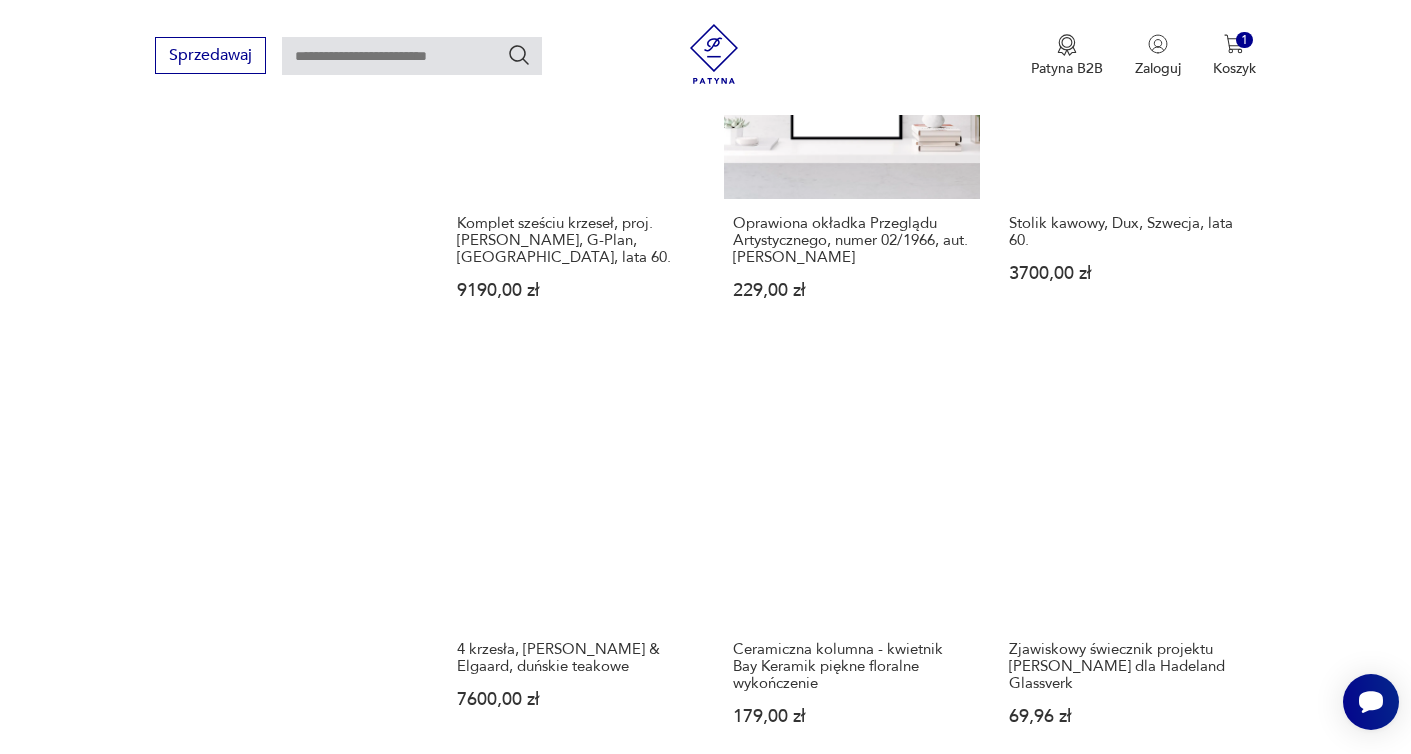scroll, scrollTop: 1442, scrollLeft: 0, axis: vertical 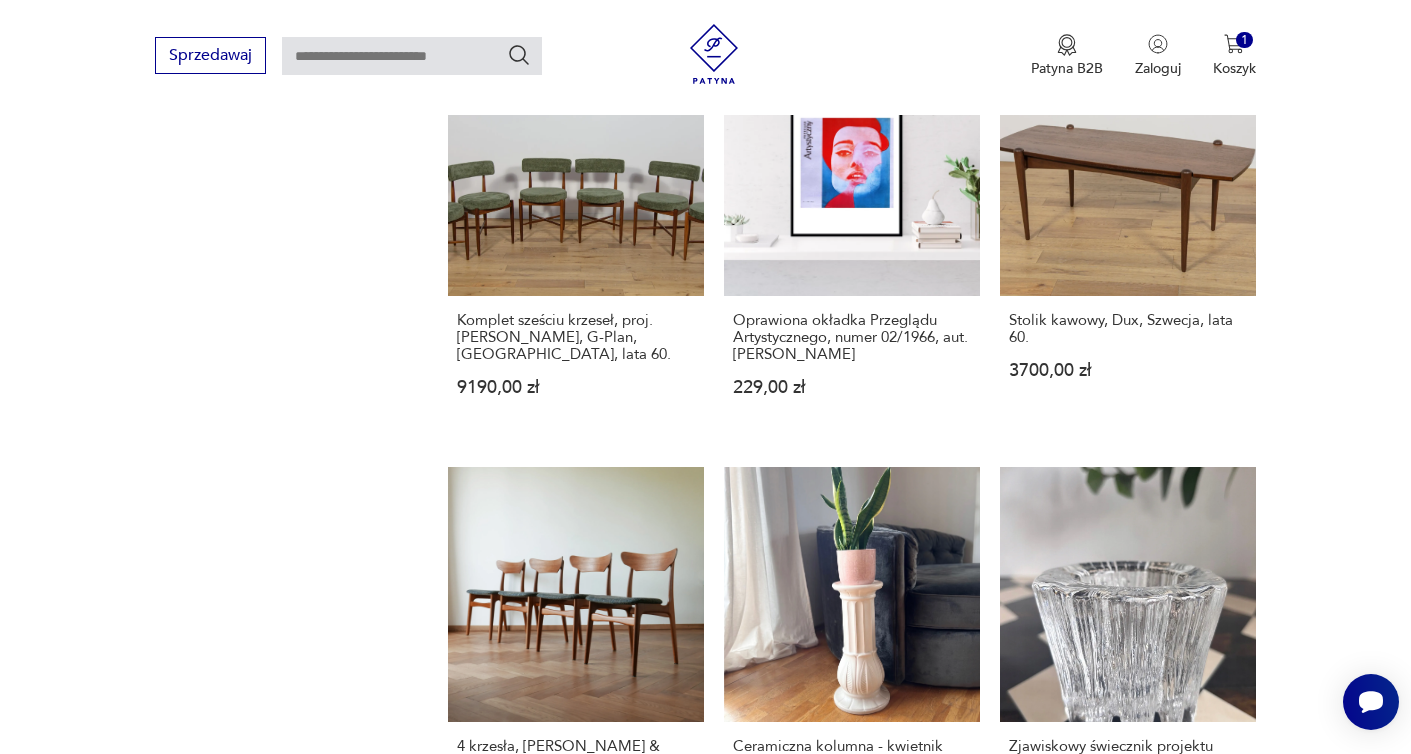click on "Tonelli Design [PERSON_NAME]- włoski stolik kawowy piękny solidny i nietypowy 777,00 zł" at bounding box center (576, 1090) 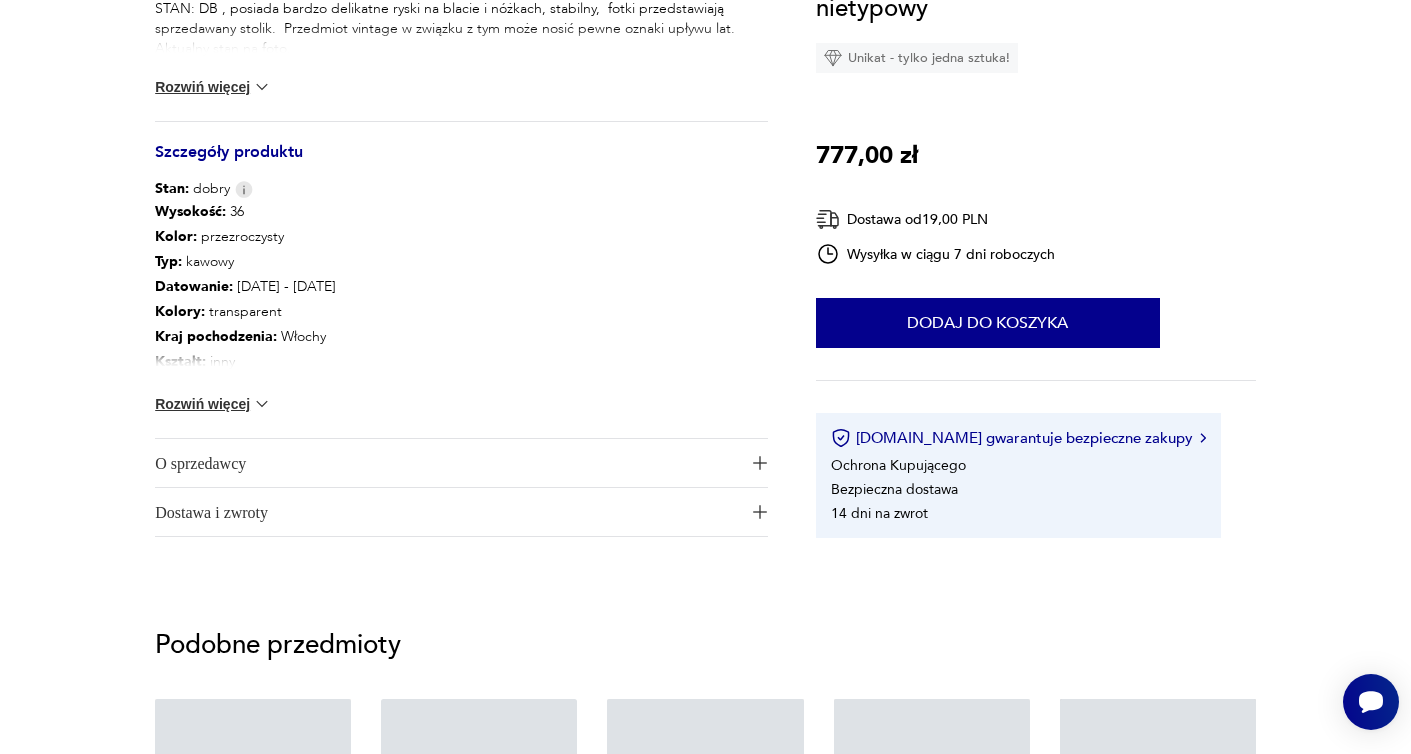 scroll, scrollTop: 0, scrollLeft: 0, axis: both 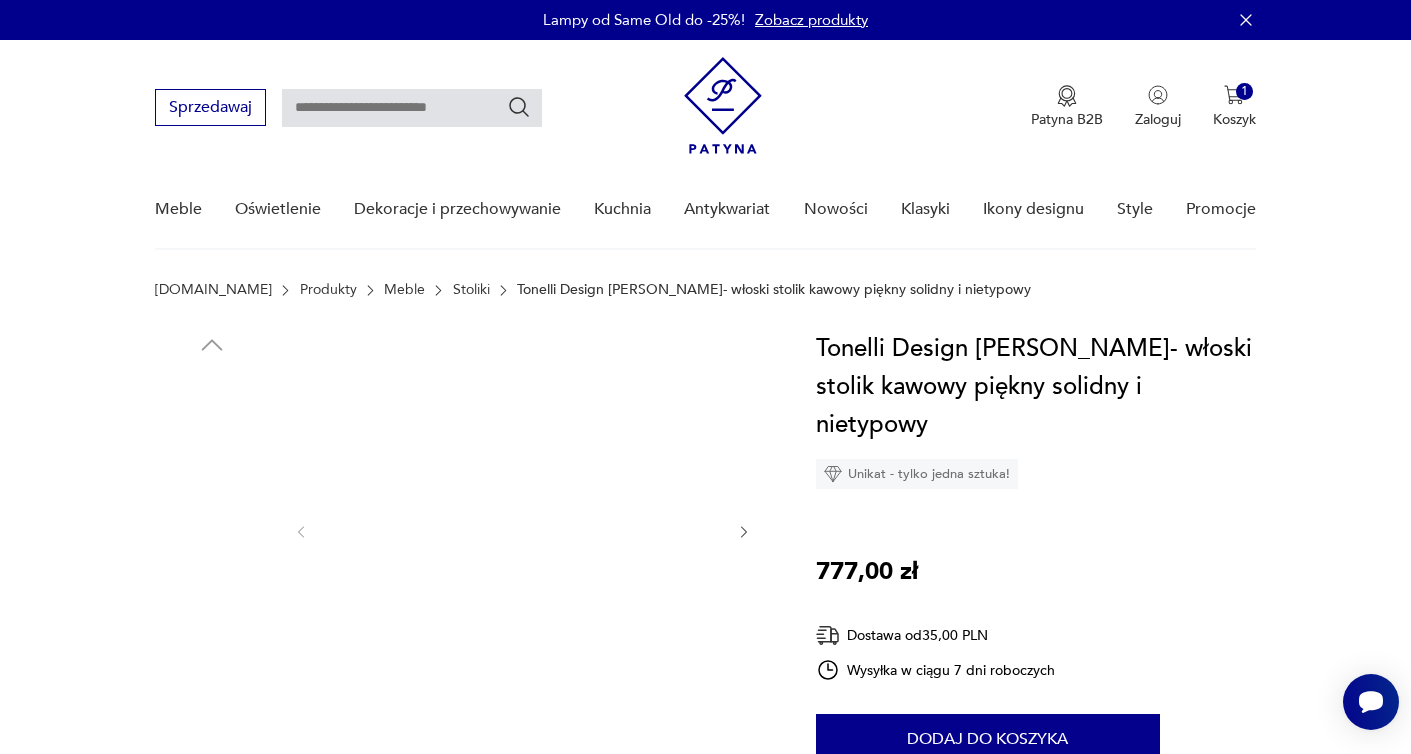 click at bounding box center (523, 530) 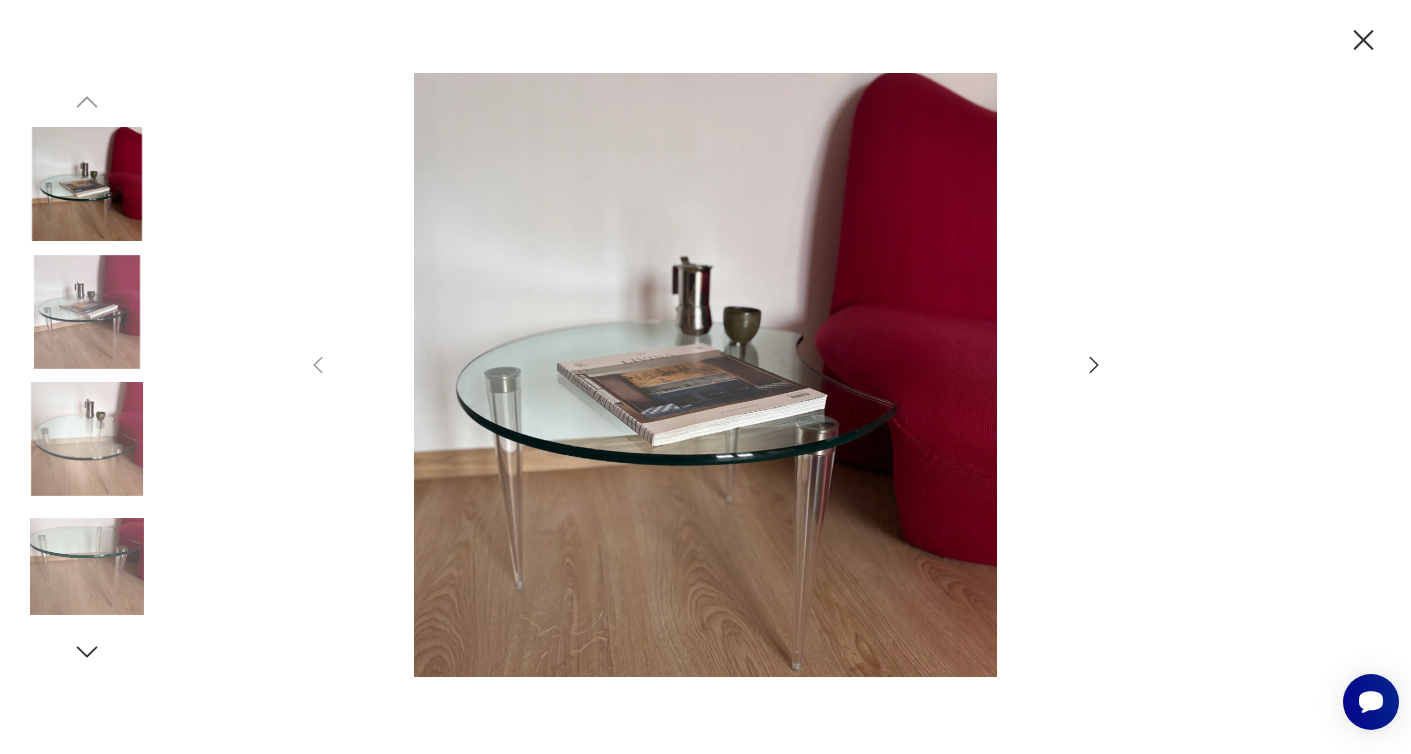 click 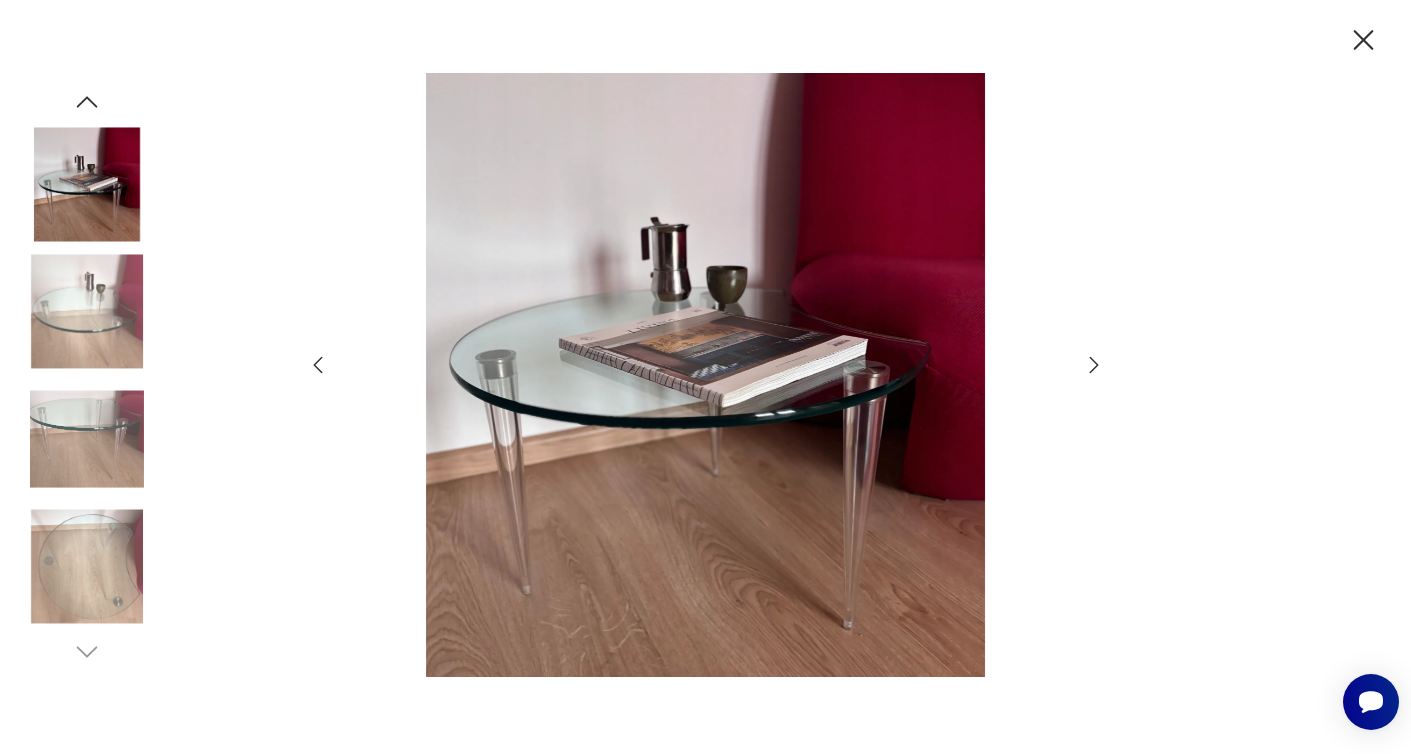 click 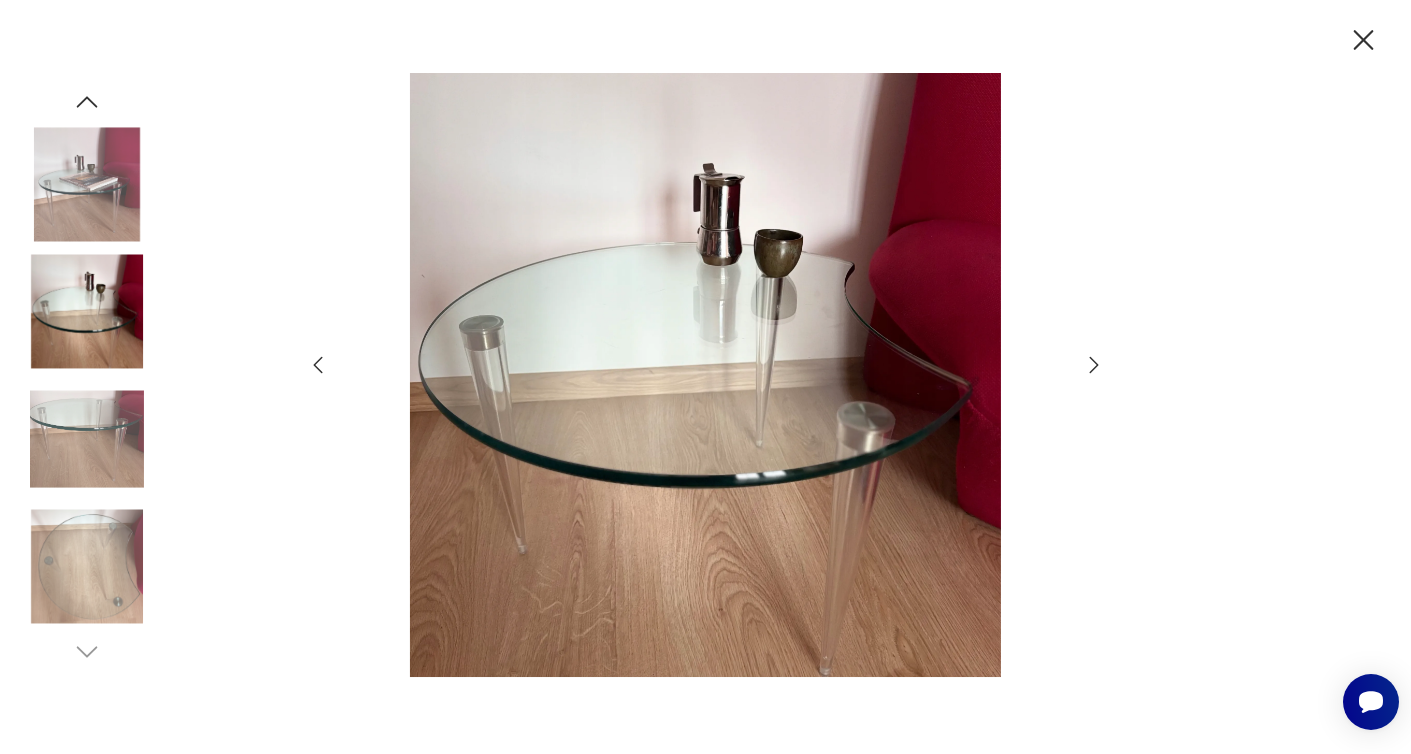 click 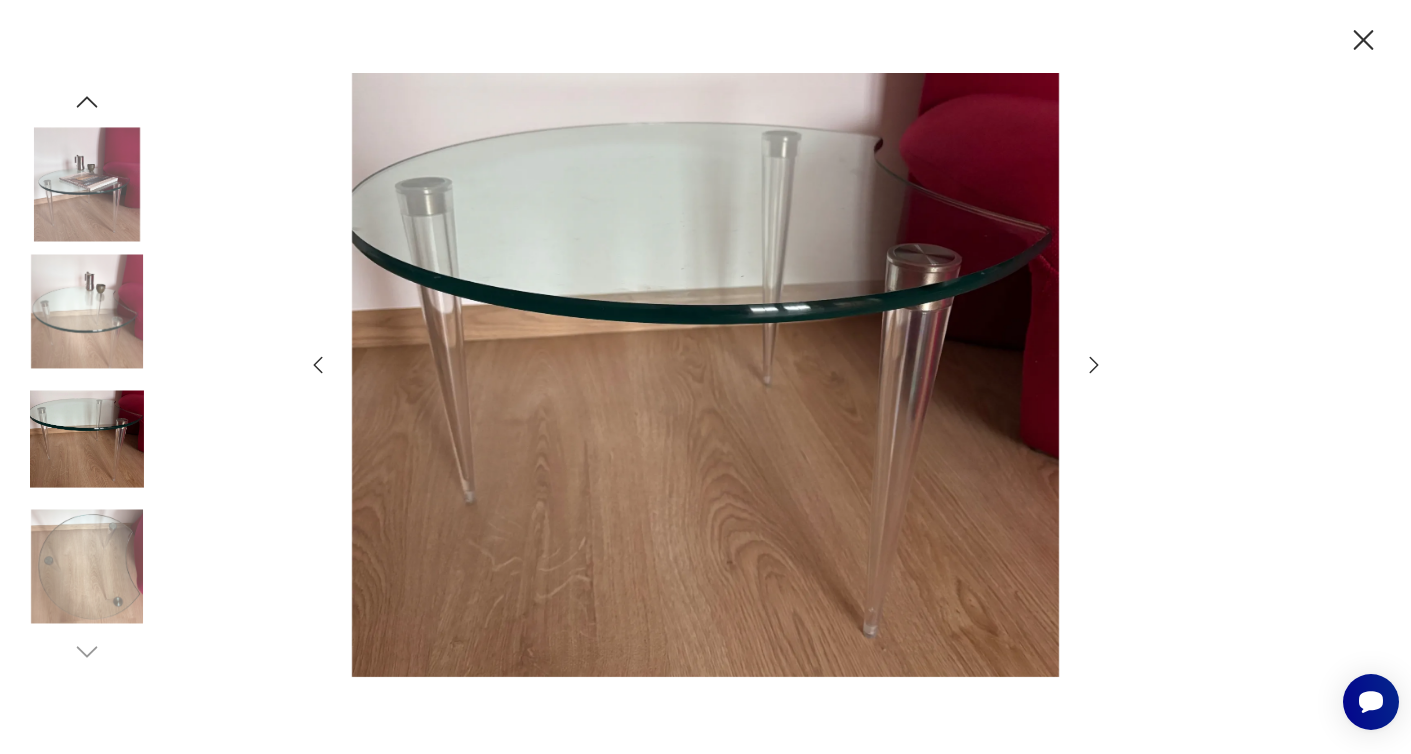 click 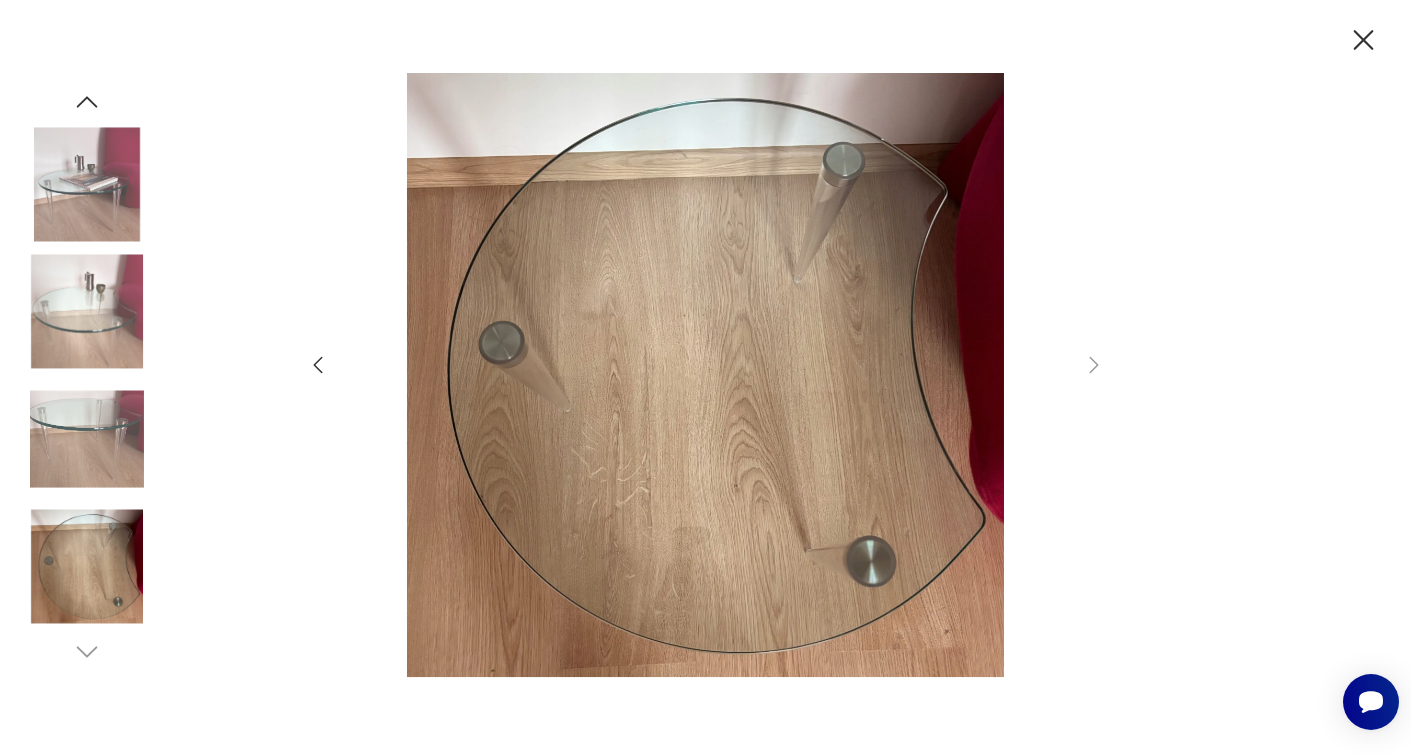 click 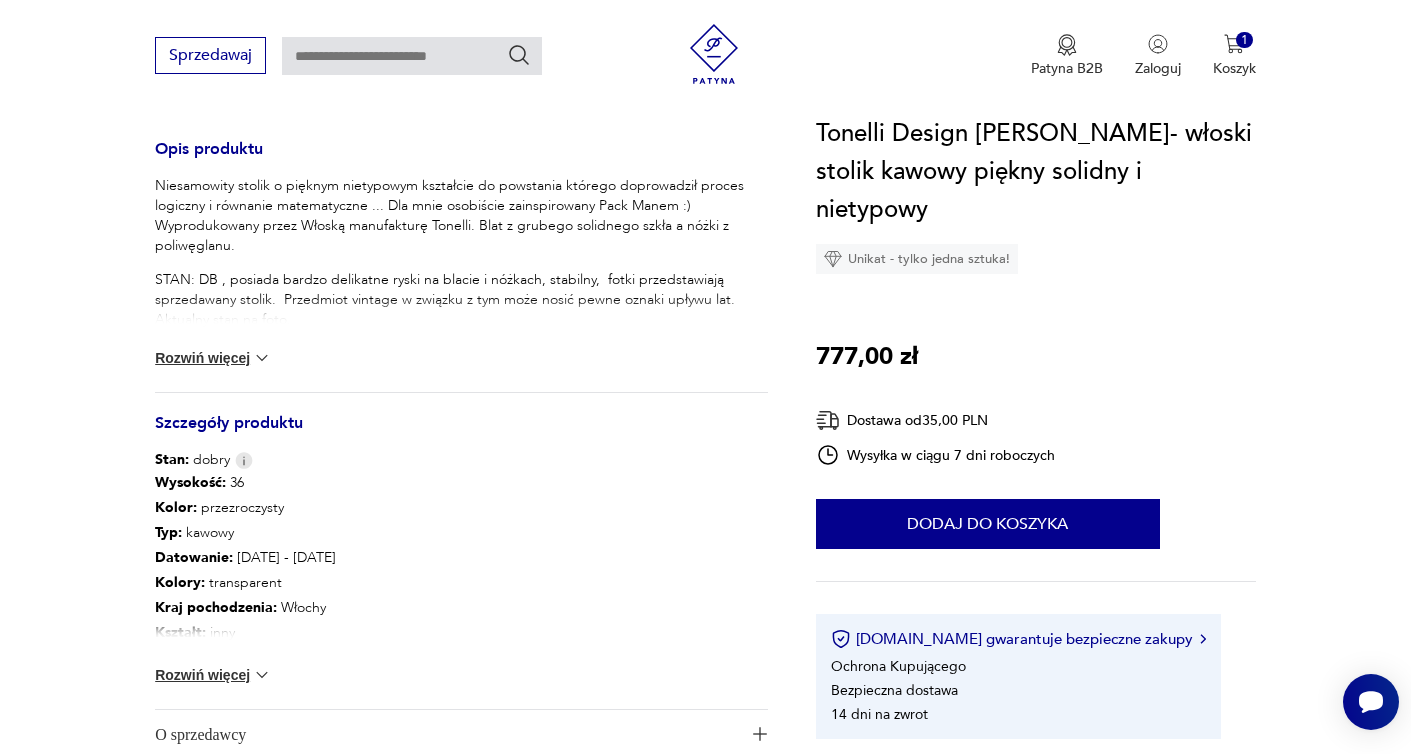 scroll, scrollTop: 810, scrollLeft: 0, axis: vertical 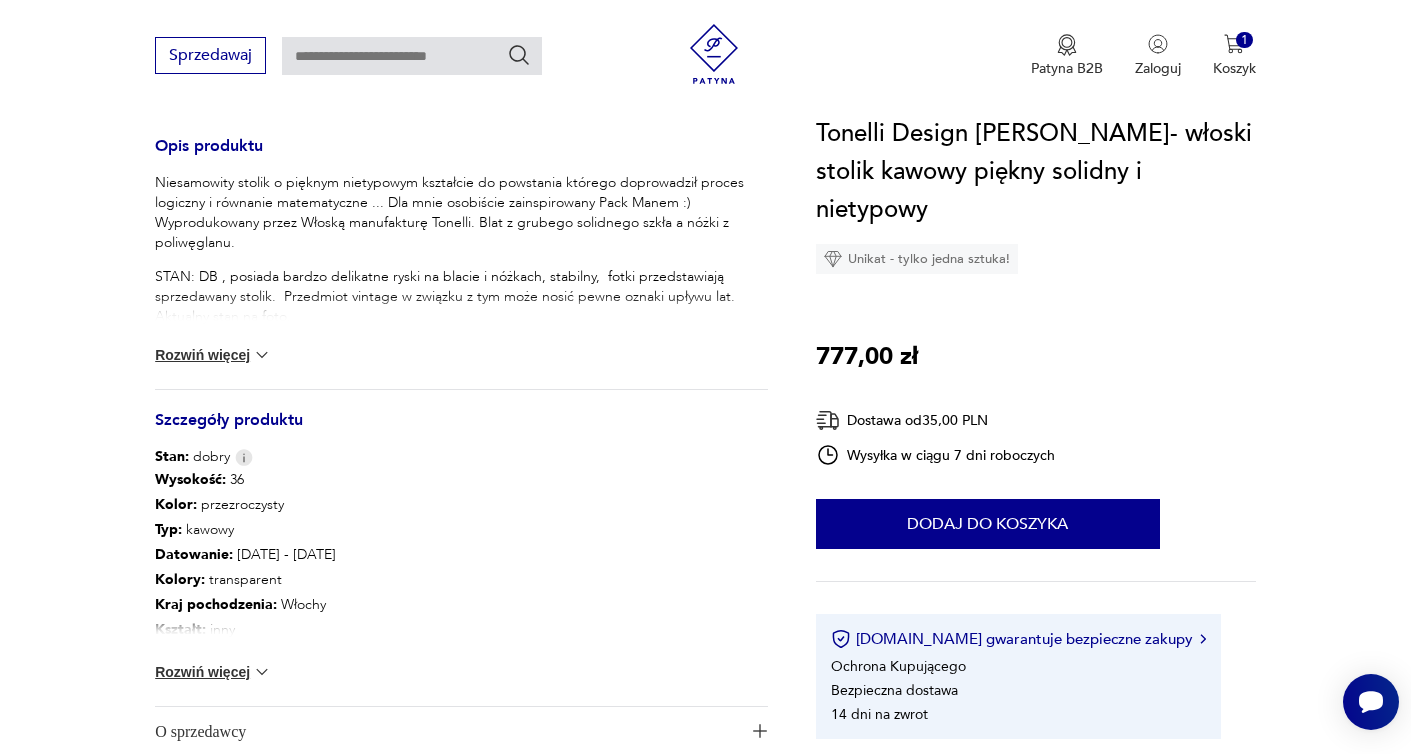 click on "Rozwiń więcej" at bounding box center [213, 672] 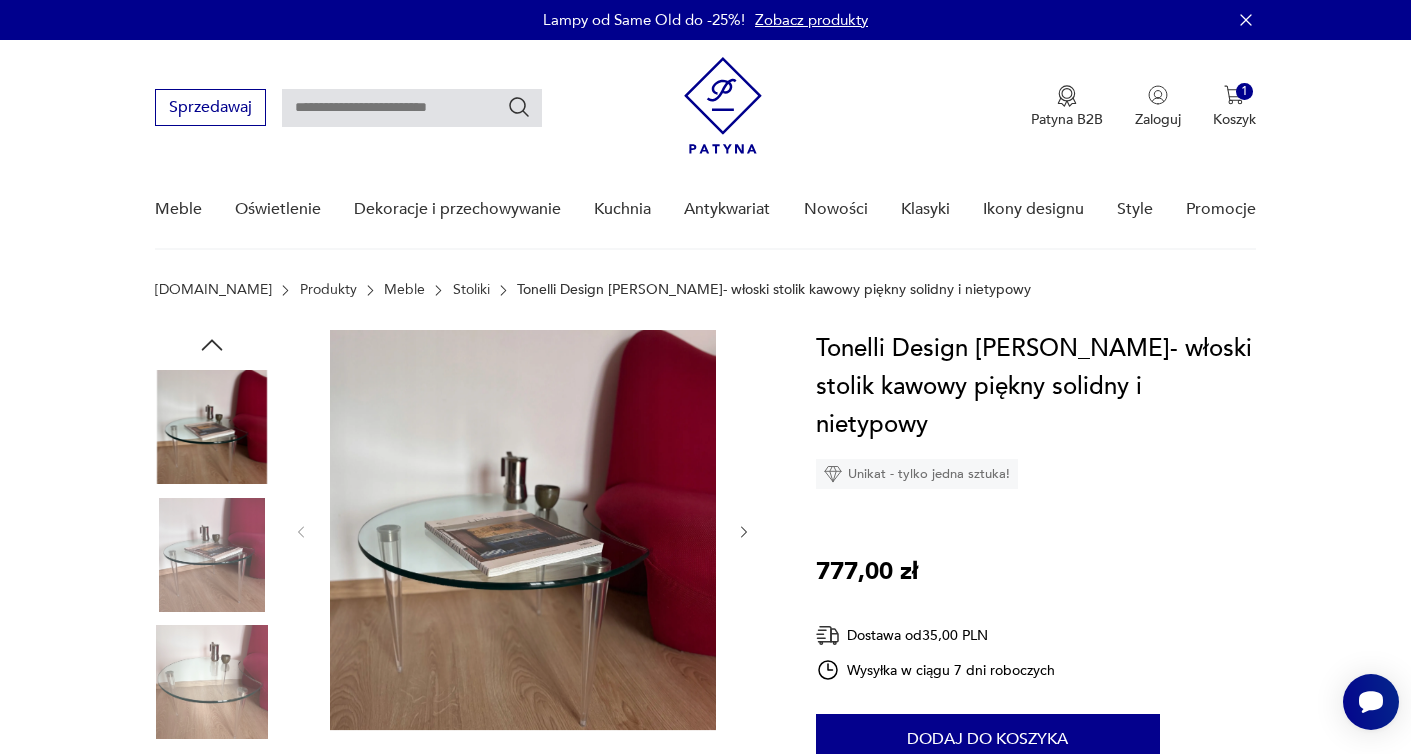 scroll, scrollTop: 0, scrollLeft: 0, axis: both 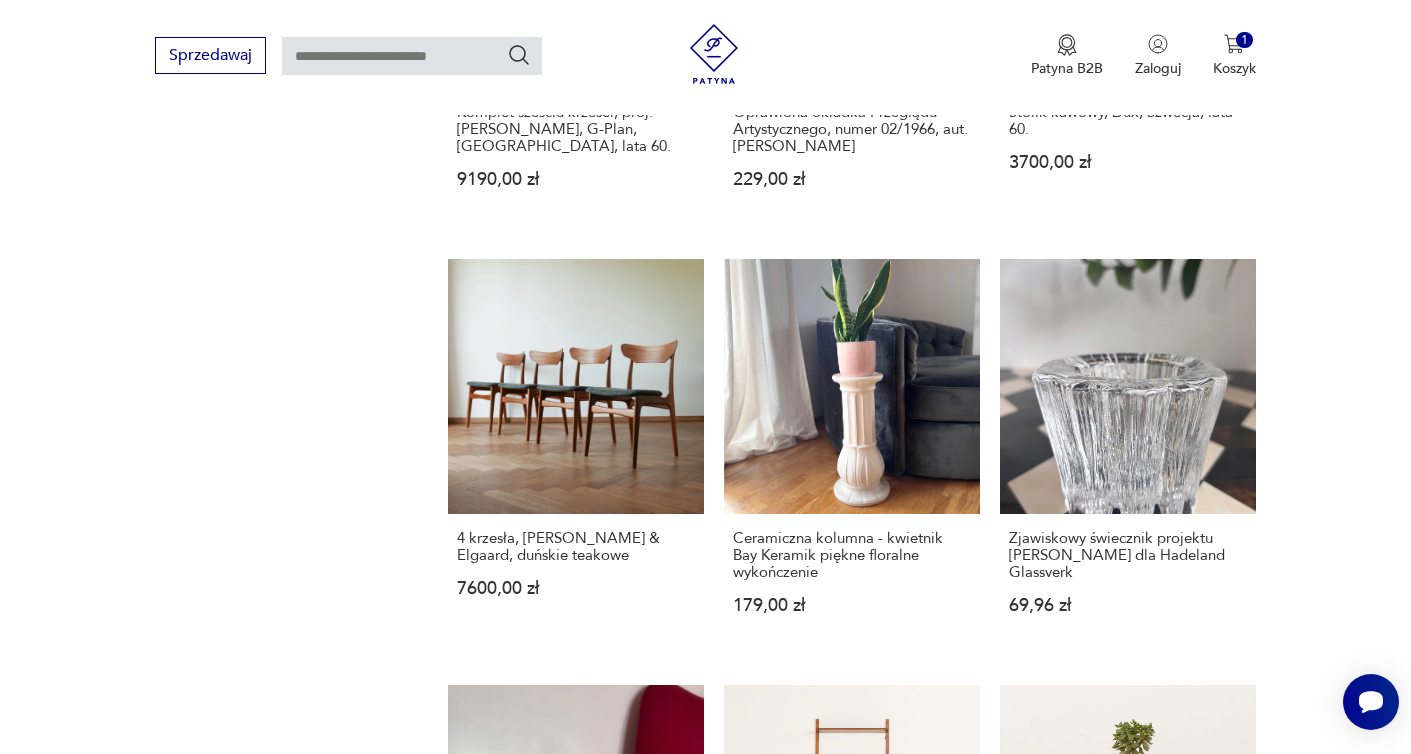 click 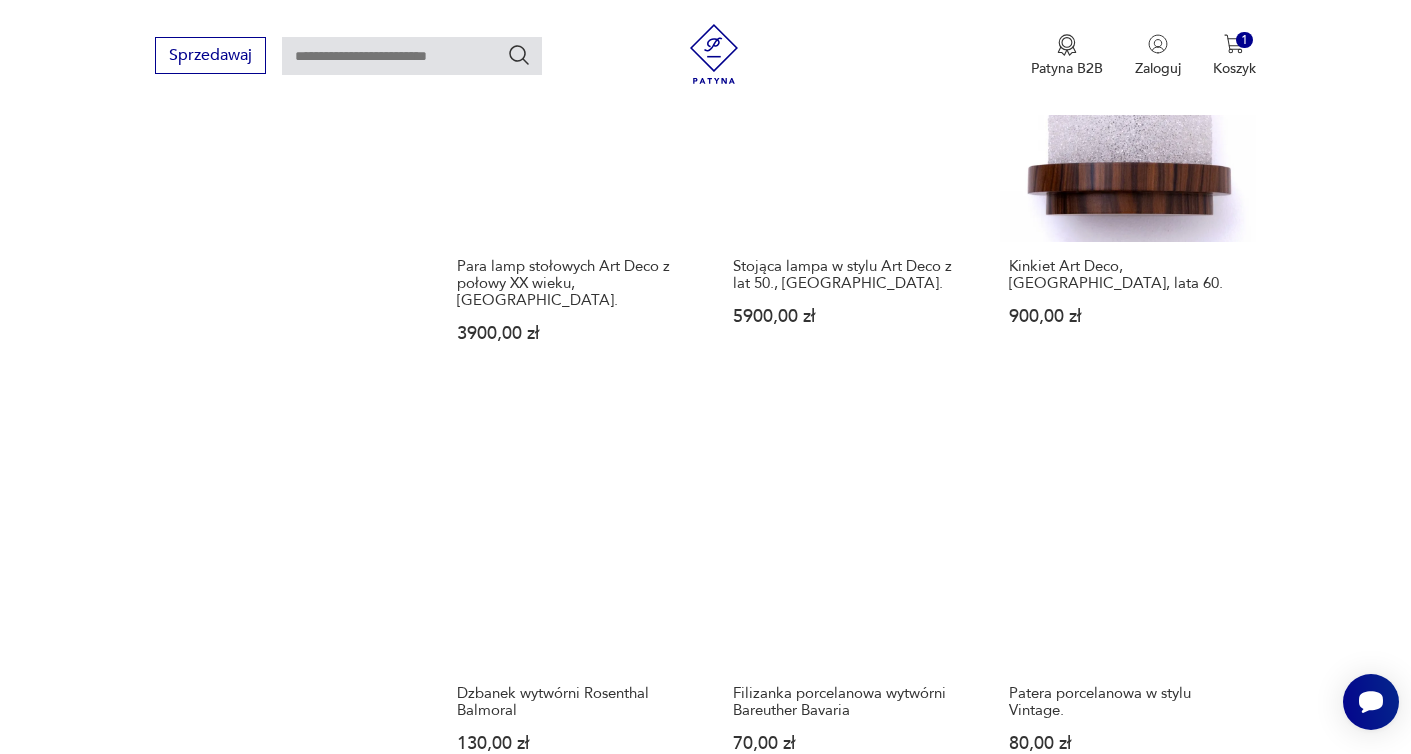scroll, scrollTop: 1914, scrollLeft: 0, axis: vertical 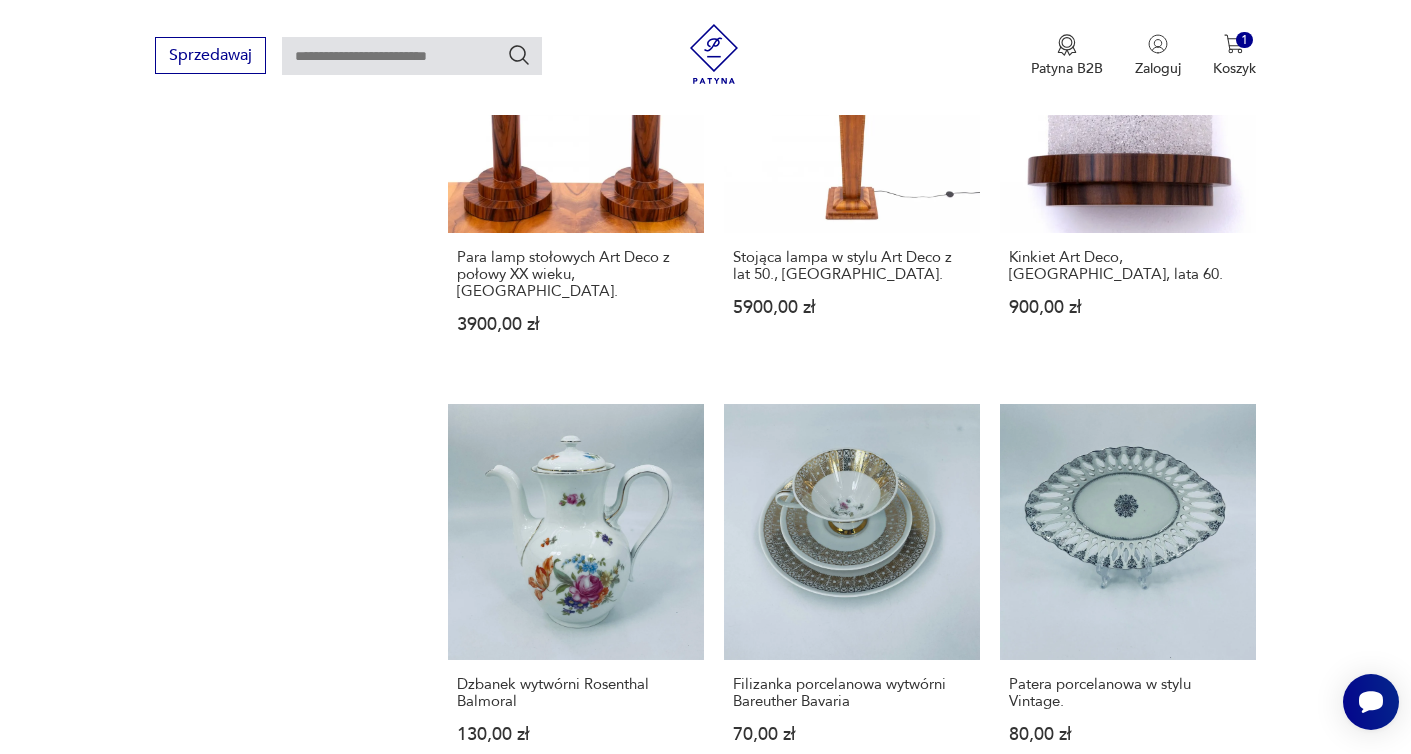 click 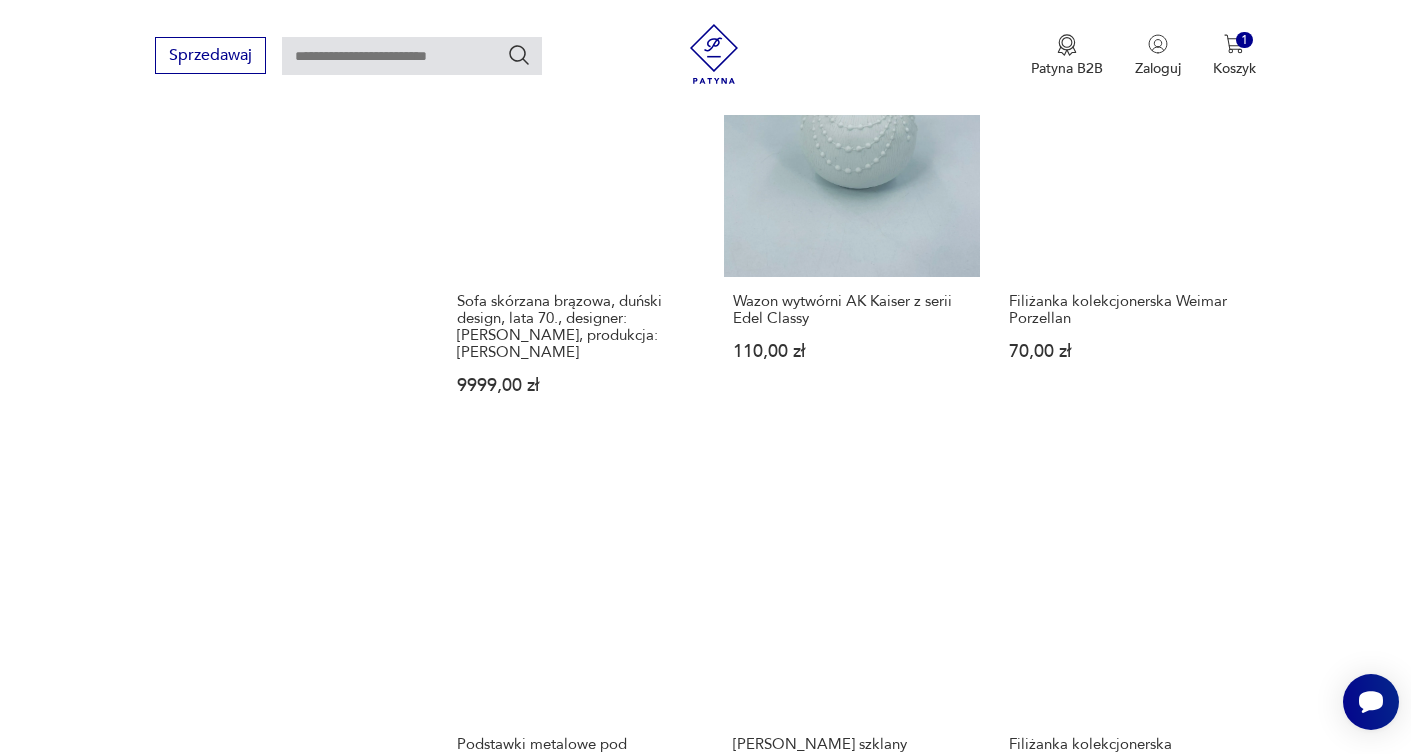scroll, scrollTop: 1498, scrollLeft: 0, axis: vertical 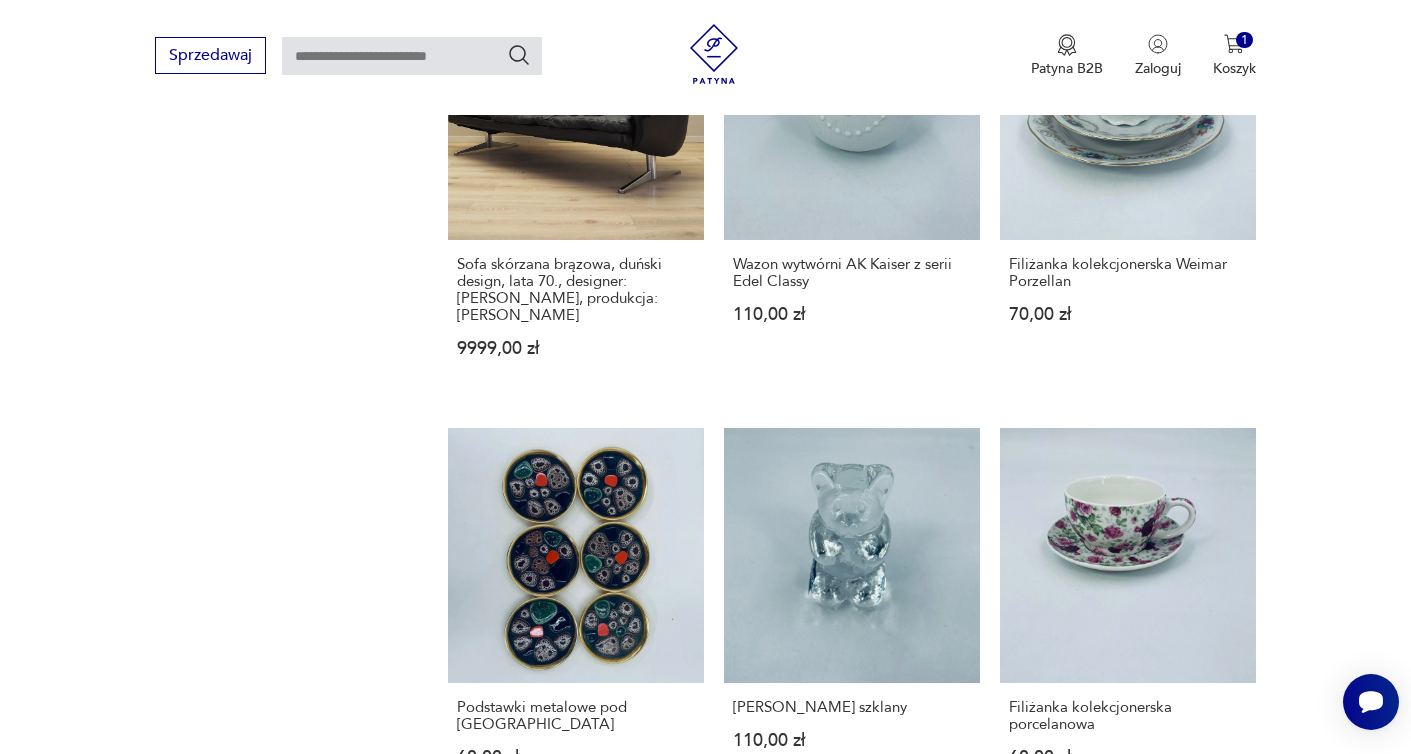 click 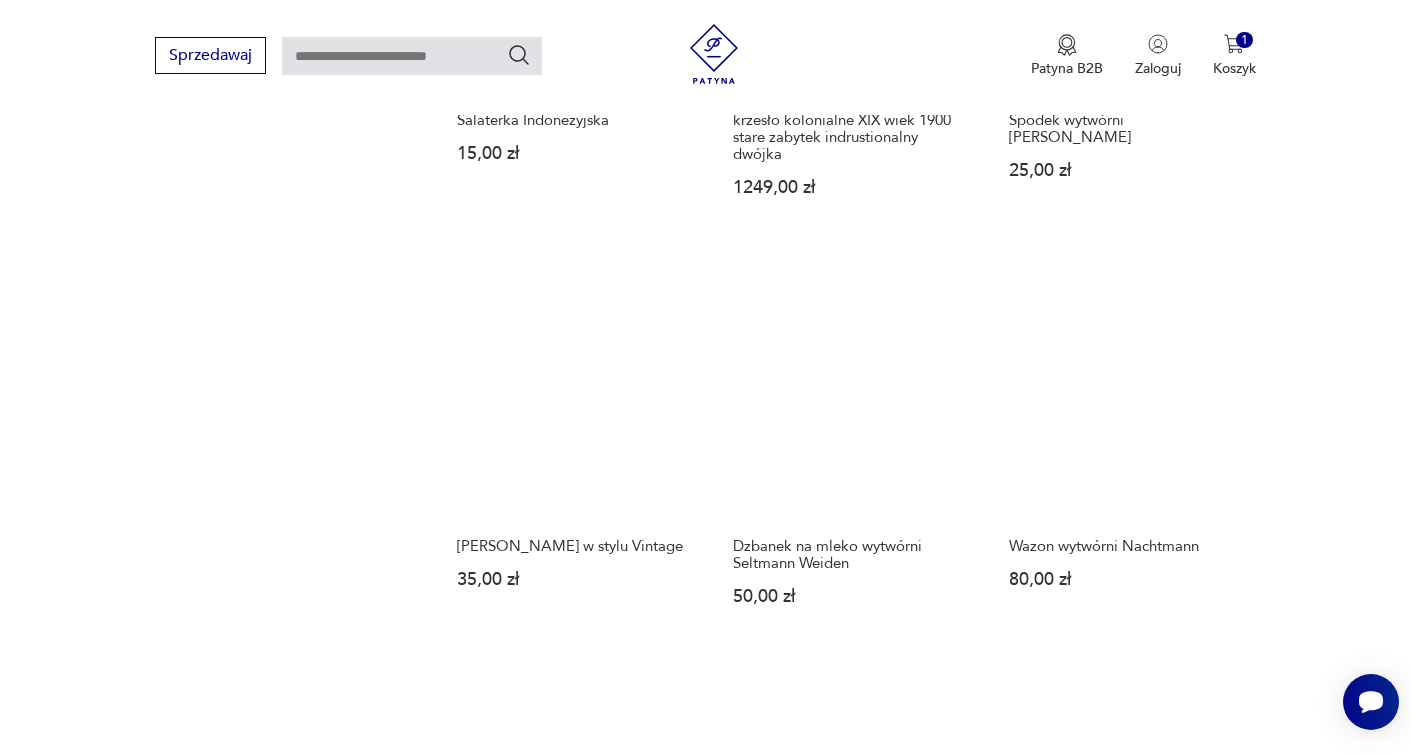 scroll, scrollTop: 1737, scrollLeft: 0, axis: vertical 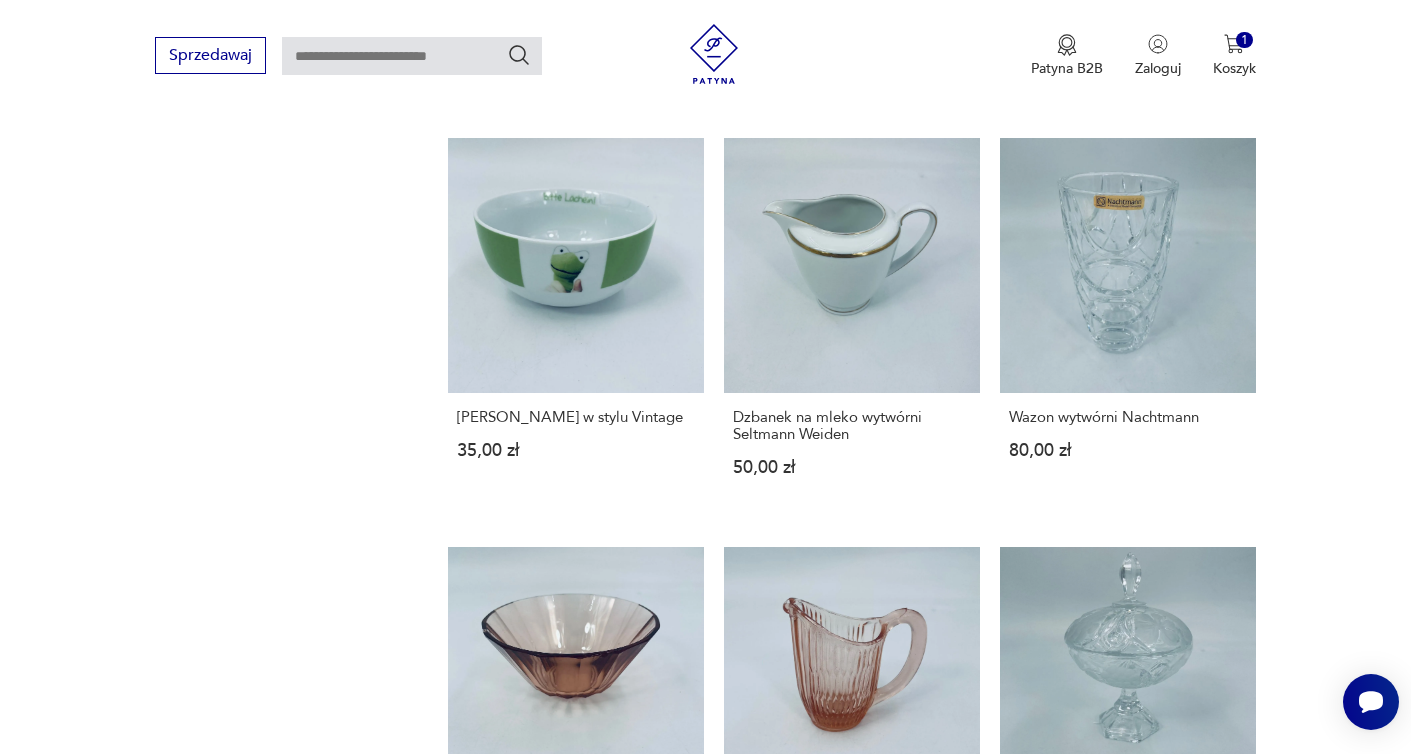 click 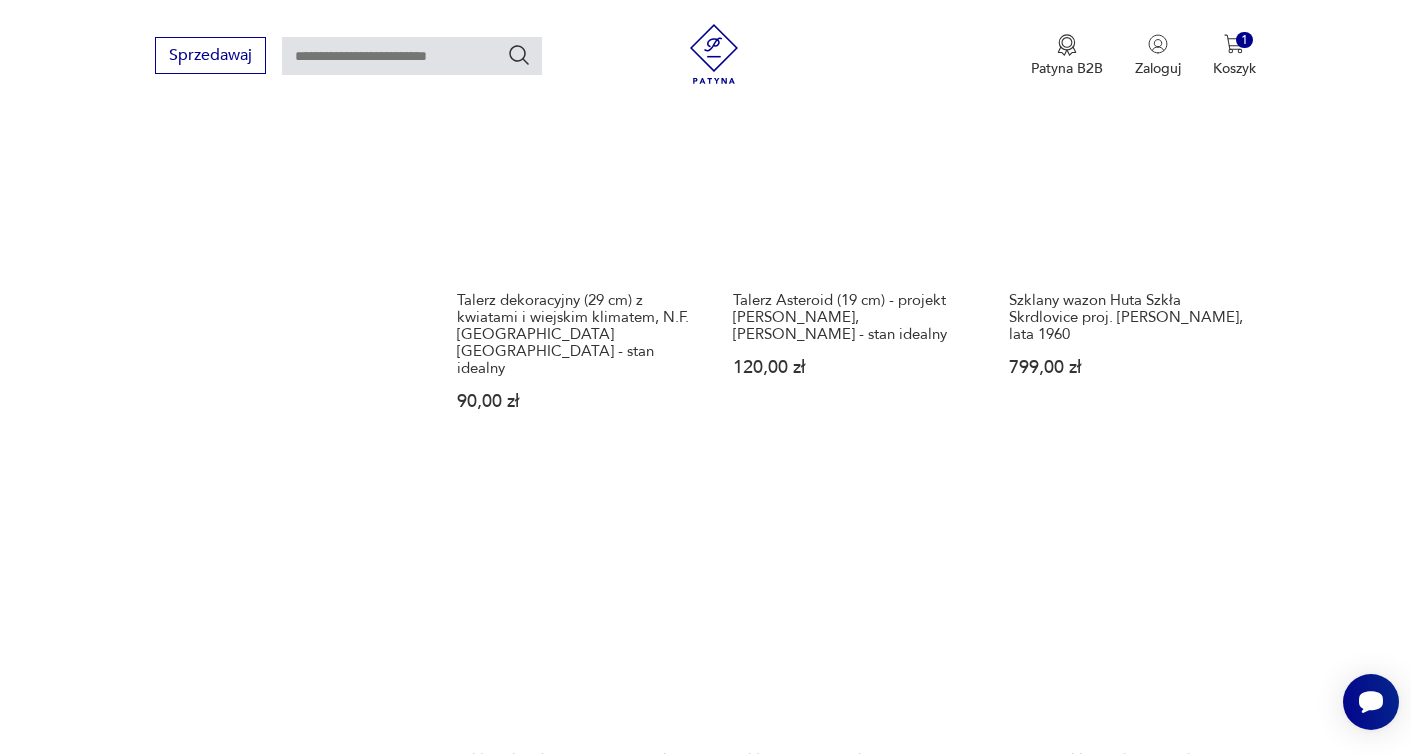 scroll, scrollTop: 1411, scrollLeft: 0, axis: vertical 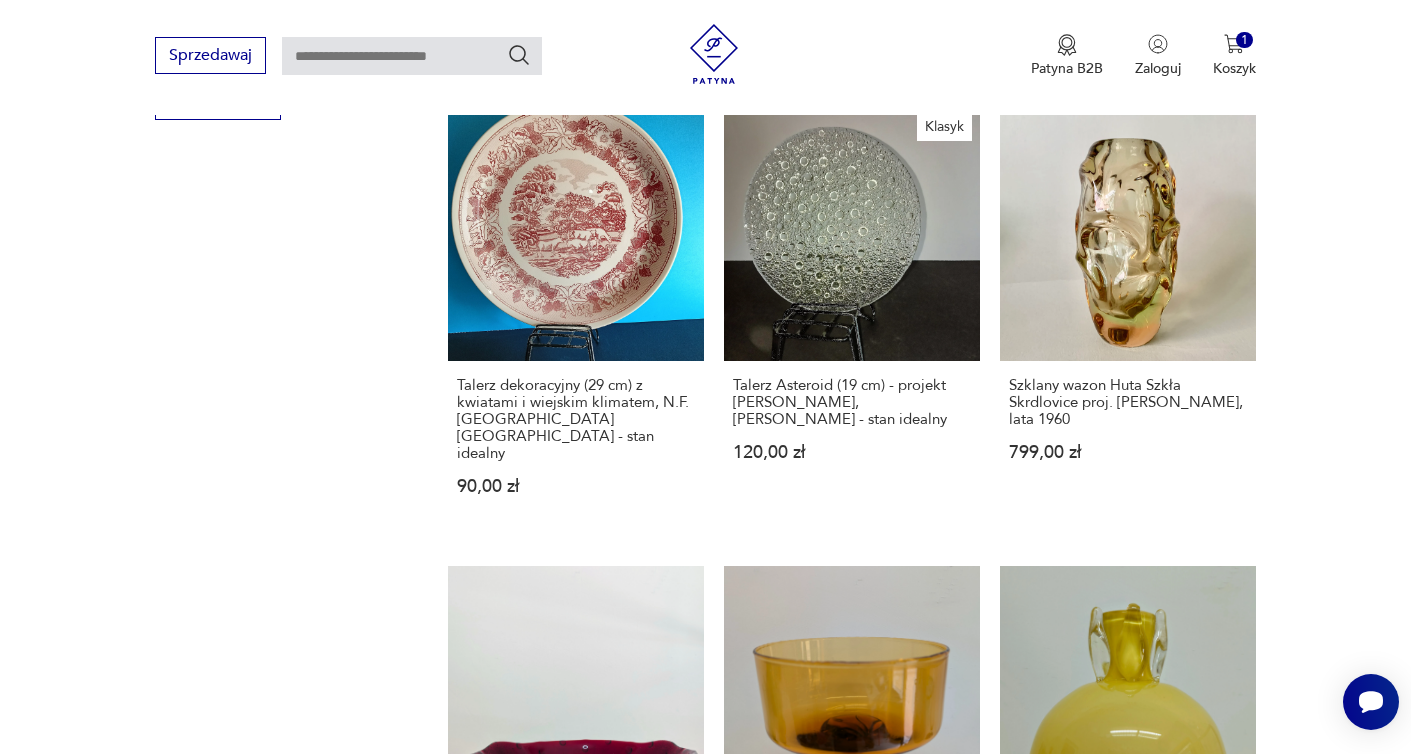 click on "Szkło Murano 599,00 zł" at bounding box center [576, 1164] 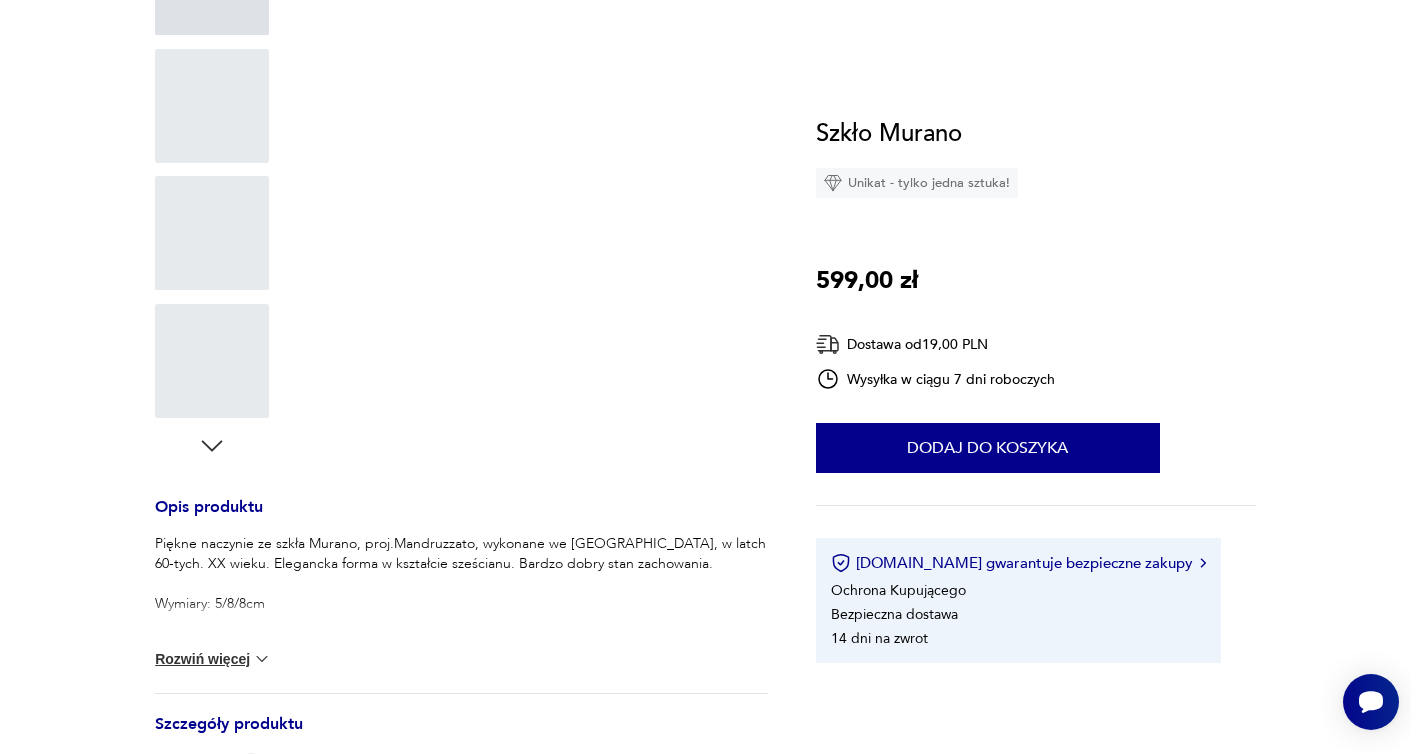 scroll, scrollTop: 0, scrollLeft: 0, axis: both 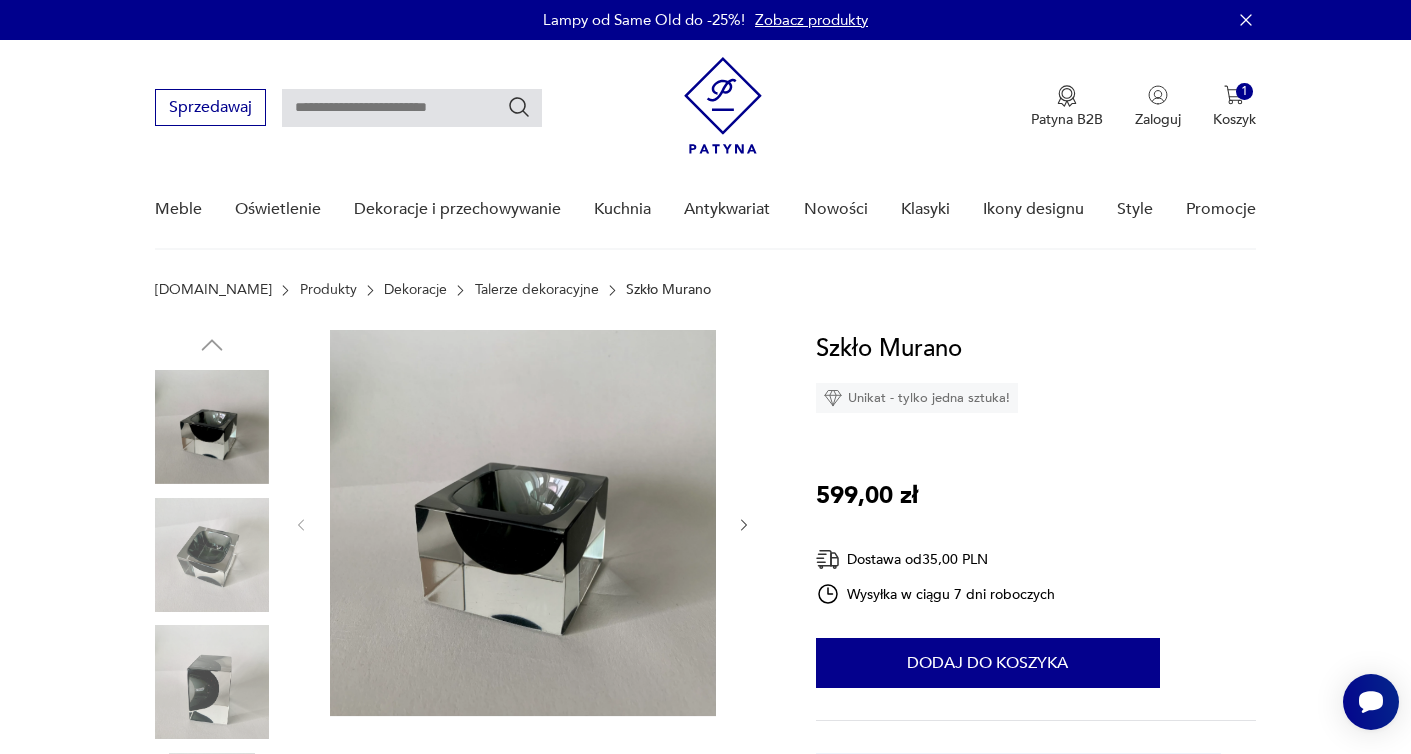 click 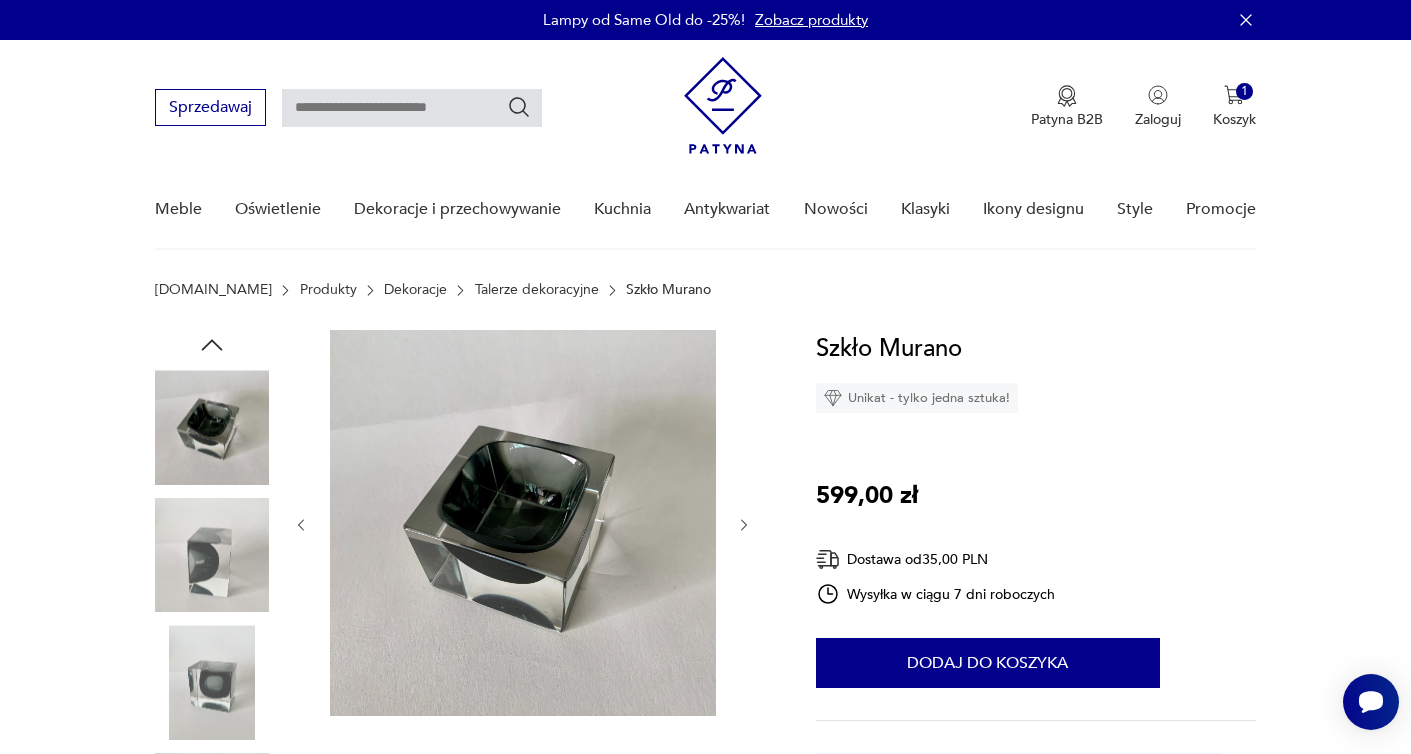 click 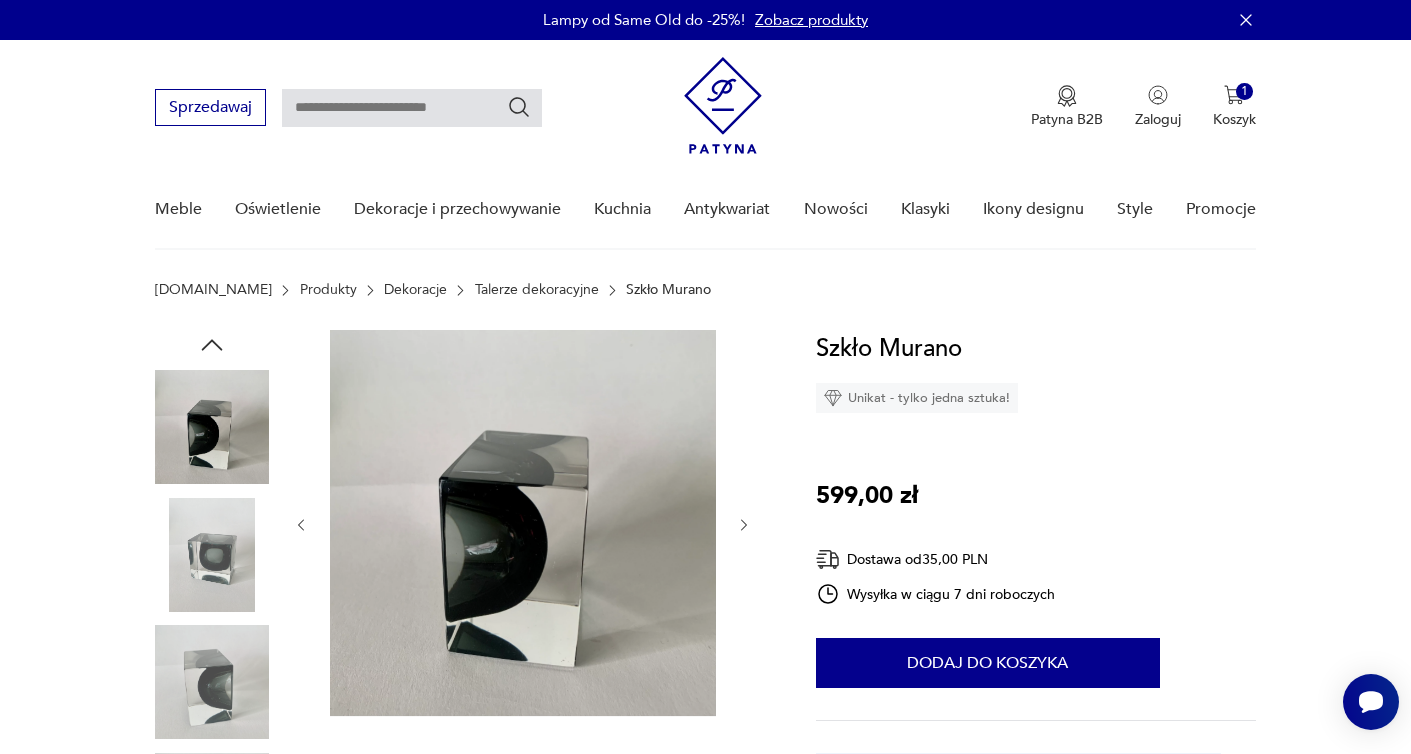 click 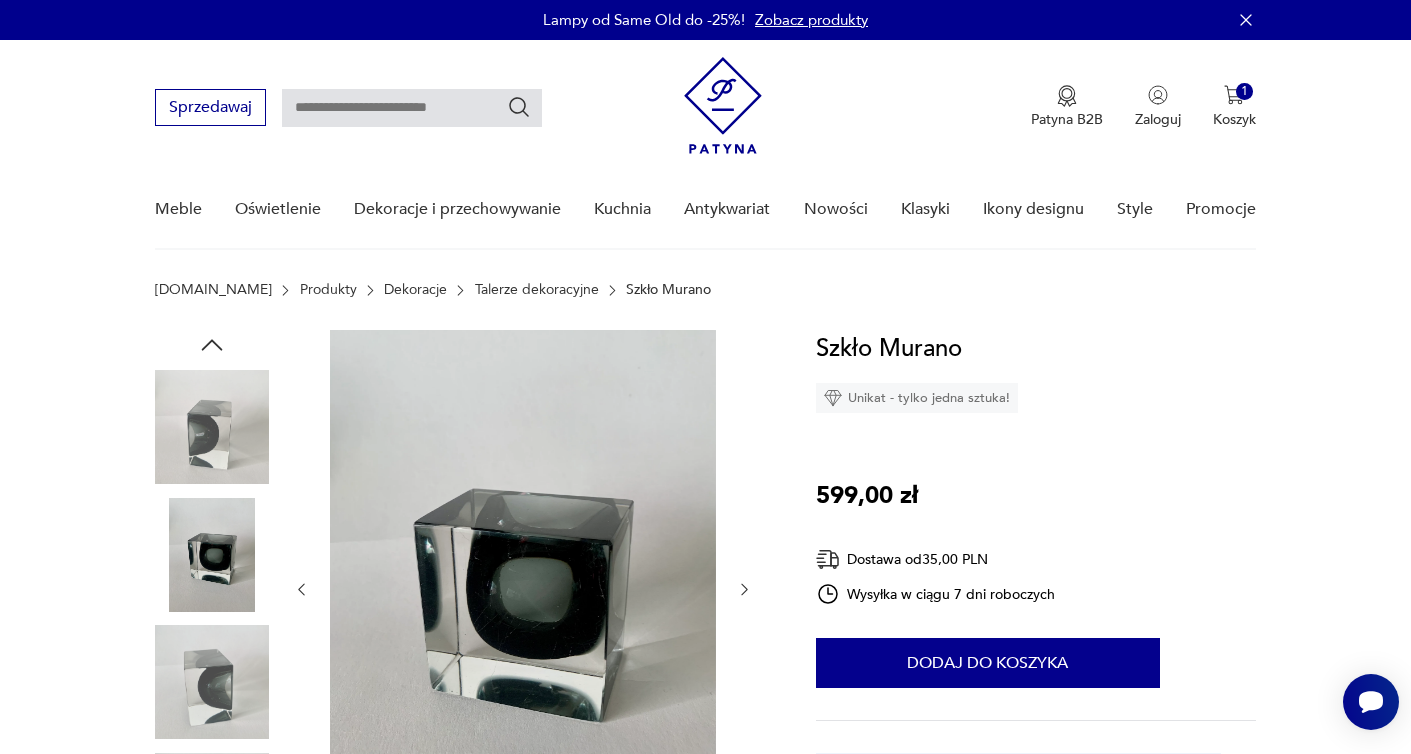 click at bounding box center [523, 589] 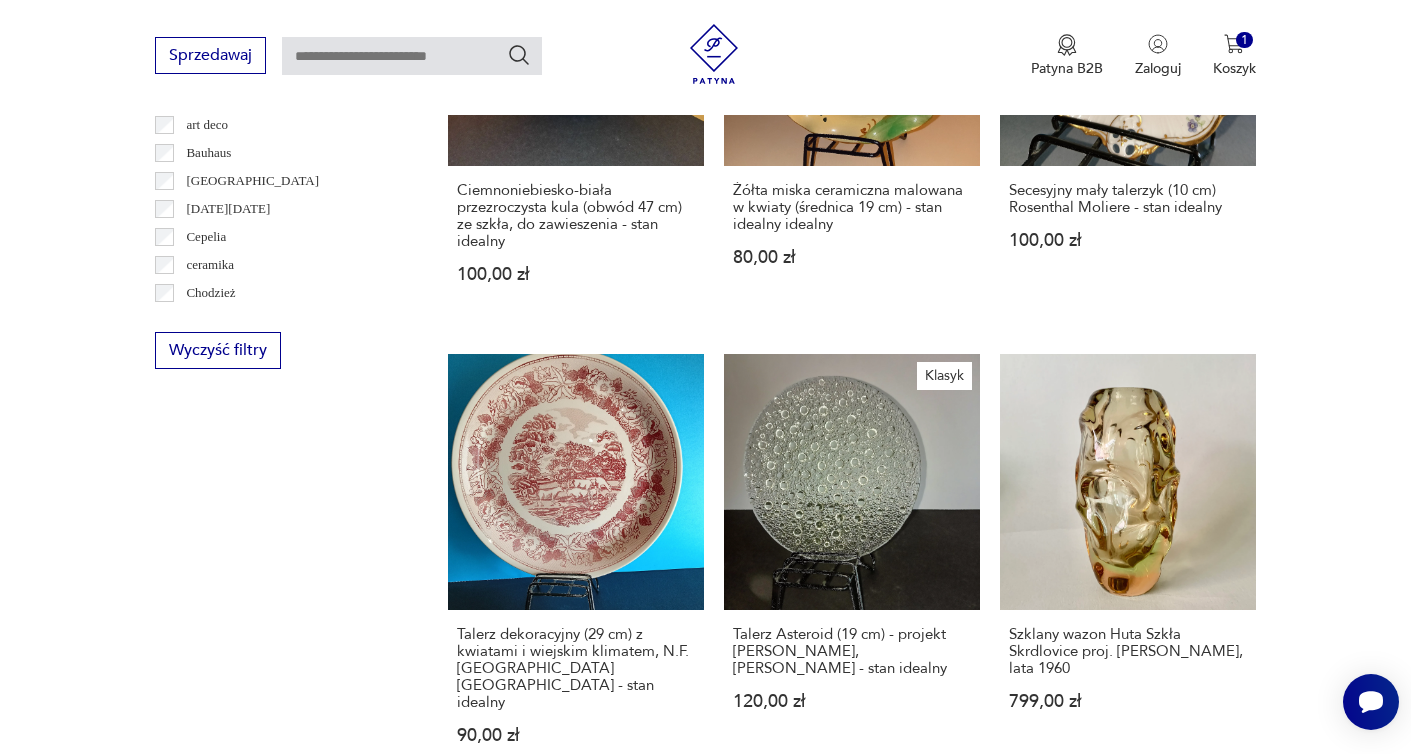 click on "Wazon szklany mleczno-zółty, PRL 120,00 zł" at bounding box center (1128, 1004) 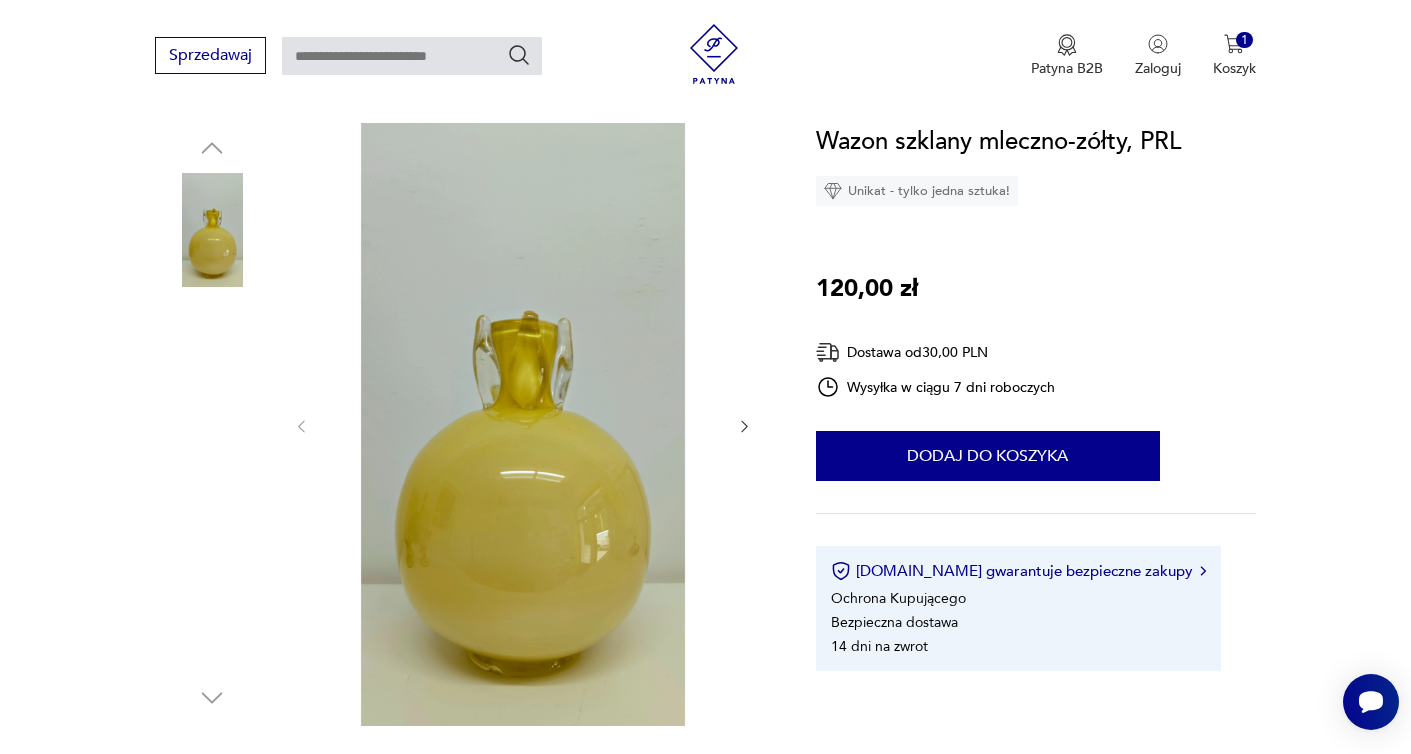 scroll, scrollTop: 211, scrollLeft: 0, axis: vertical 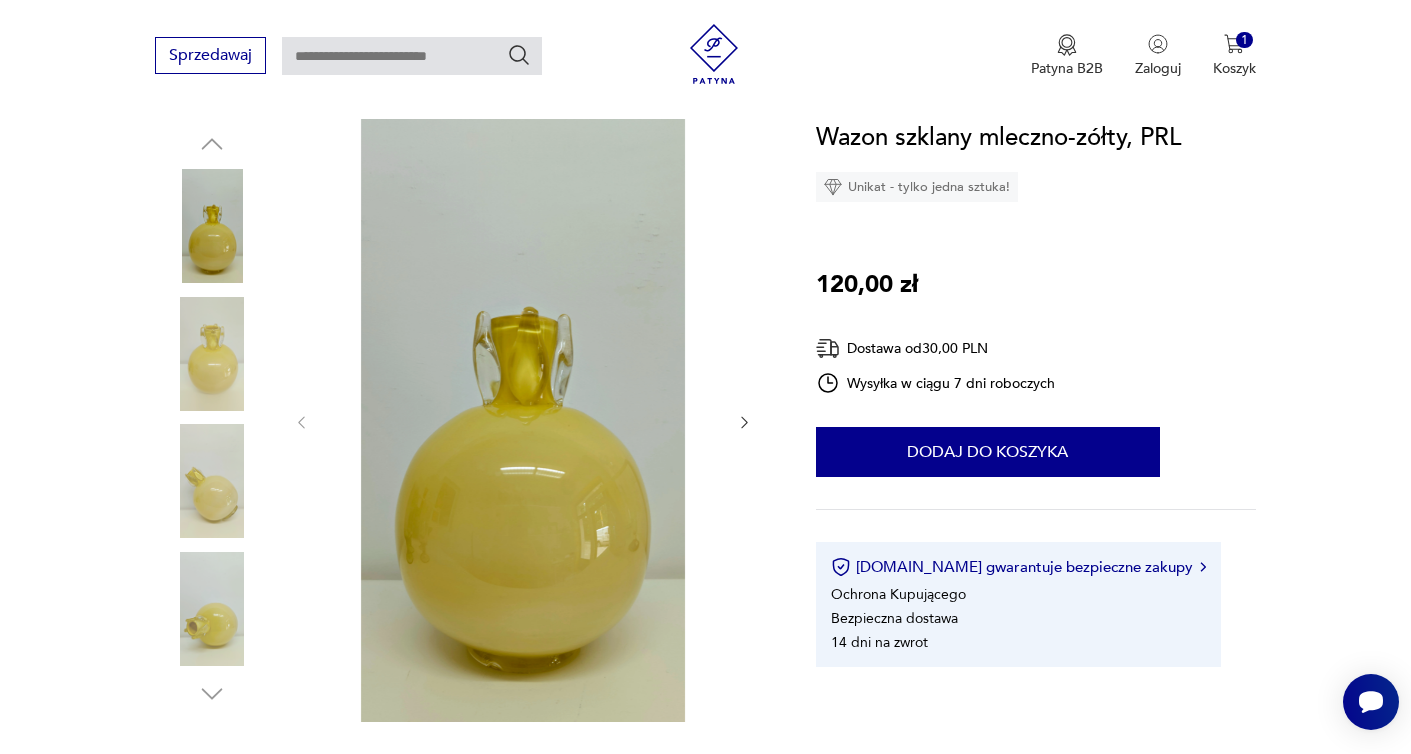 click 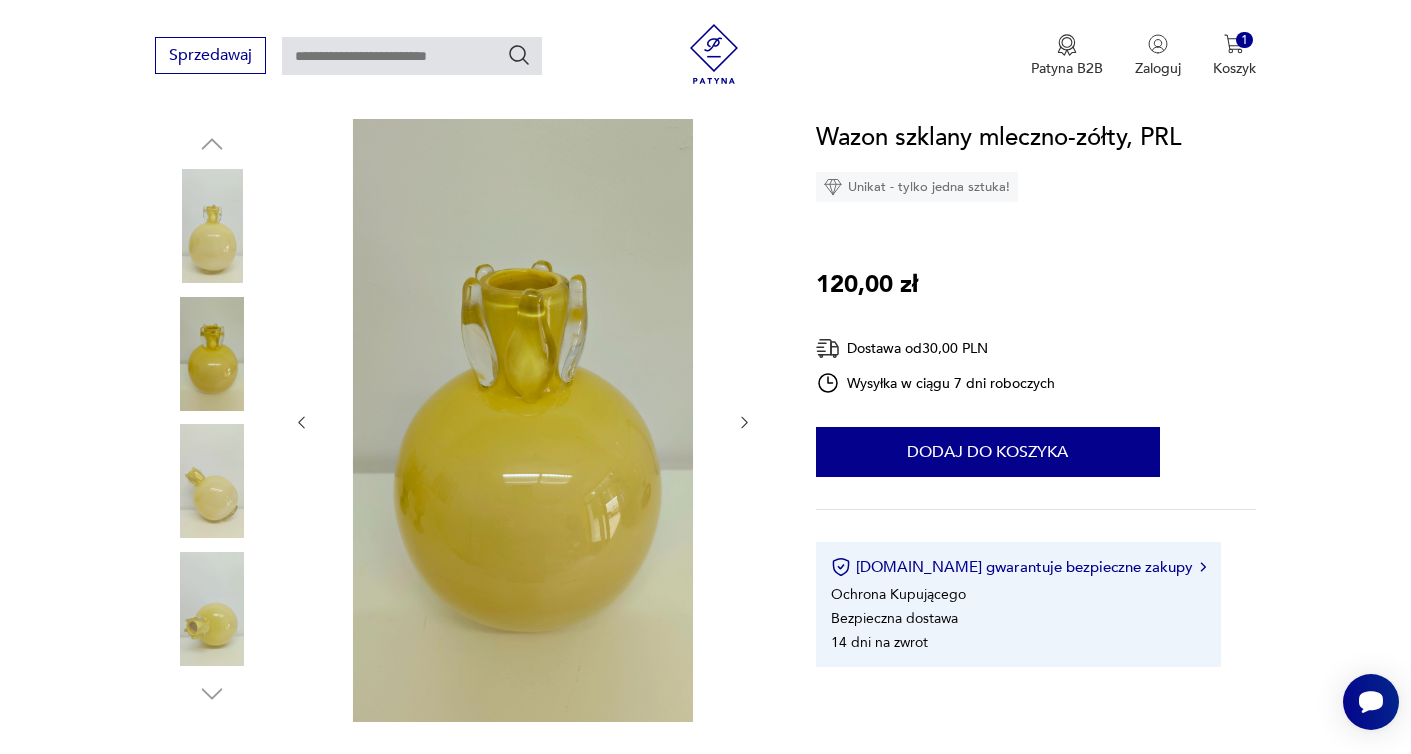click 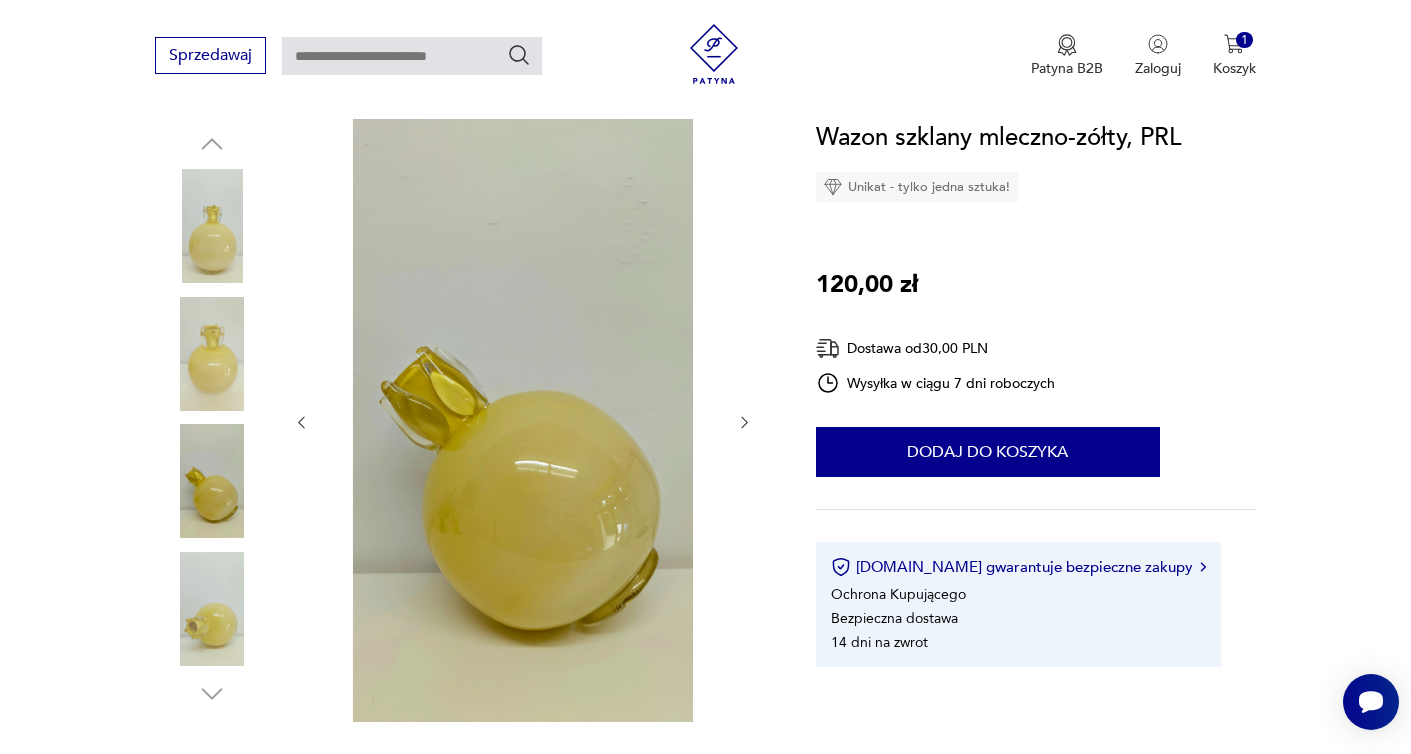 click 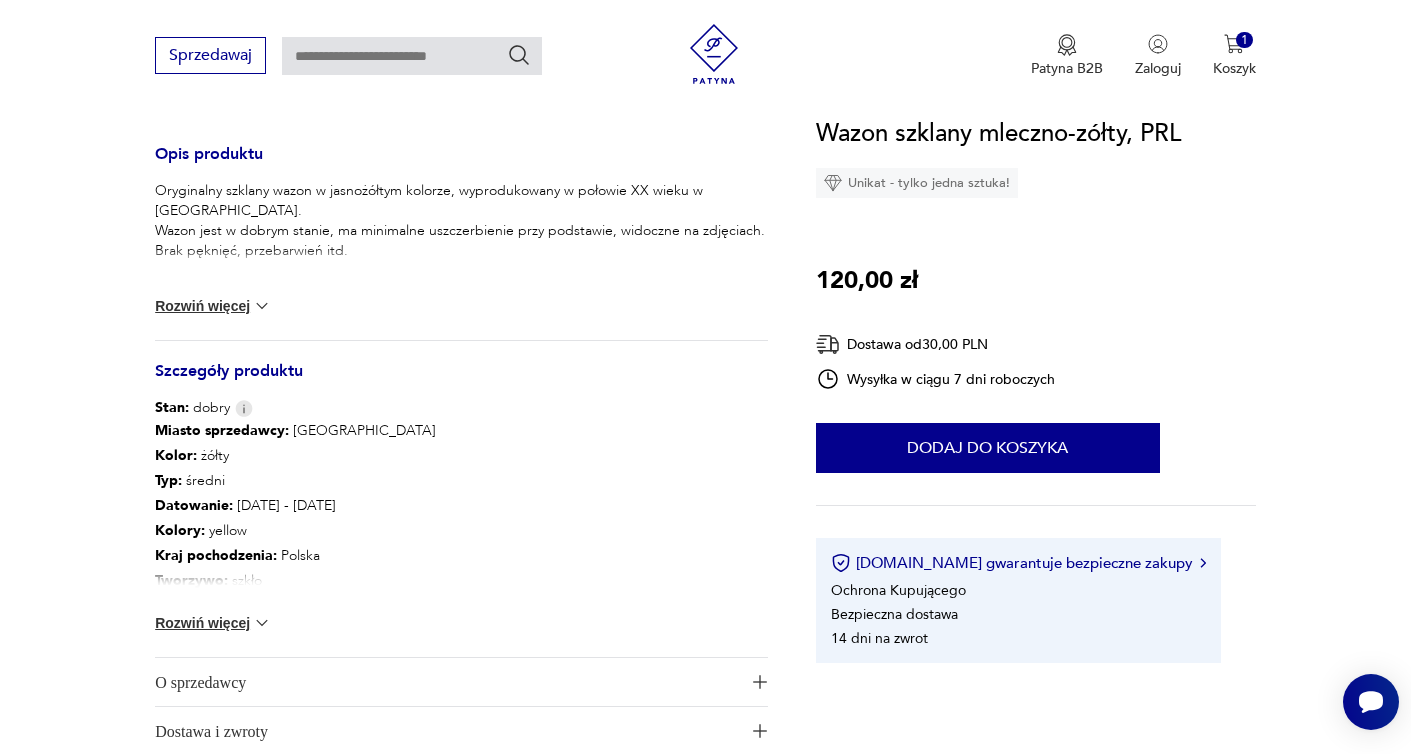 scroll, scrollTop: 838, scrollLeft: 0, axis: vertical 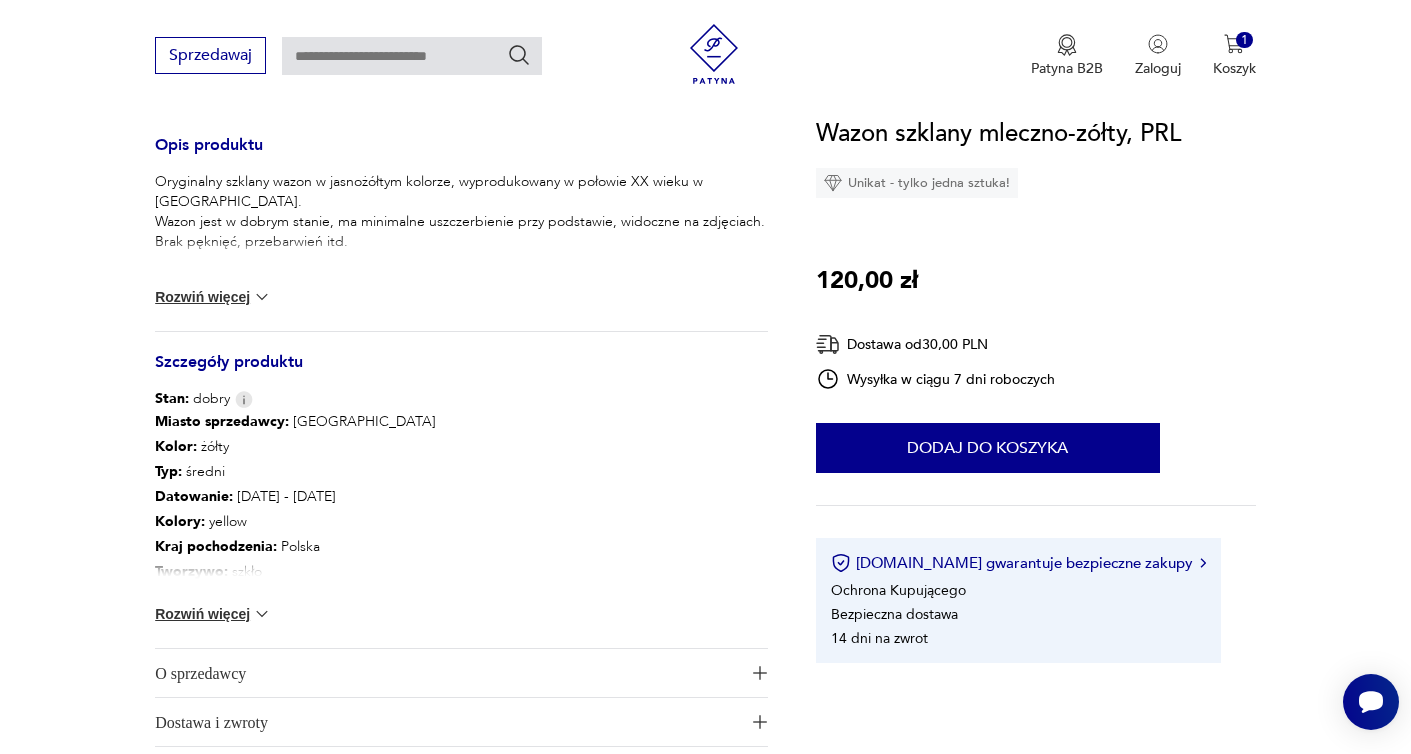 click on "Rozwiń więcej" at bounding box center [213, 614] 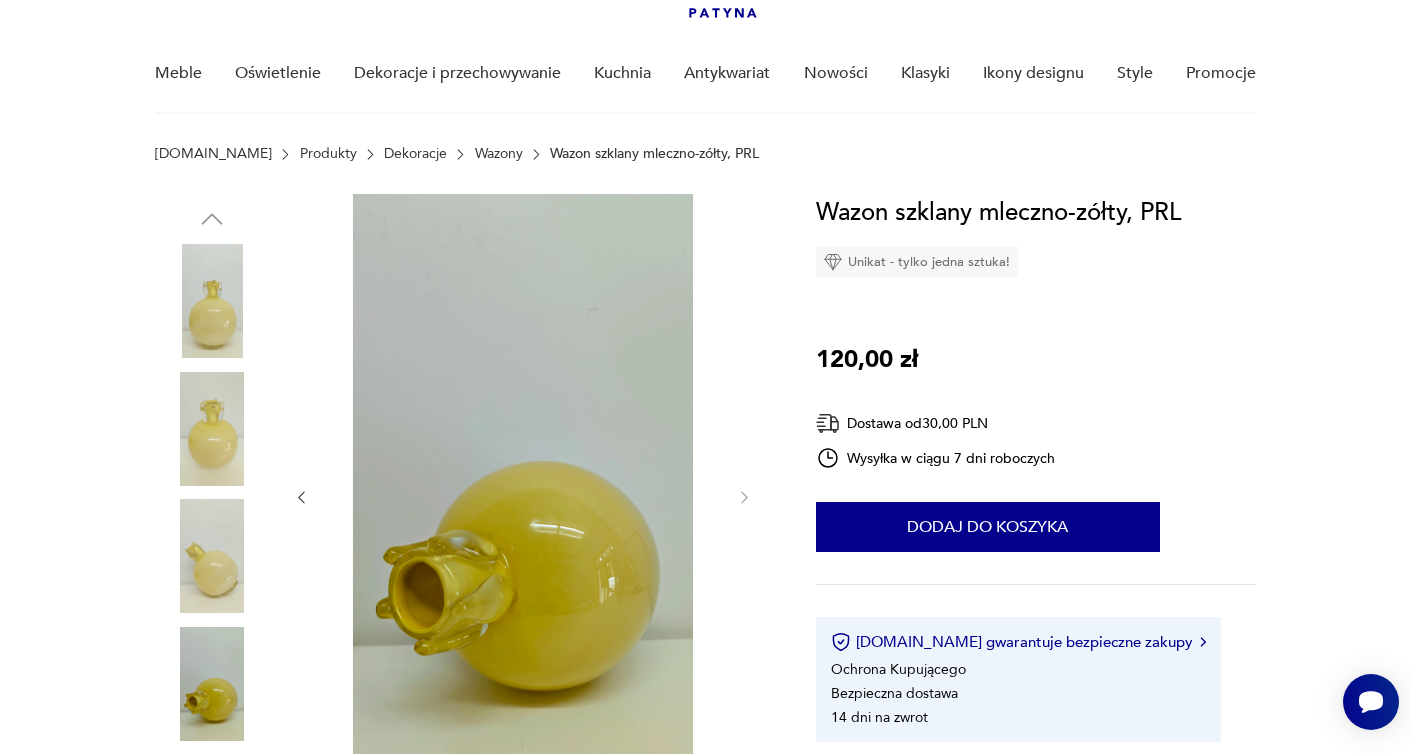scroll, scrollTop: 130, scrollLeft: 0, axis: vertical 